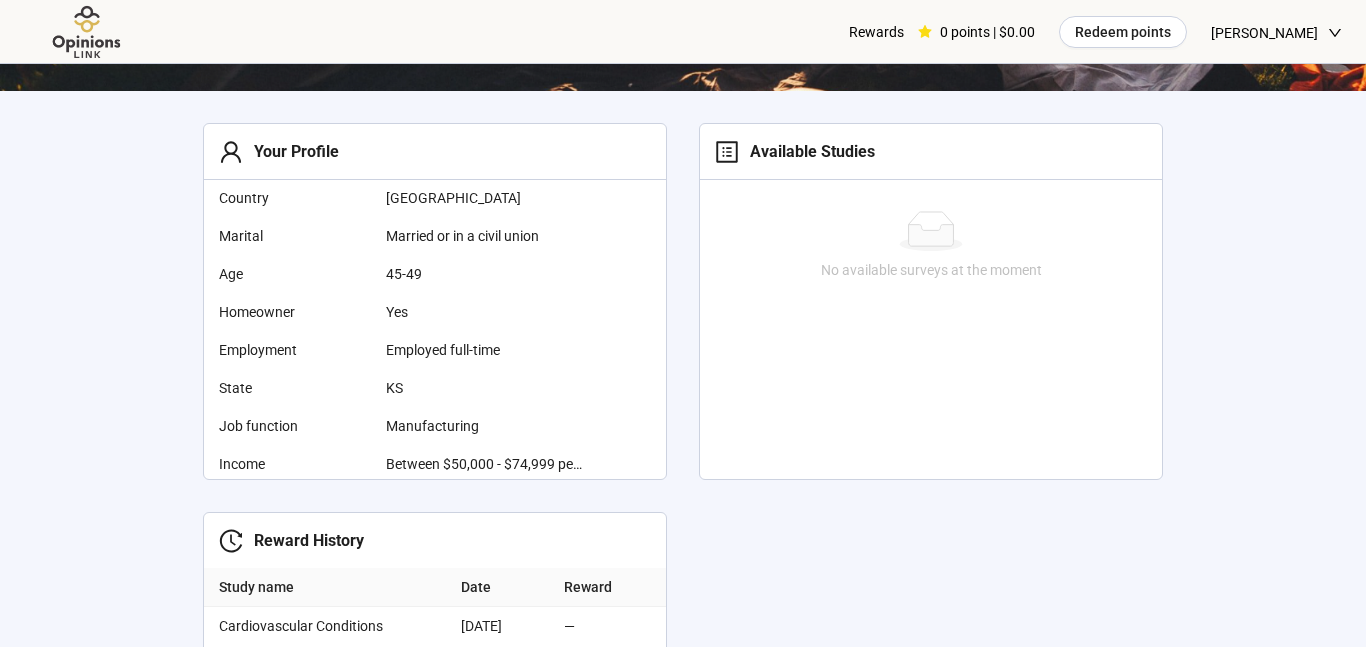 scroll, scrollTop: 549, scrollLeft: 0, axis: vertical 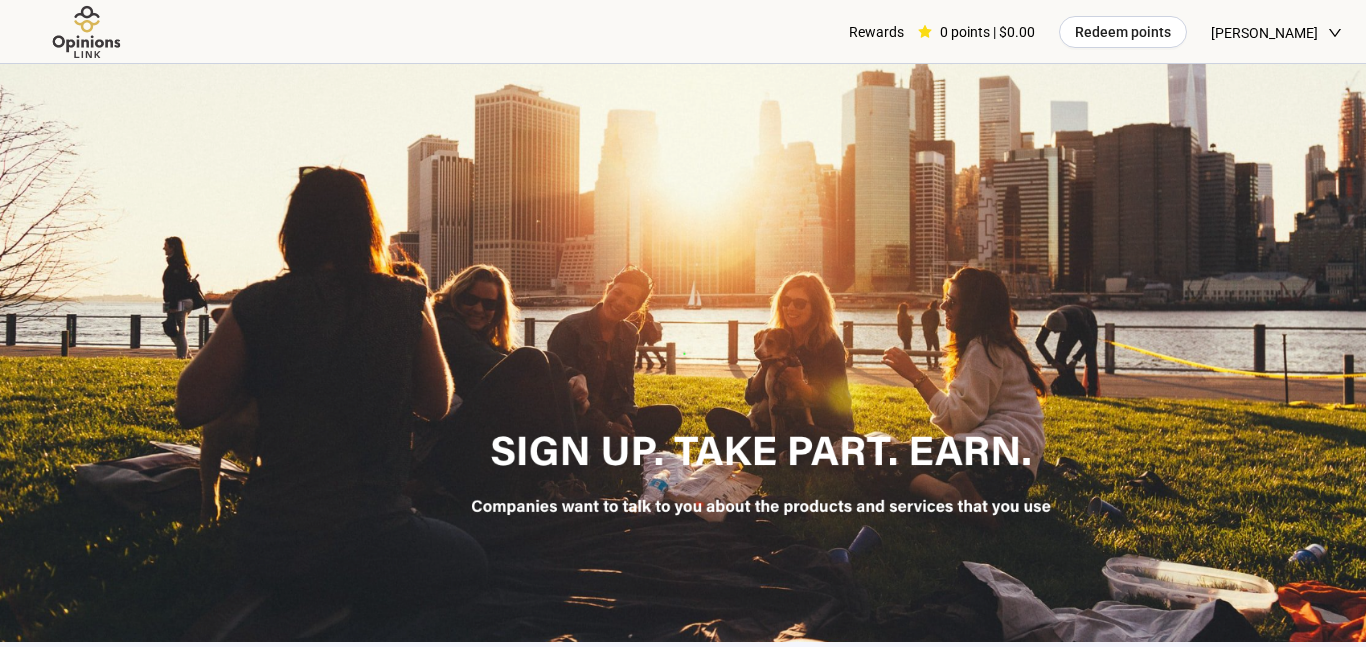 click at bounding box center [87, 32] 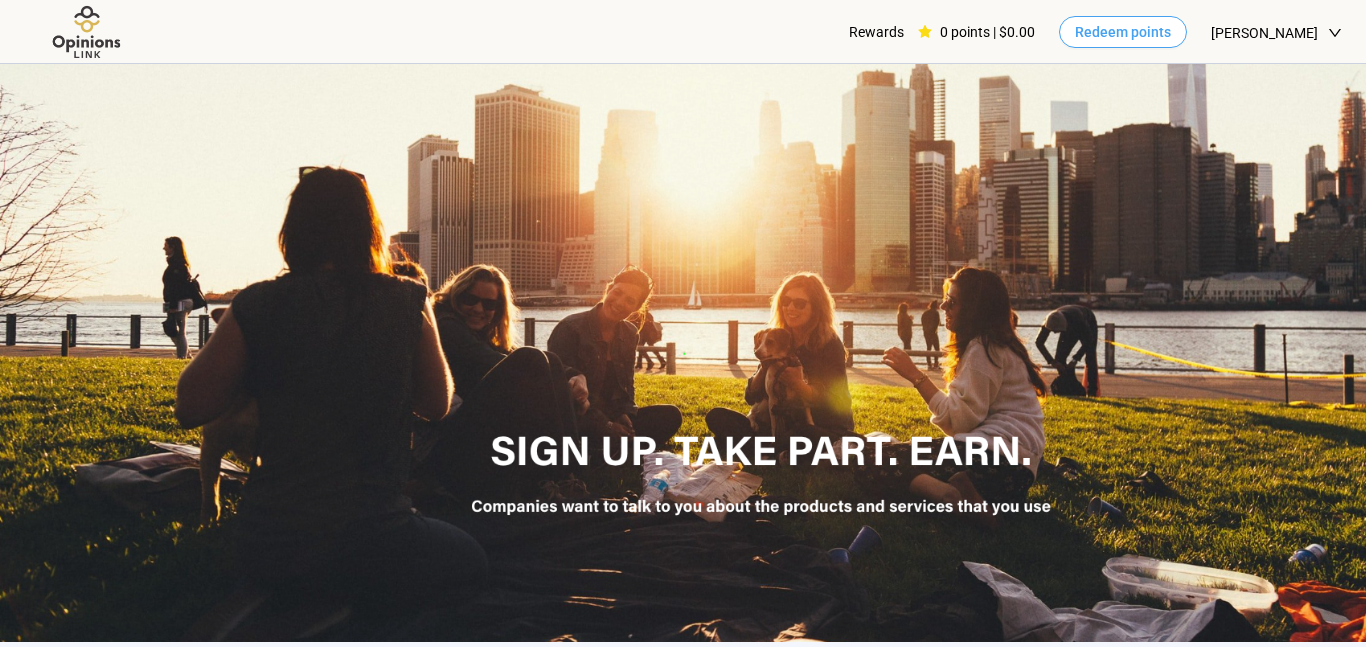 click on "Redeem points" at bounding box center (1123, 32) 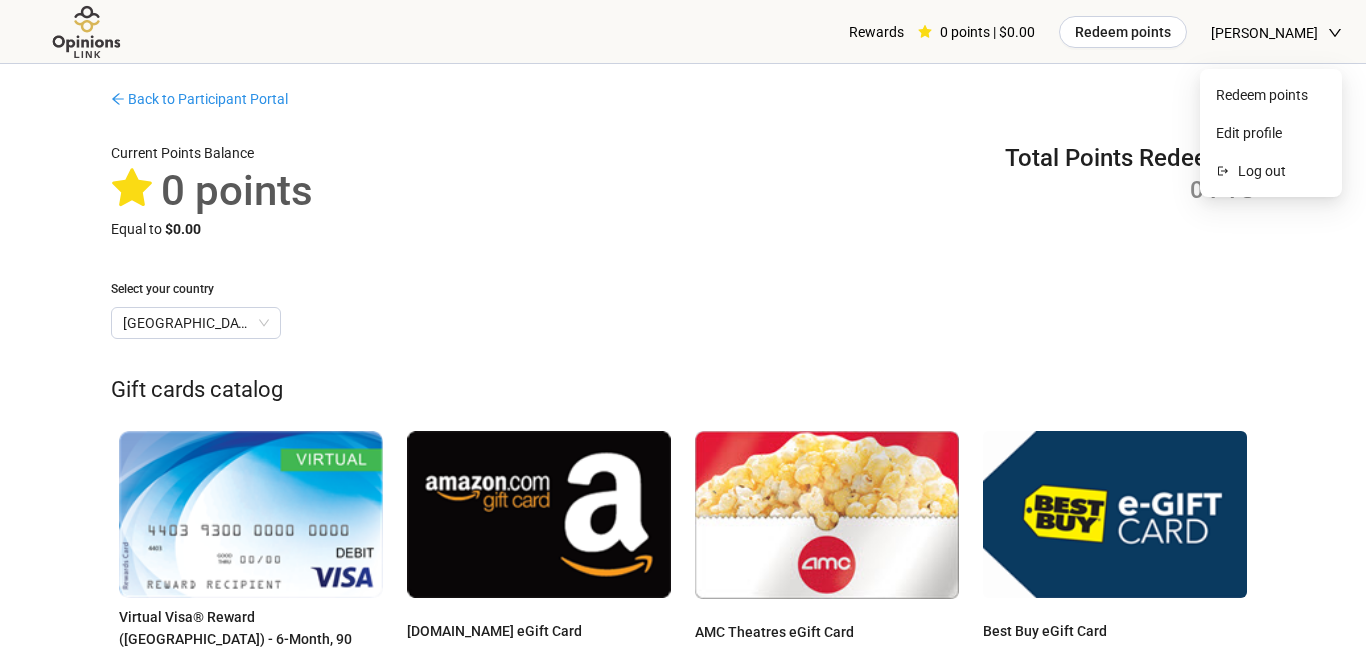 click on "[PERSON_NAME]" at bounding box center (1264, 33) 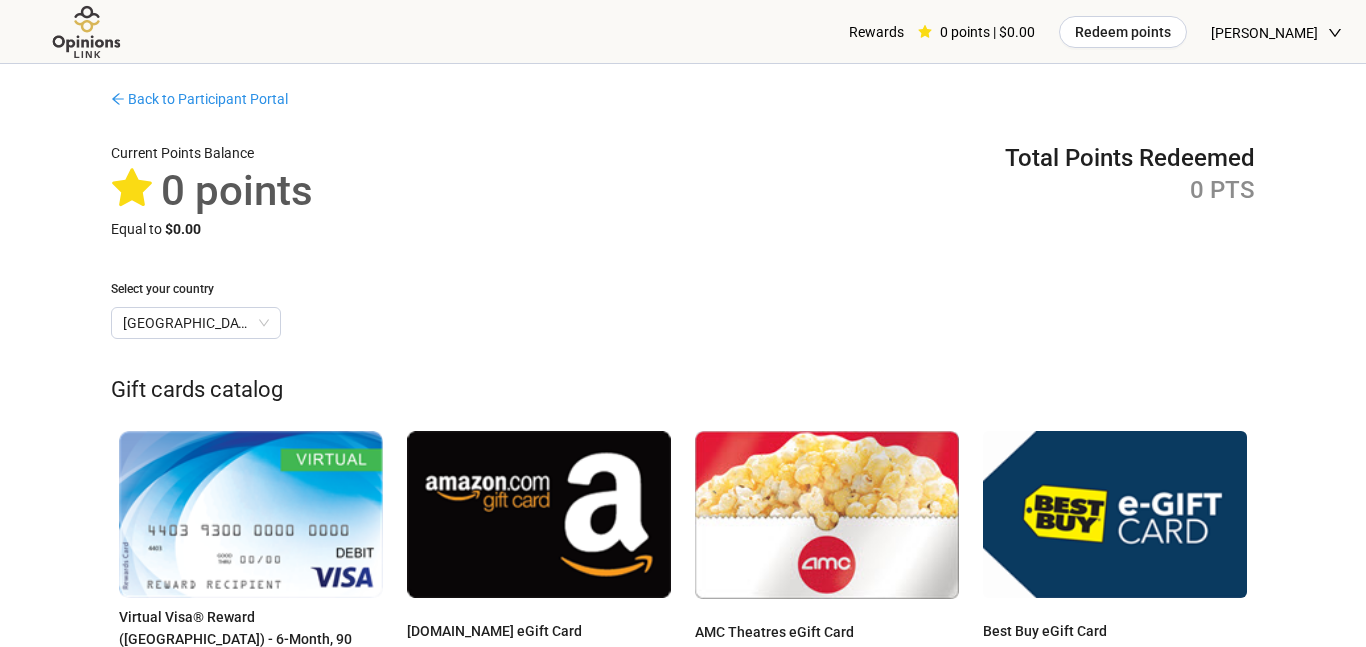 click on "Rewards" at bounding box center (876, 32) 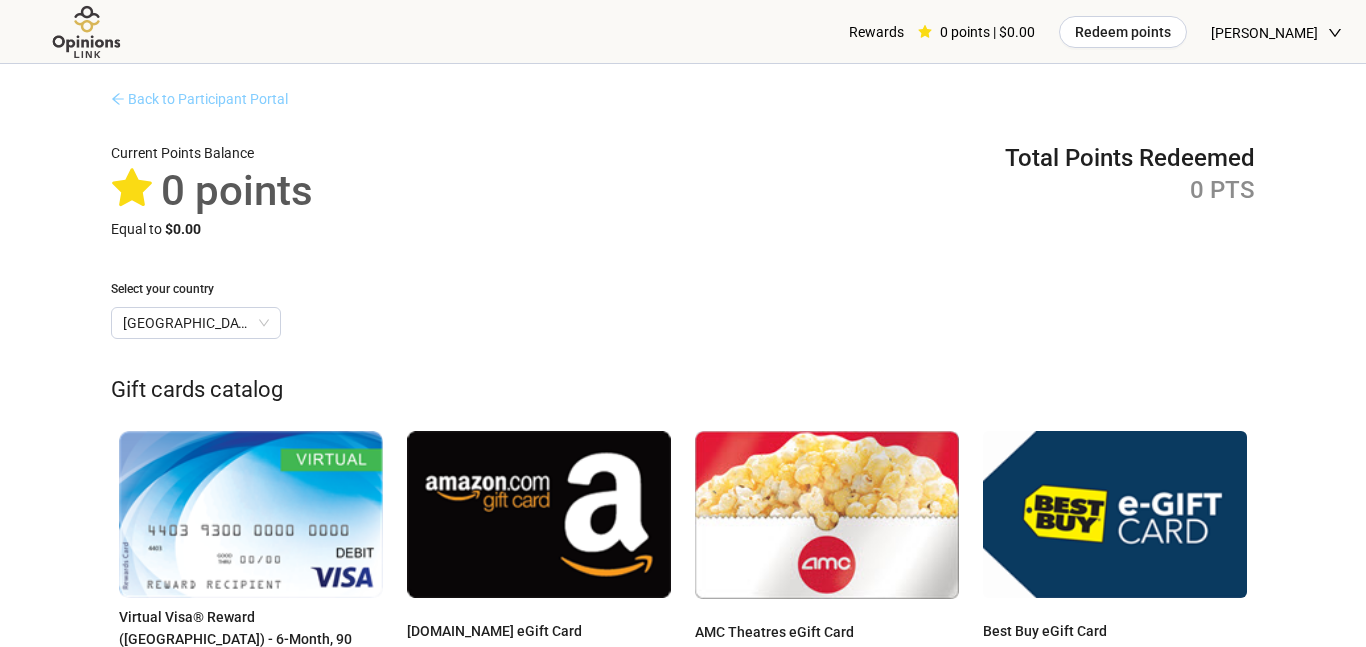 click on "Back to Participant Portal" at bounding box center (199, 99) 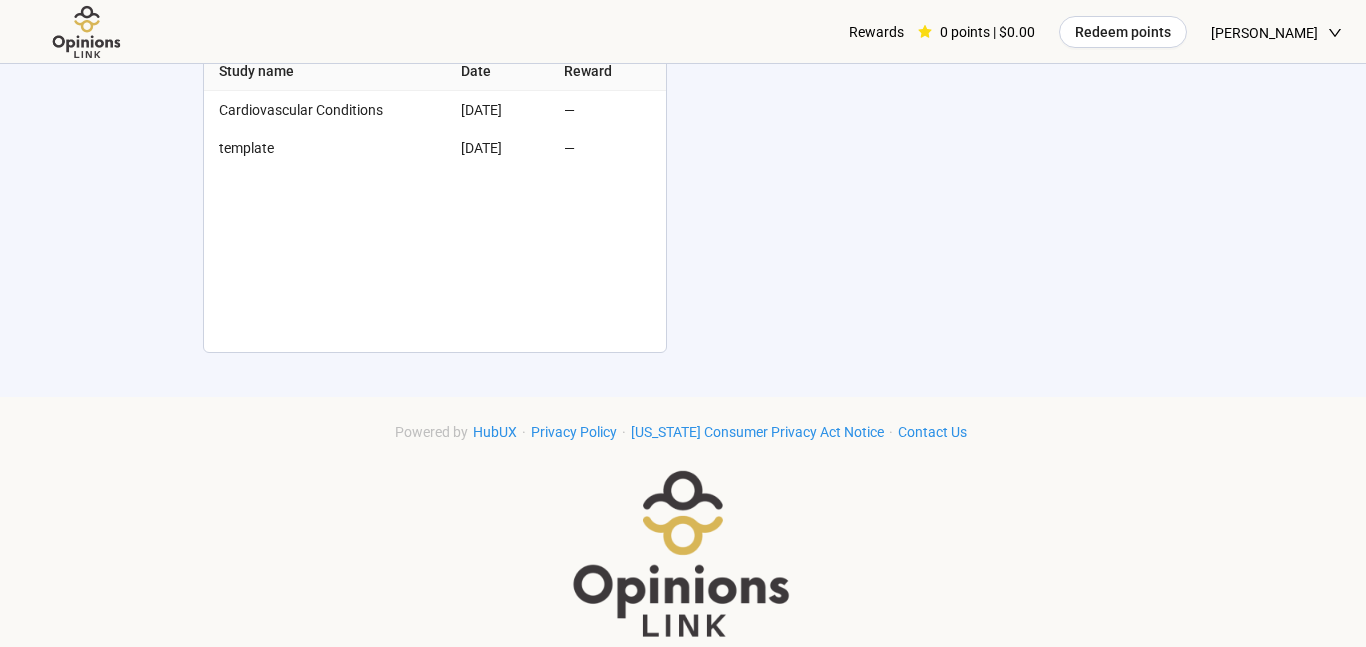 scroll, scrollTop: 1093, scrollLeft: 0, axis: vertical 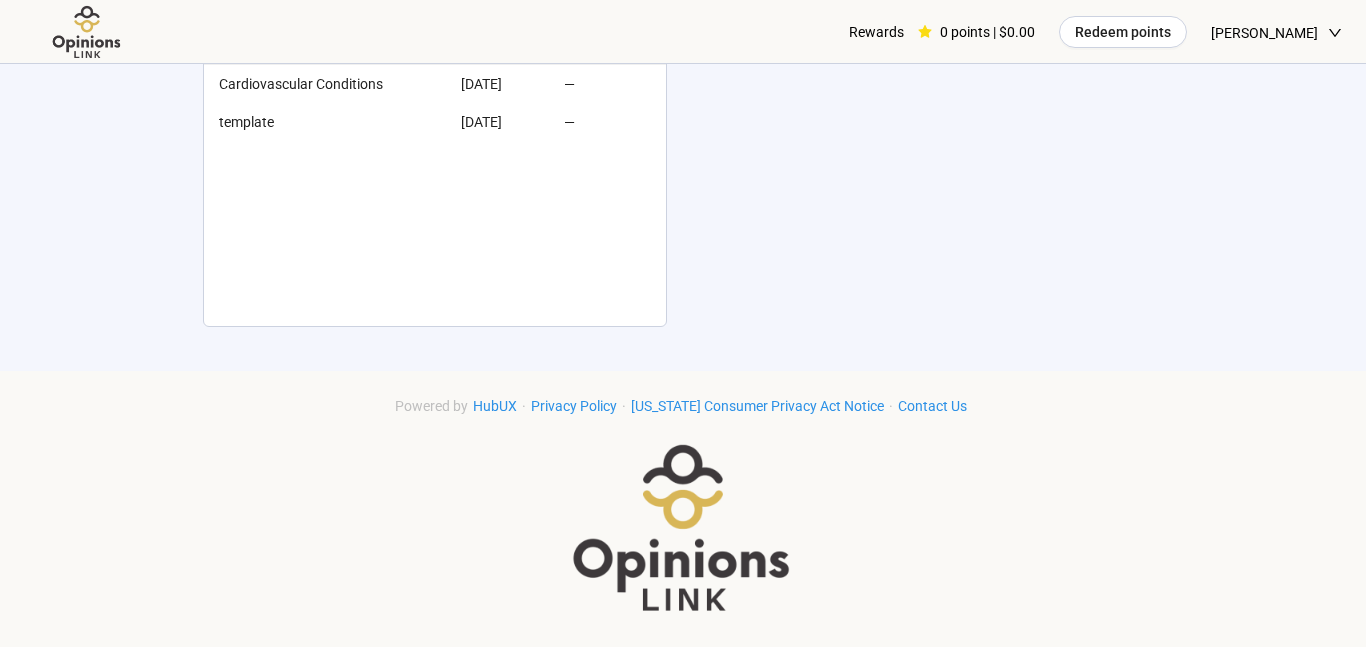 click on "[PERSON_NAME]" at bounding box center (1264, 33) 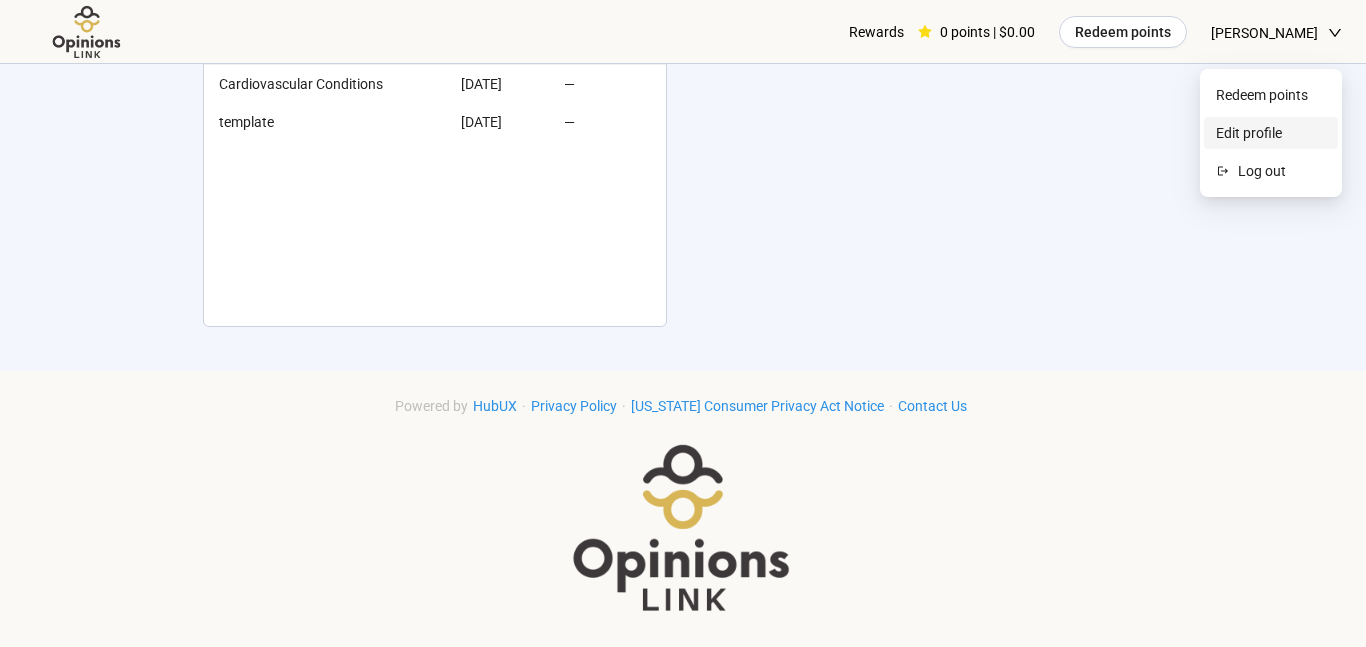 click on "Edit profile" at bounding box center (1271, 133) 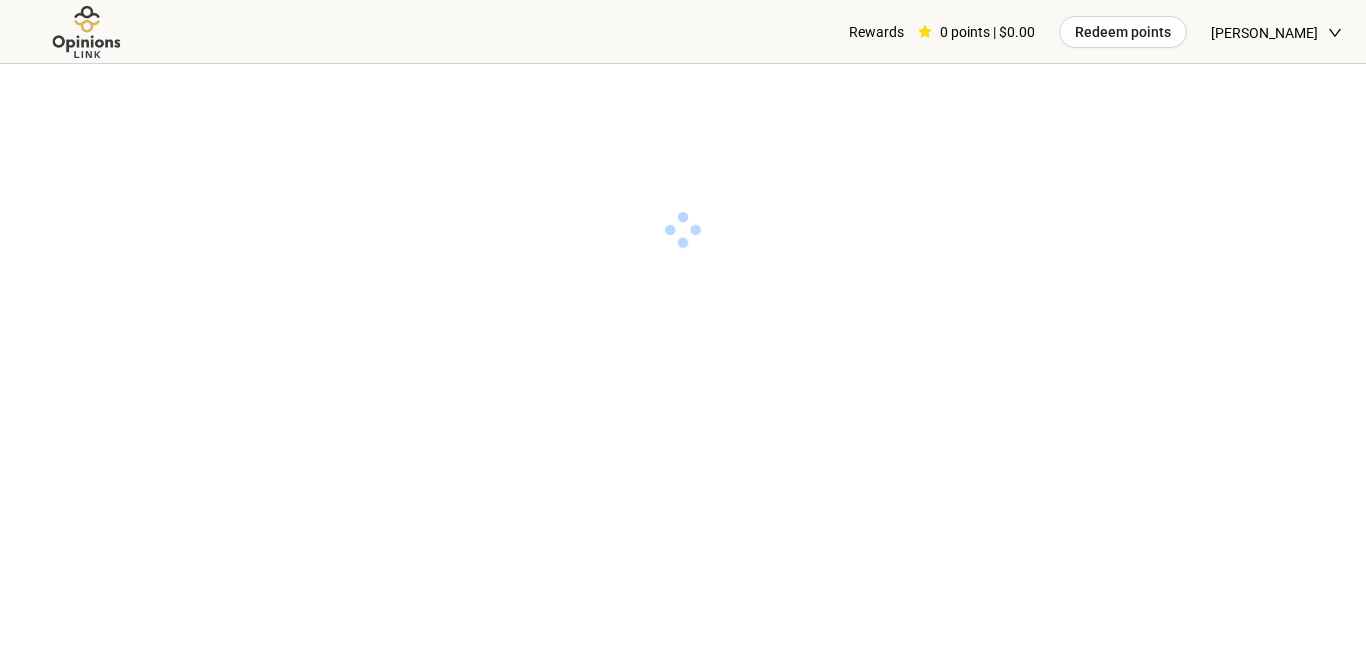 scroll, scrollTop: 0, scrollLeft: 0, axis: both 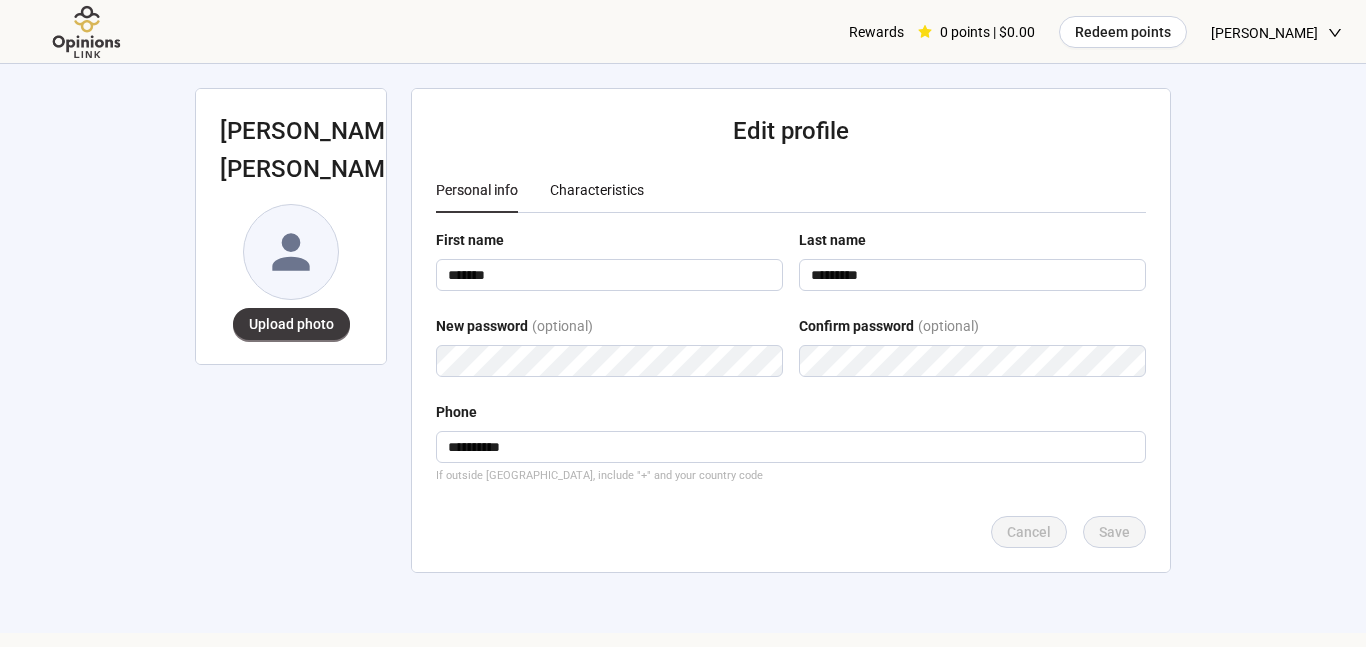 click on "Characteristics" at bounding box center (597, 190) 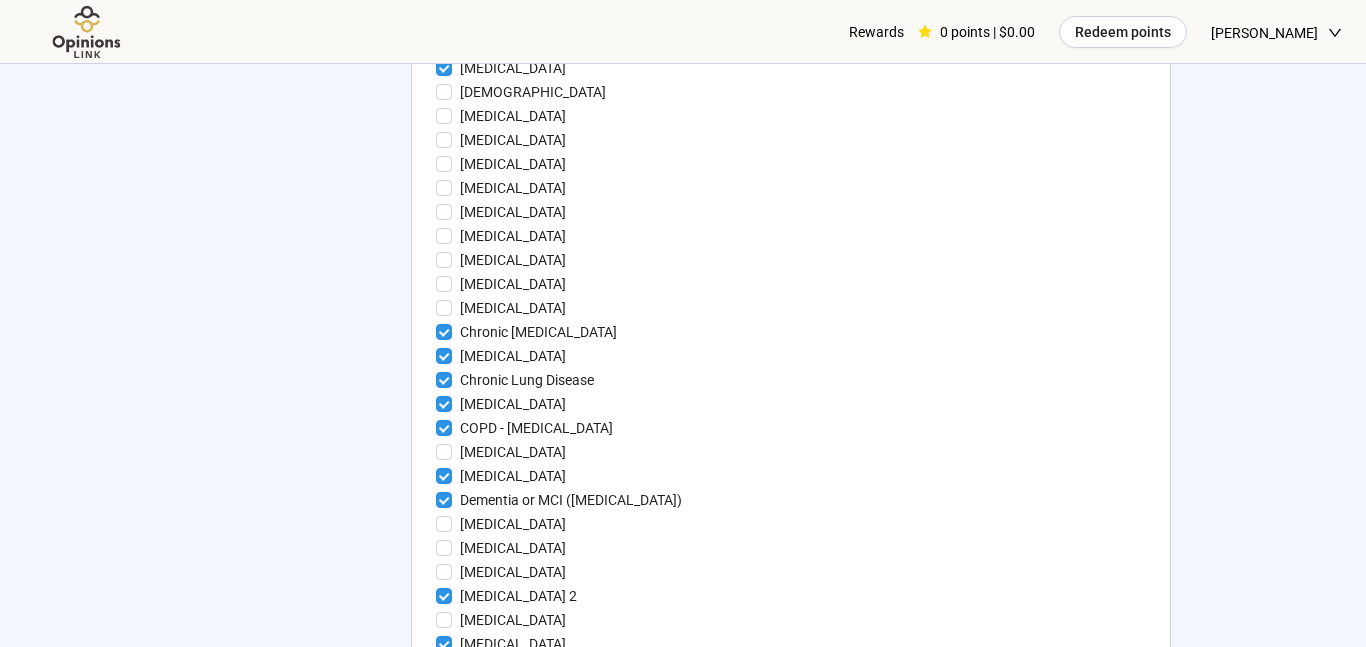 scroll, scrollTop: 2036, scrollLeft: 0, axis: vertical 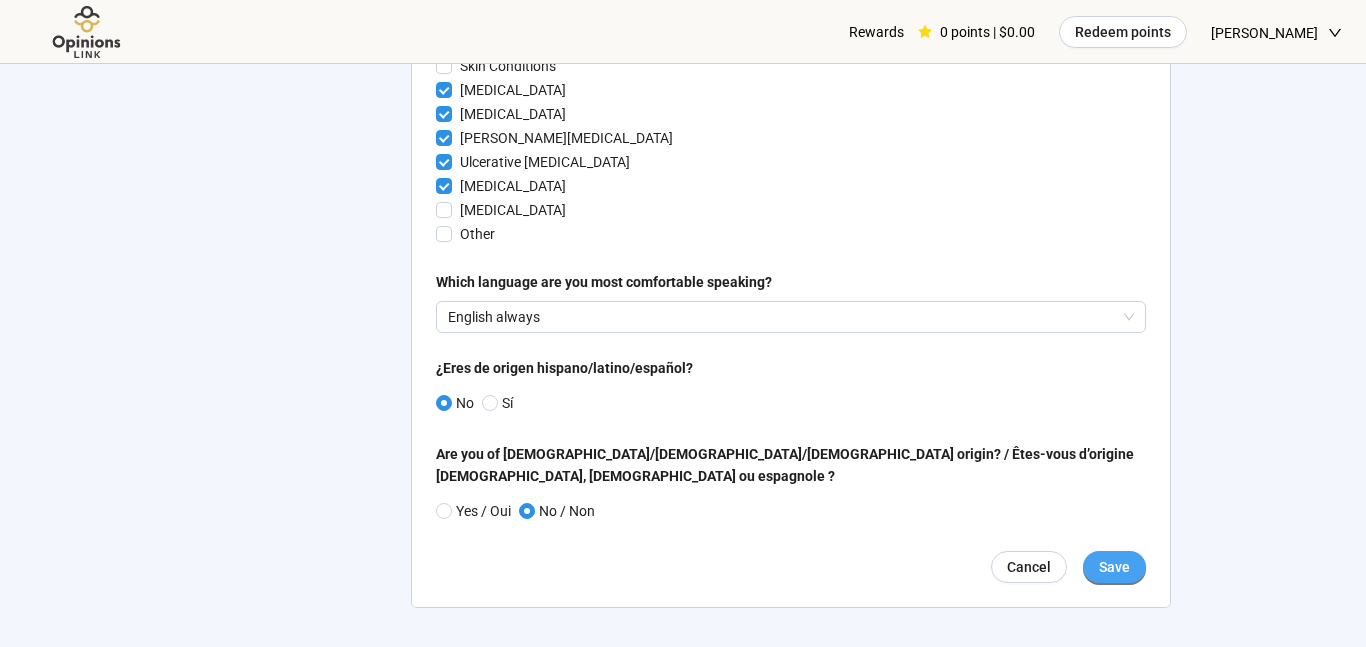 click on "Save" at bounding box center [1114, 567] 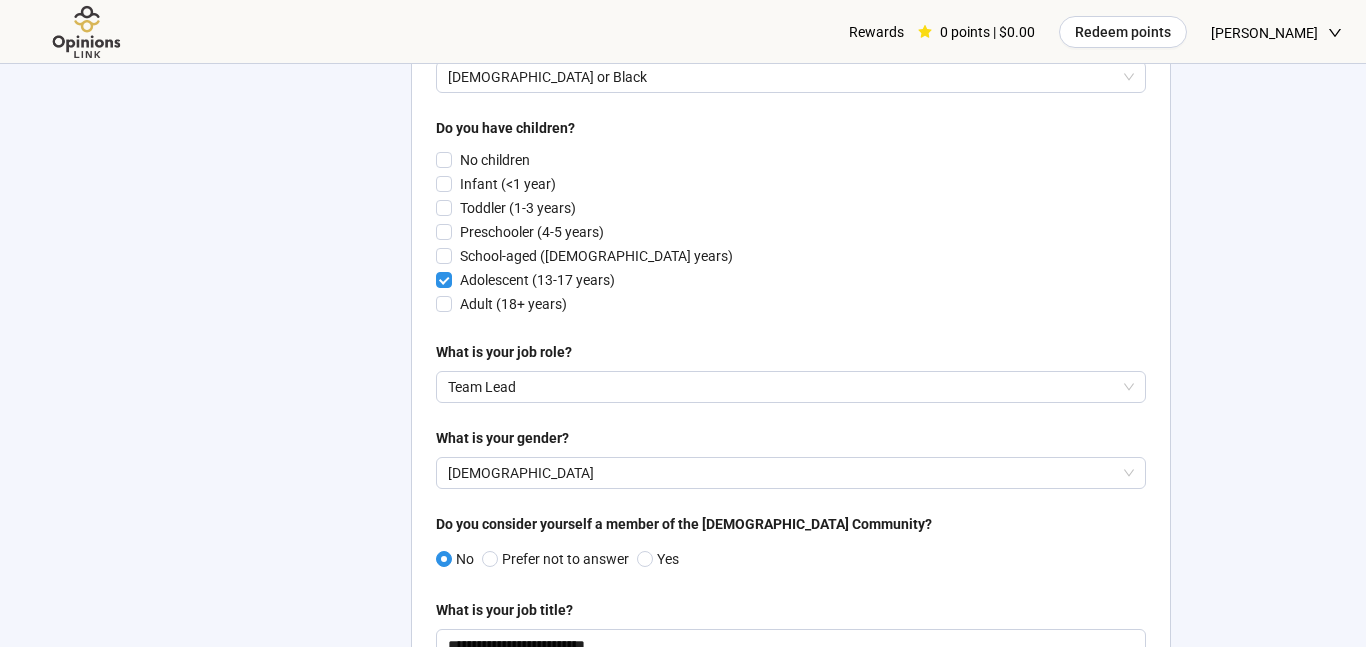 scroll, scrollTop: 0, scrollLeft: 0, axis: both 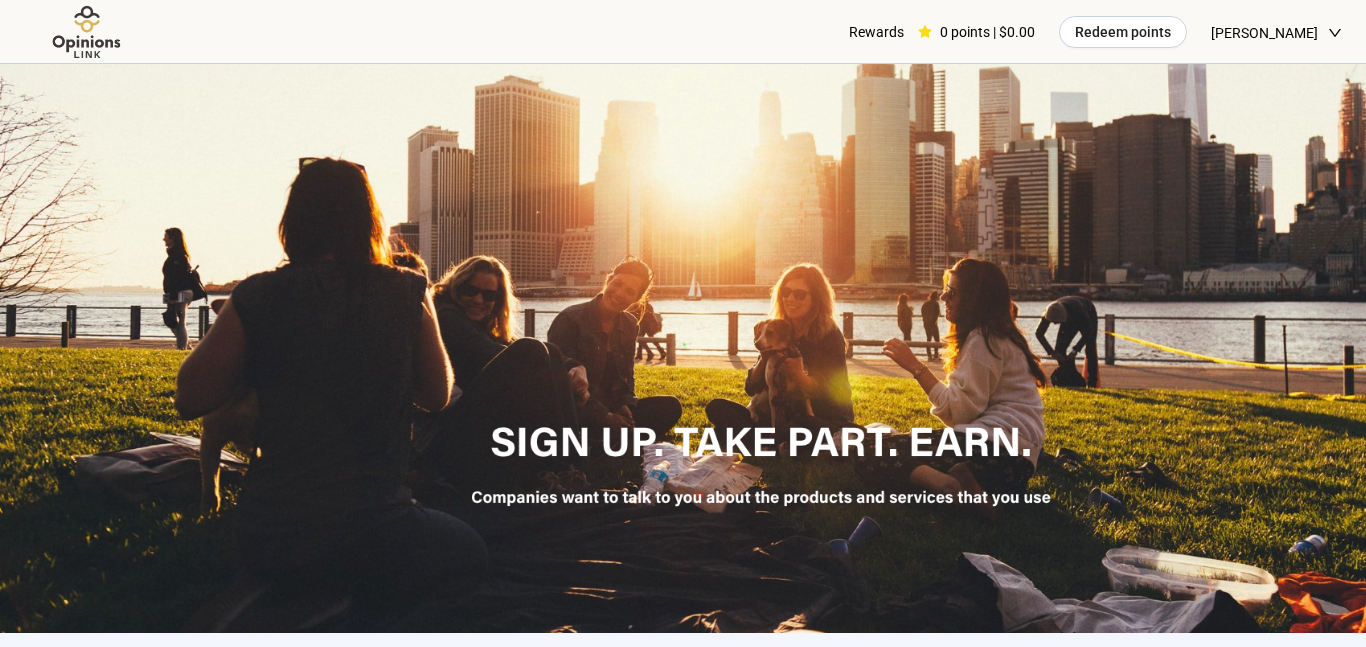 click on "[PERSON_NAME]" at bounding box center (1264, 33) 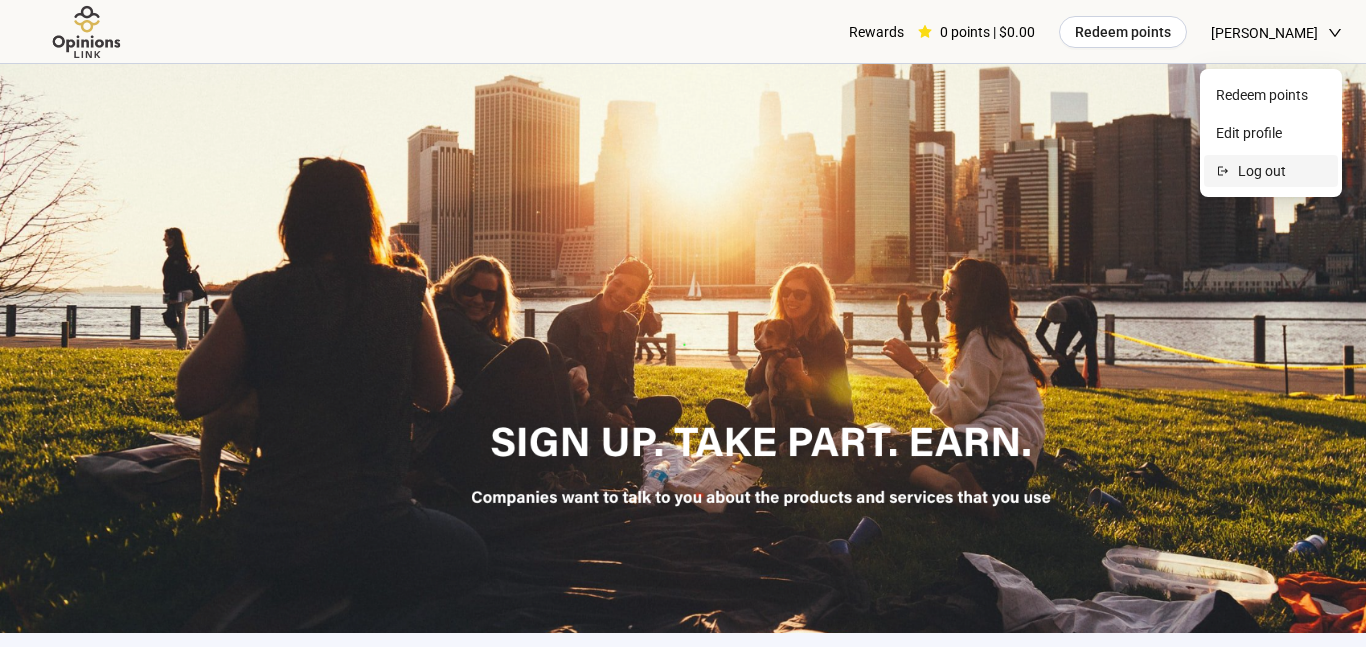 click on "Log out" at bounding box center (1282, 171) 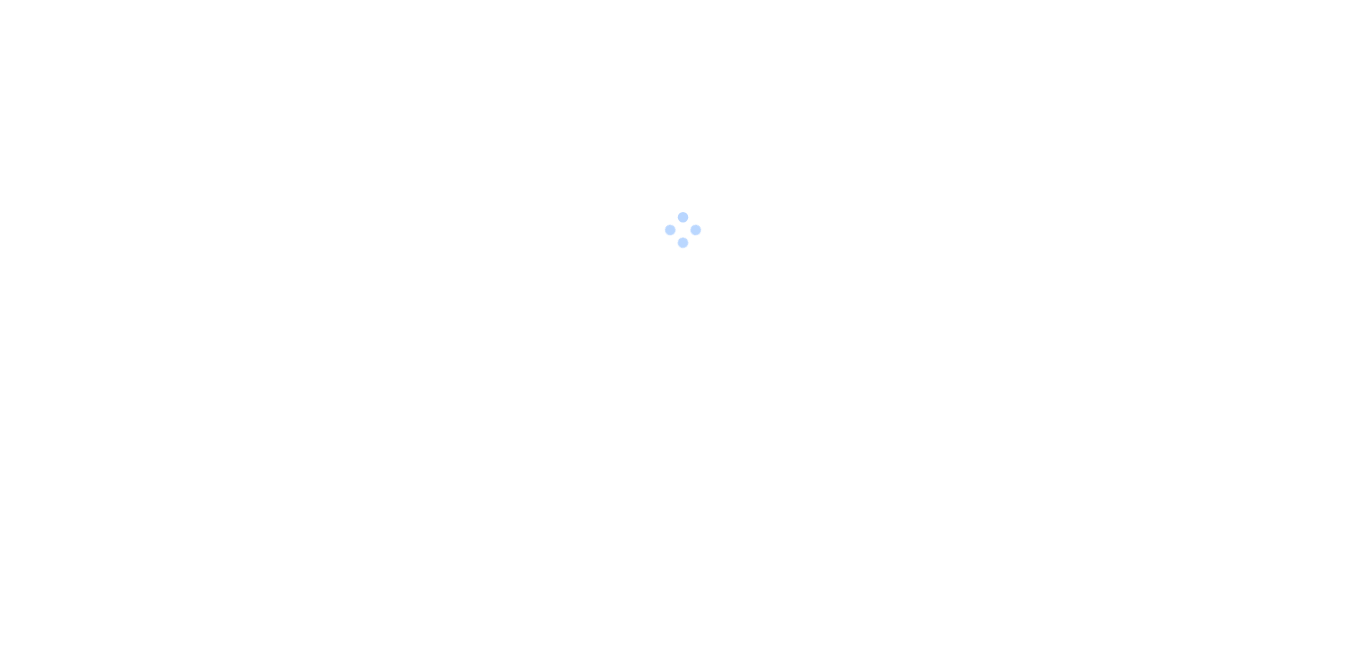 scroll, scrollTop: 0, scrollLeft: 0, axis: both 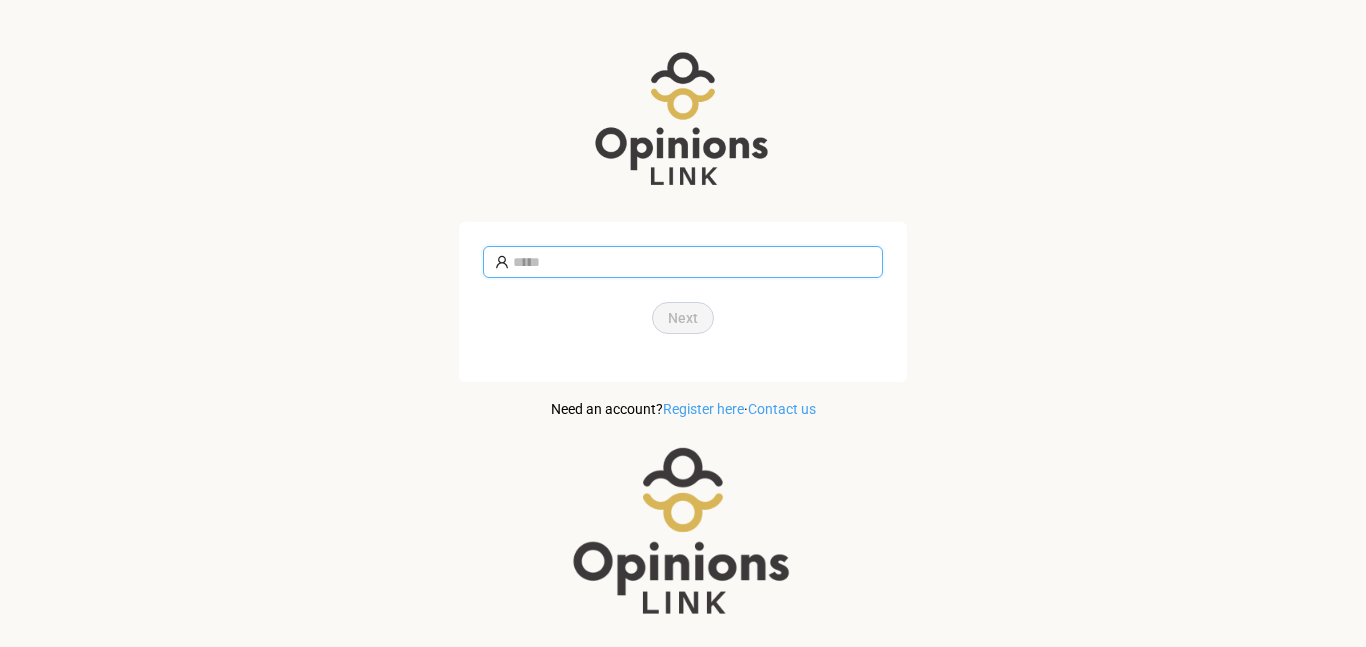 type on "**********" 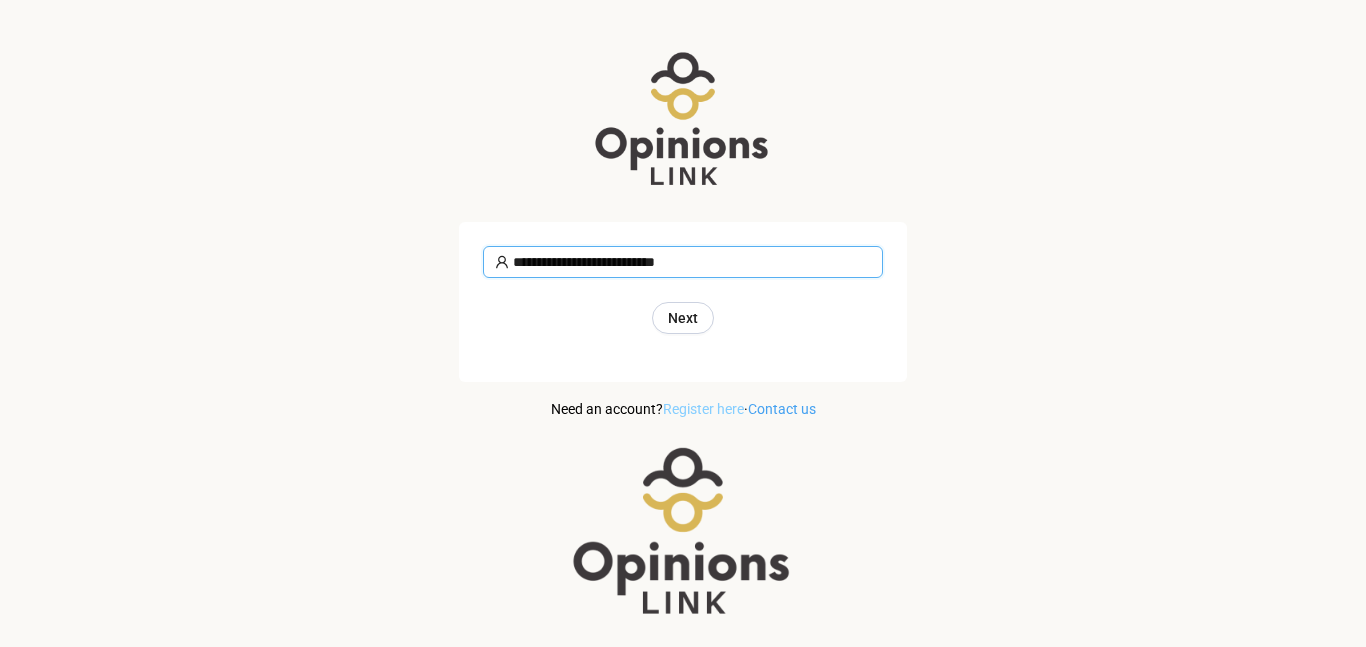click on "Register here" at bounding box center [703, 409] 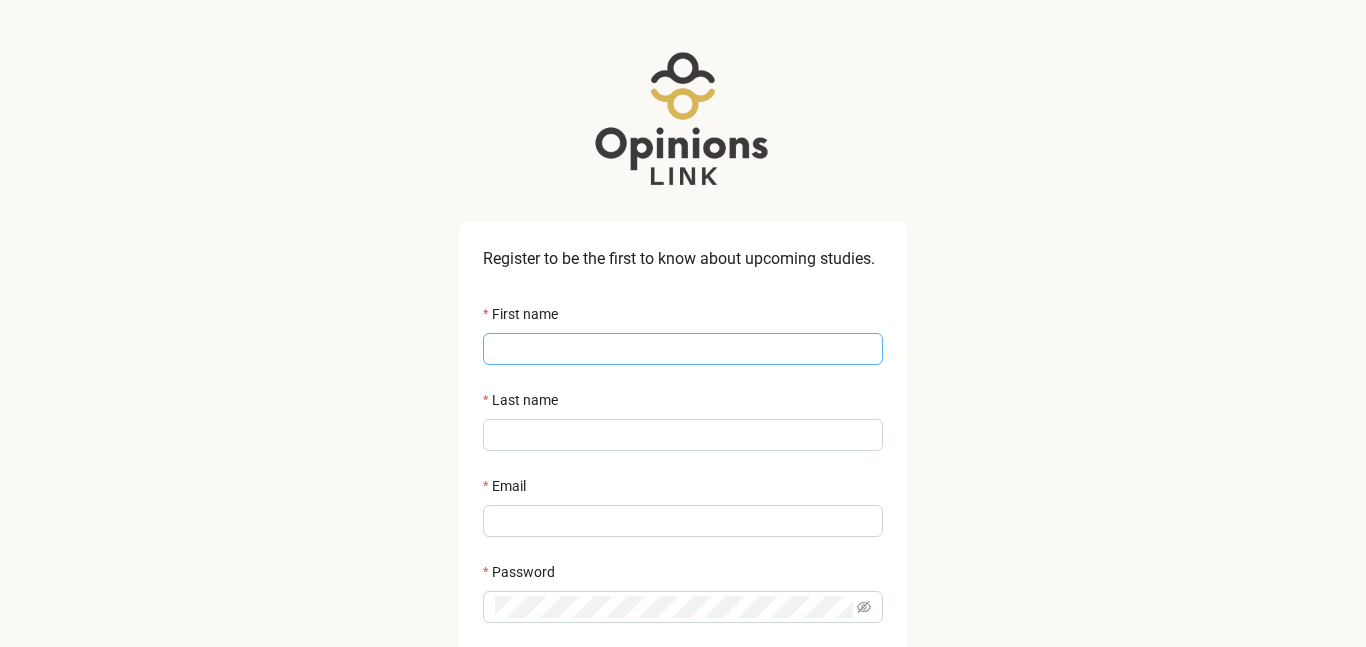 click on "First name" at bounding box center (683, 349) 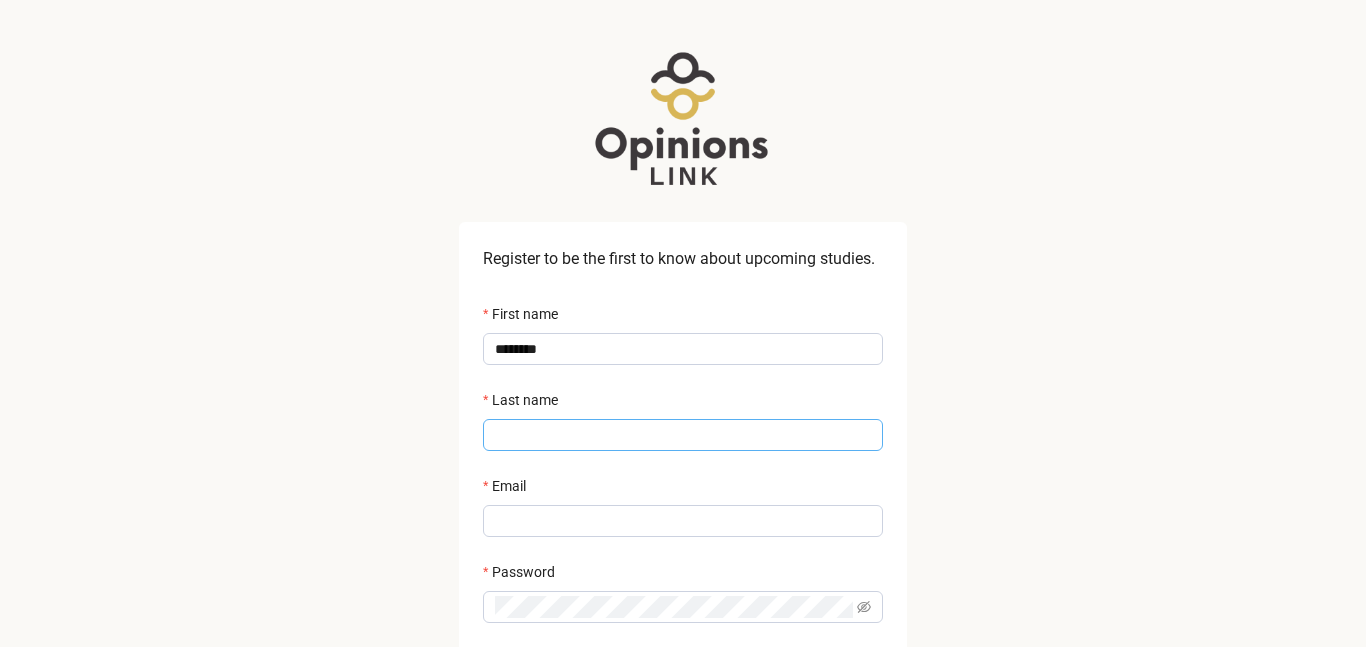 type on "*********" 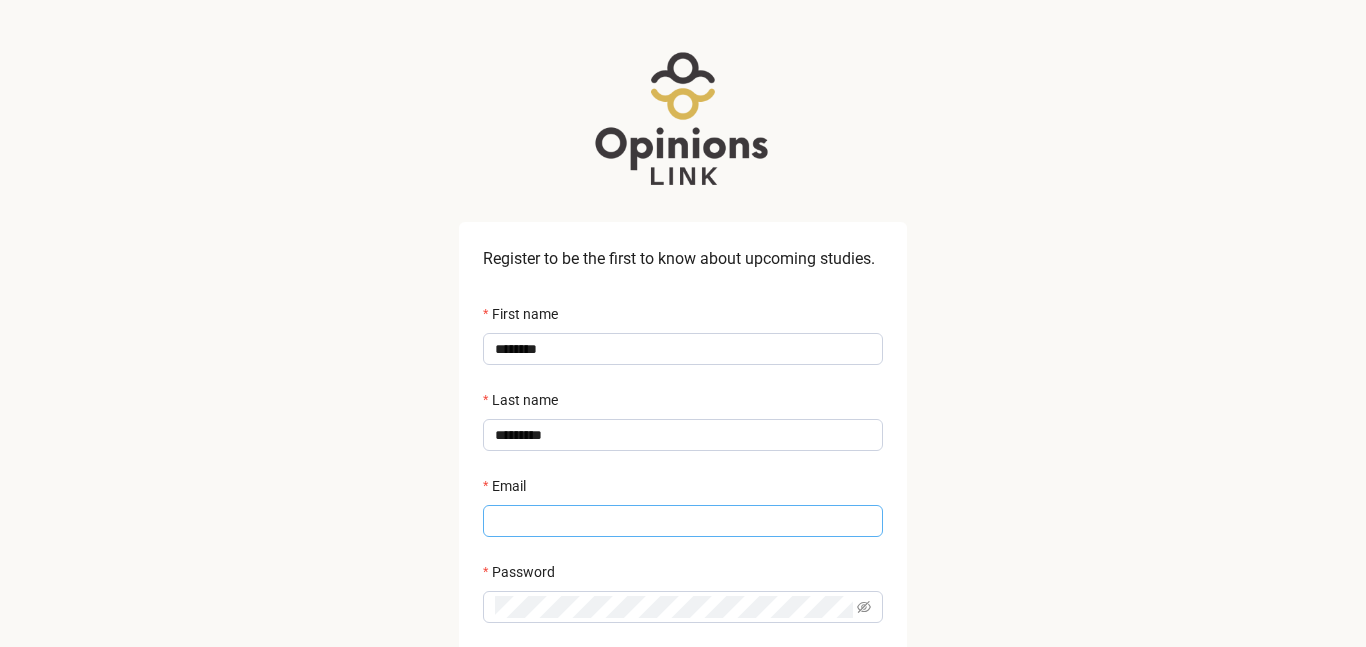 type on "**********" 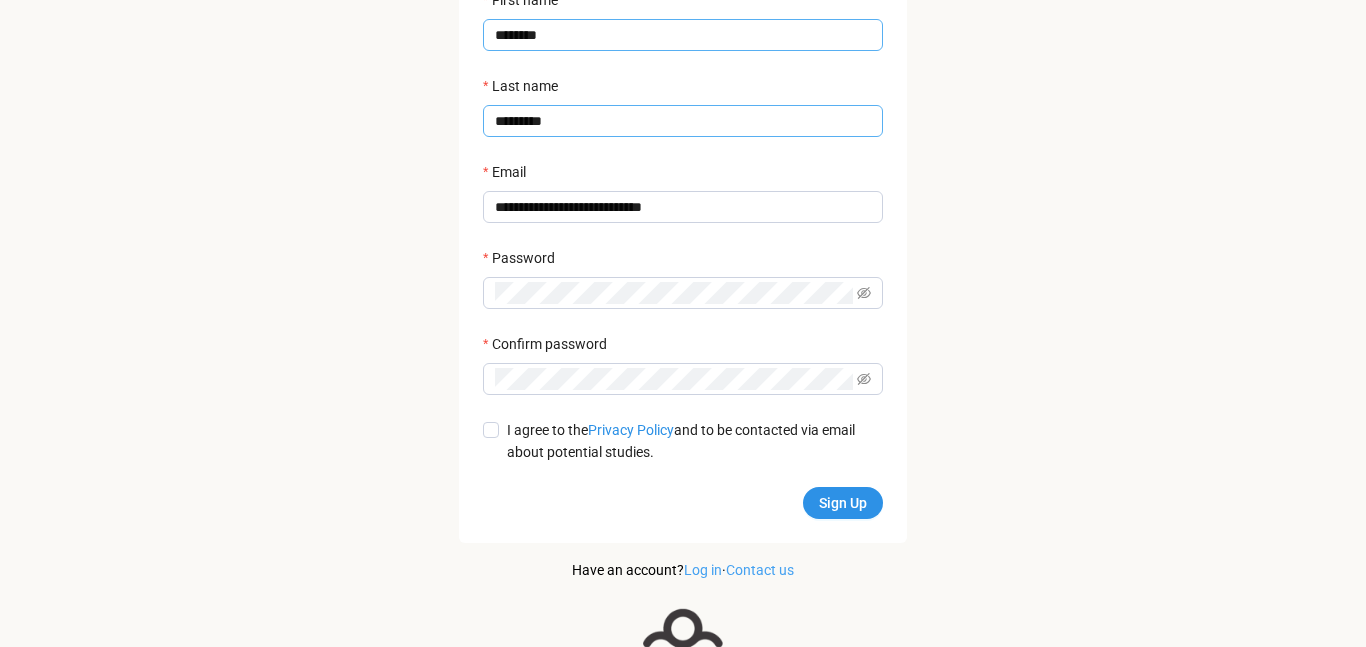 scroll, scrollTop: 319, scrollLeft: 0, axis: vertical 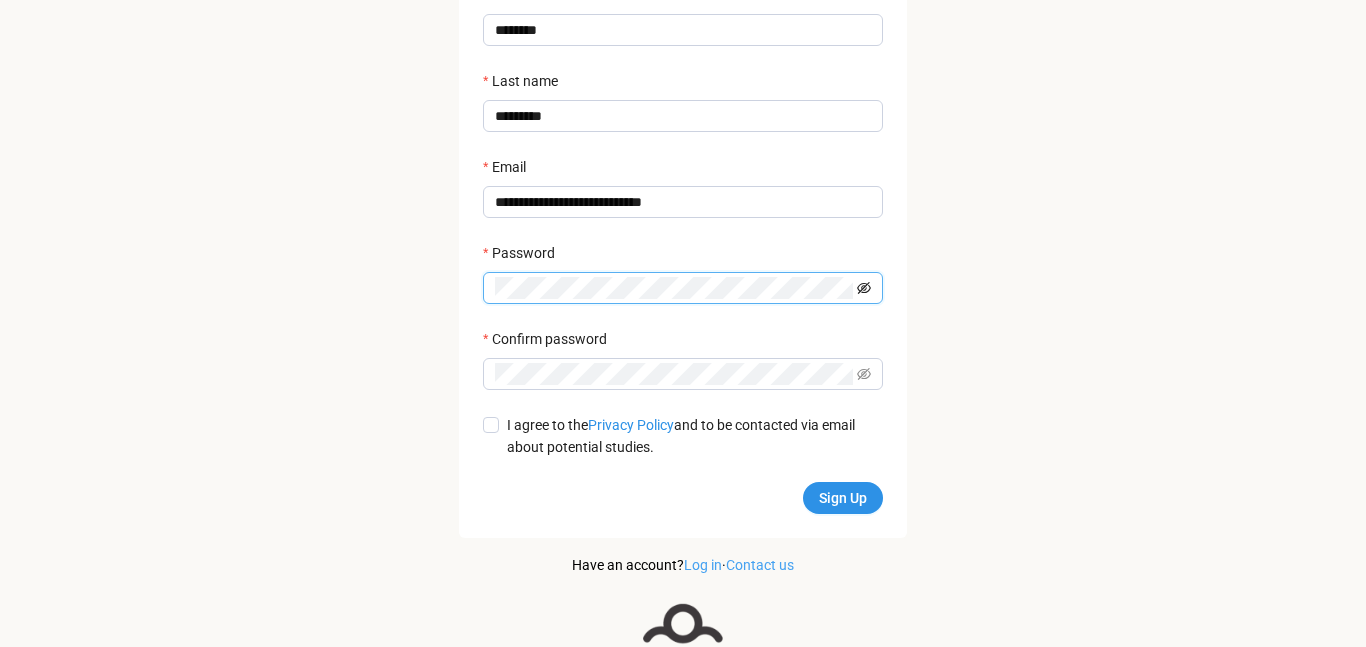 click 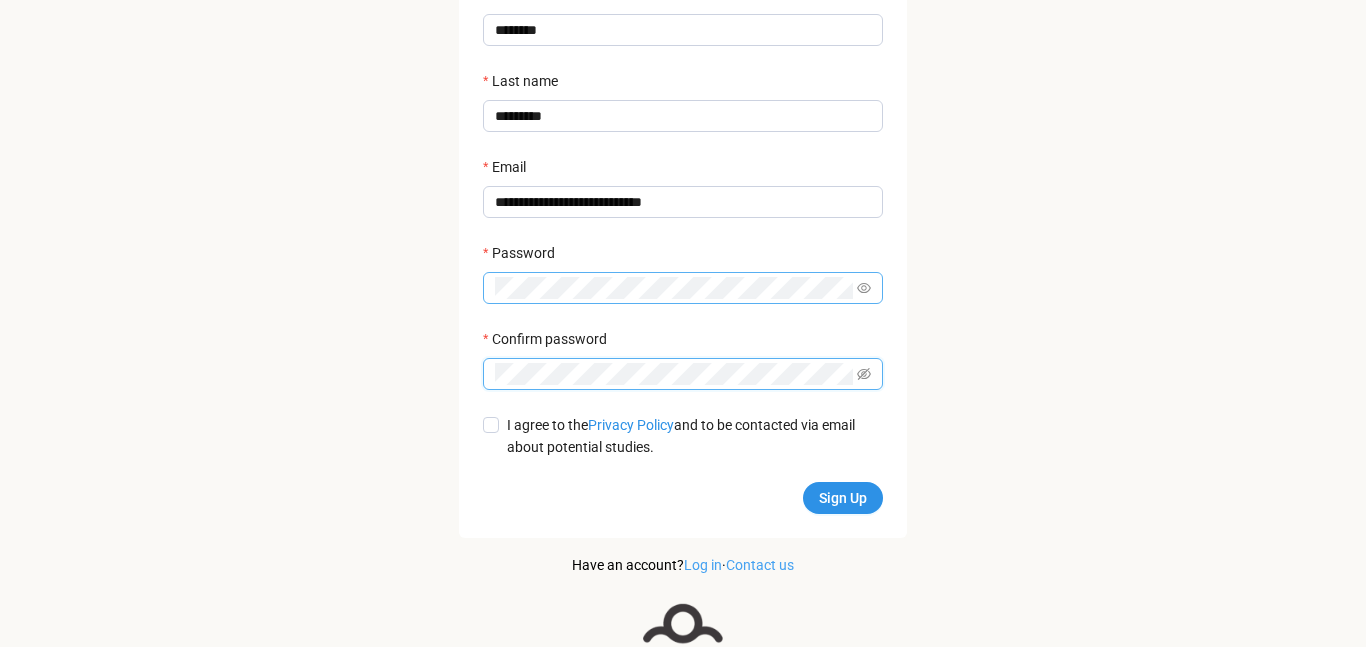 click on "**********" at bounding box center [683, 220] 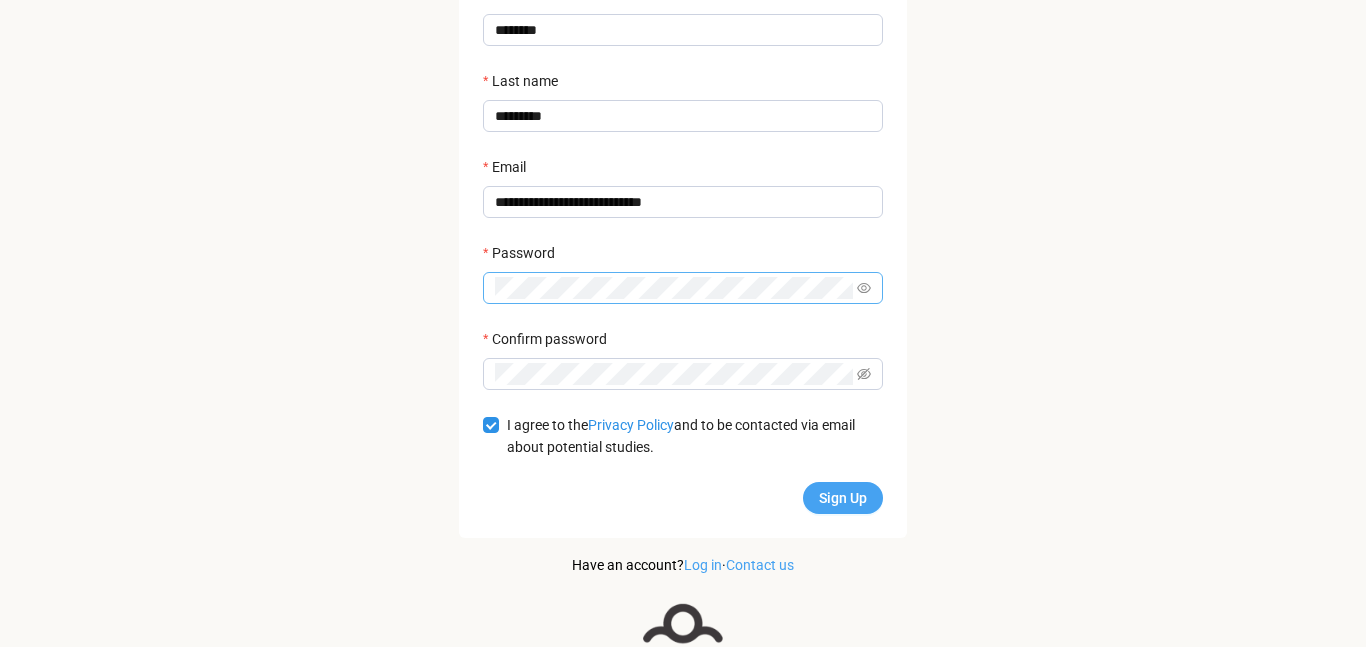 click on "Sign Up" at bounding box center [843, 498] 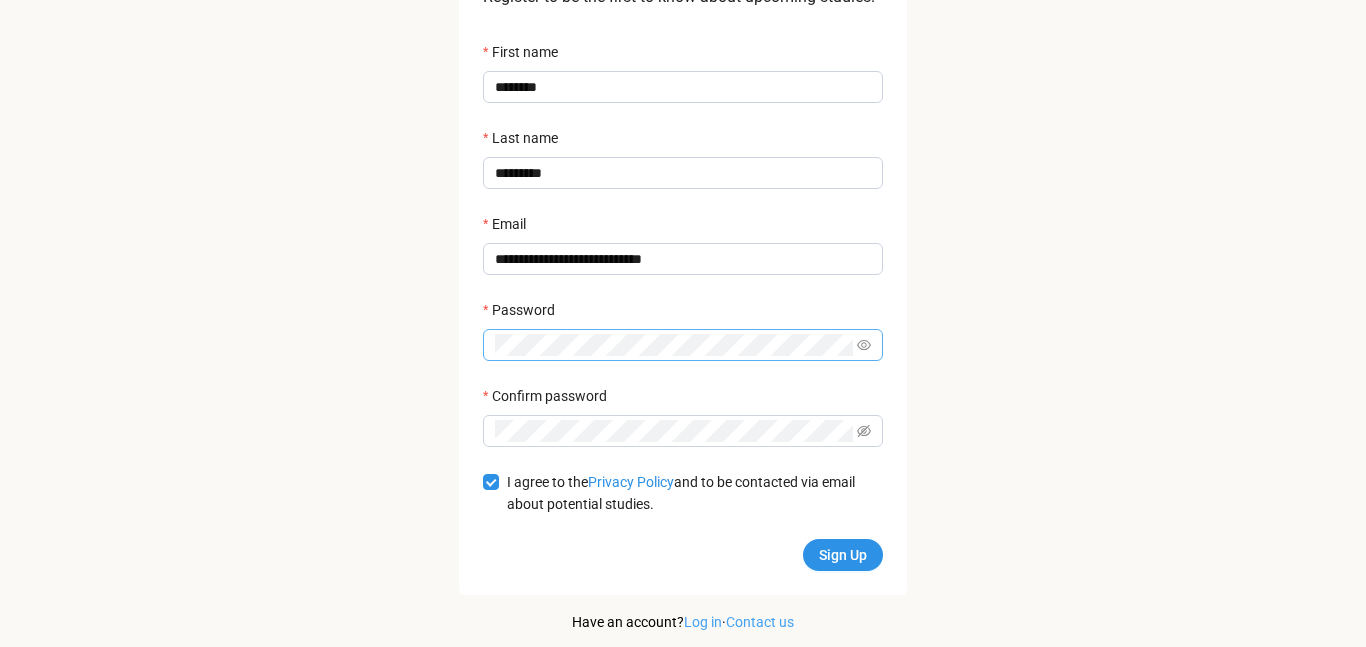 scroll, scrollTop: 263, scrollLeft: 0, axis: vertical 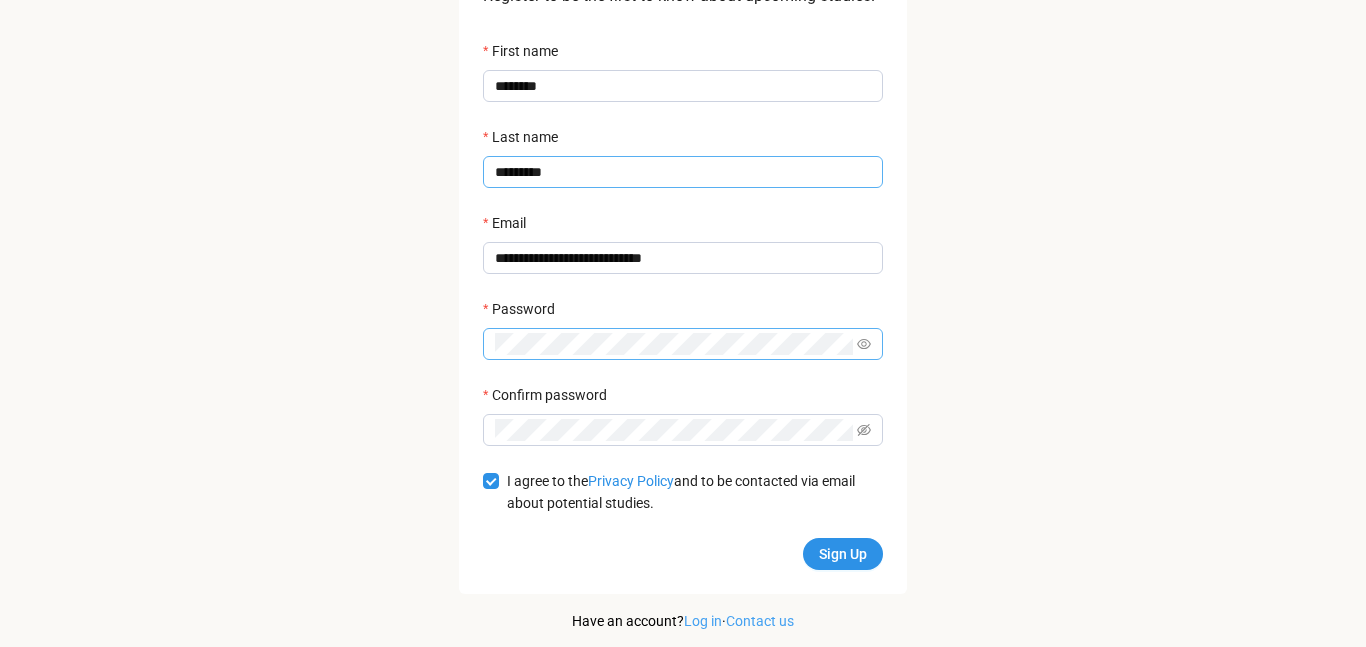 click on "*********" at bounding box center (683, 172) 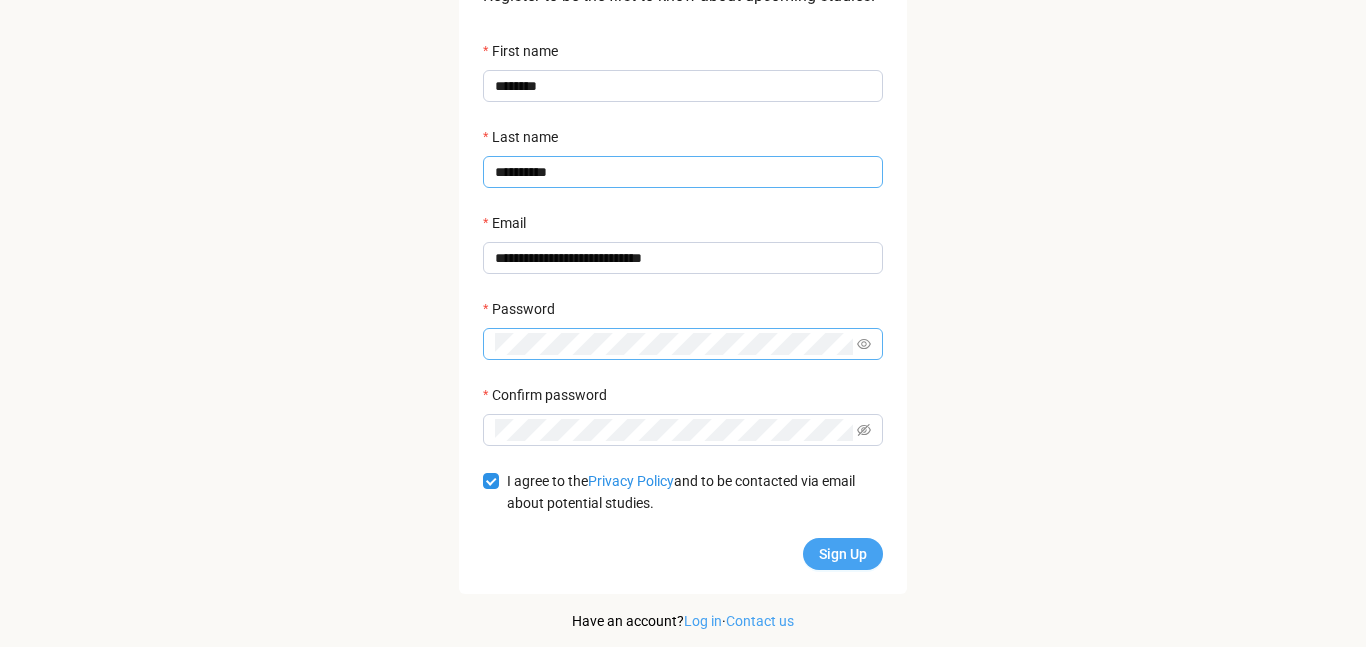 type on "**********" 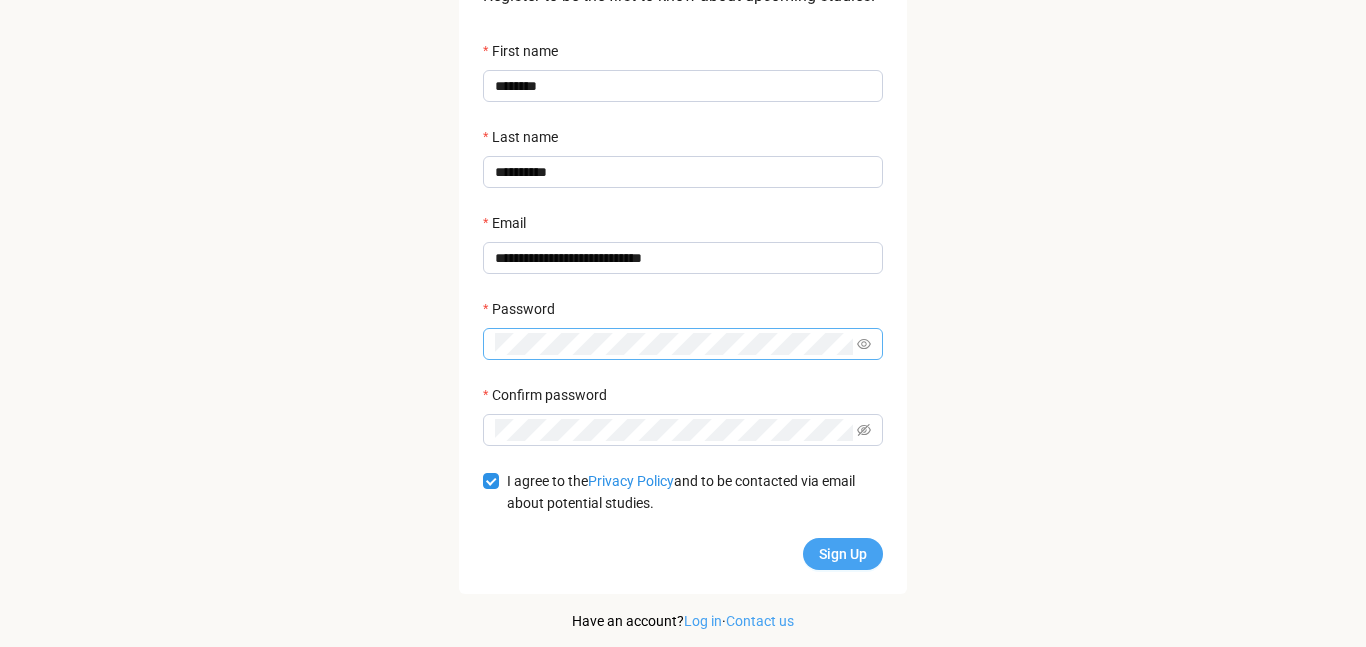 click on "Sign Up" at bounding box center (843, 554) 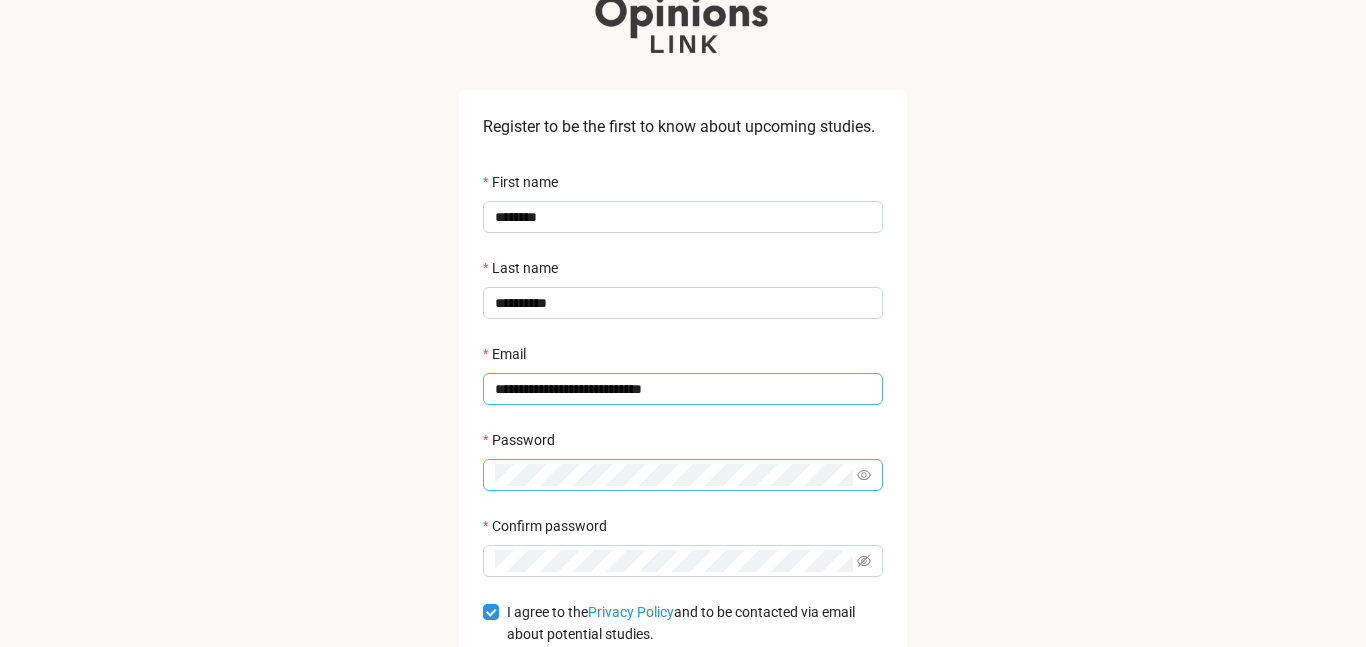 scroll, scrollTop: 139, scrollLeft: 0, axis: vertical 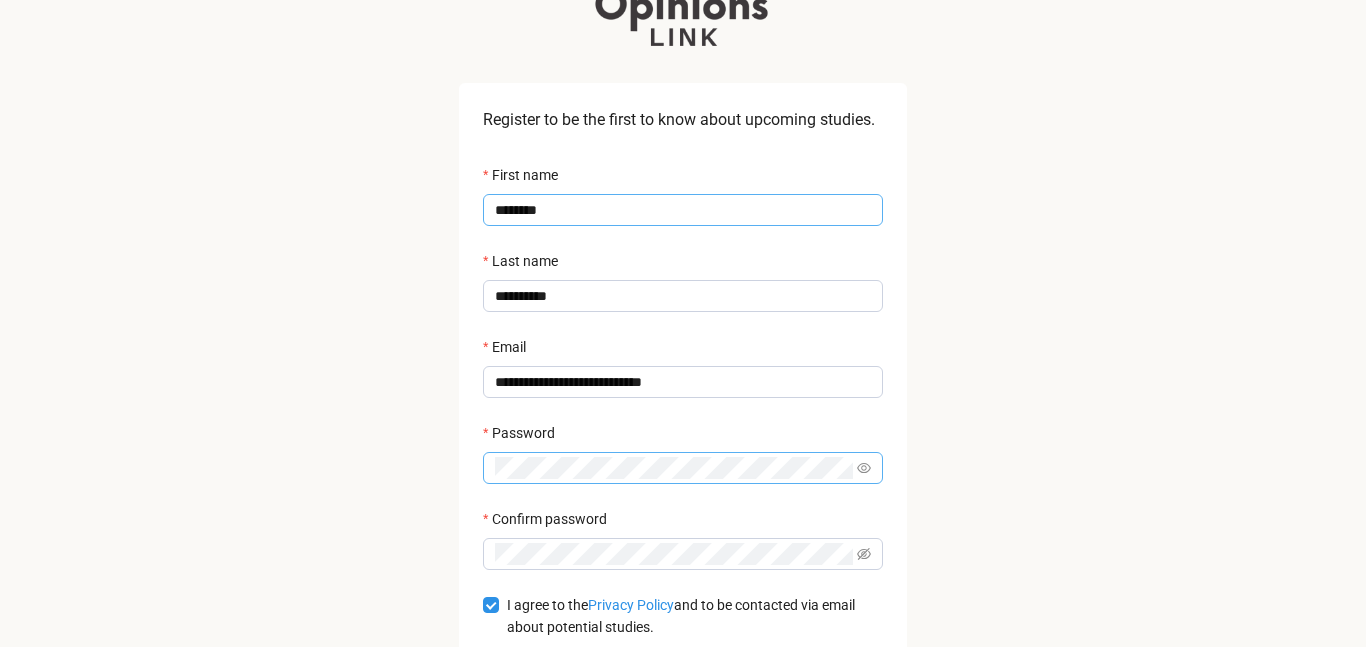 click on "********" at bounding box center (683, 210) 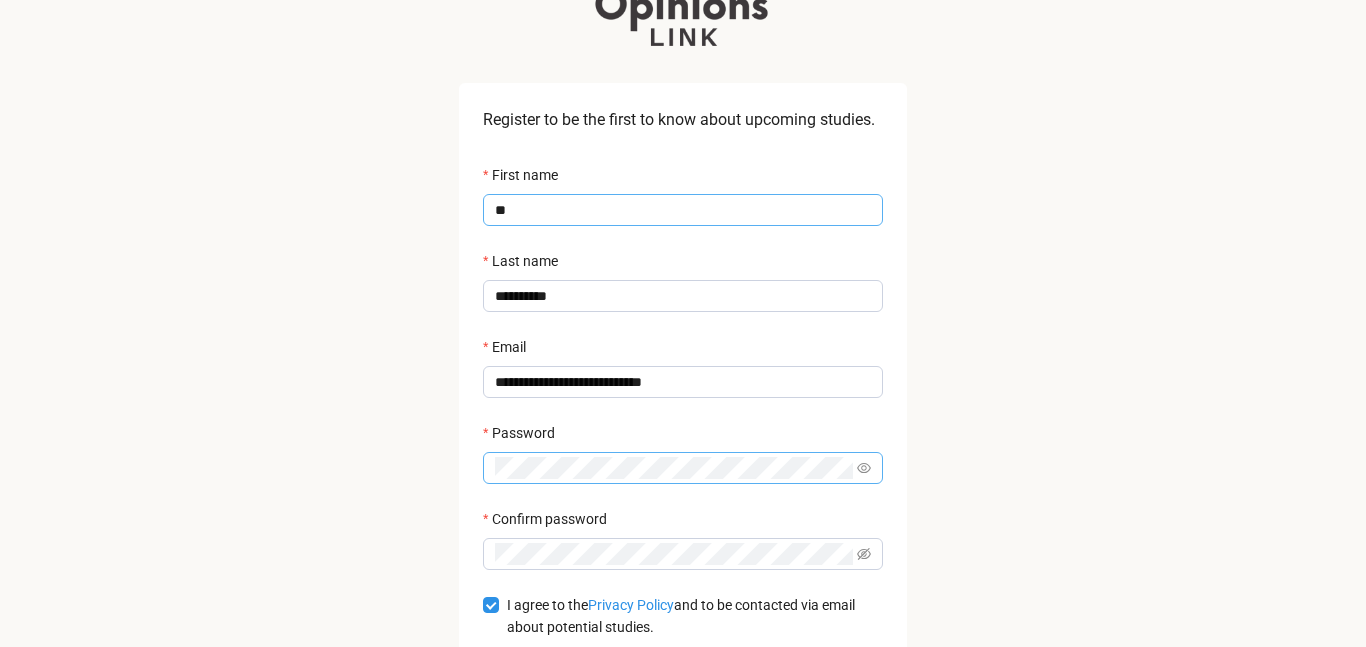 type on "*" 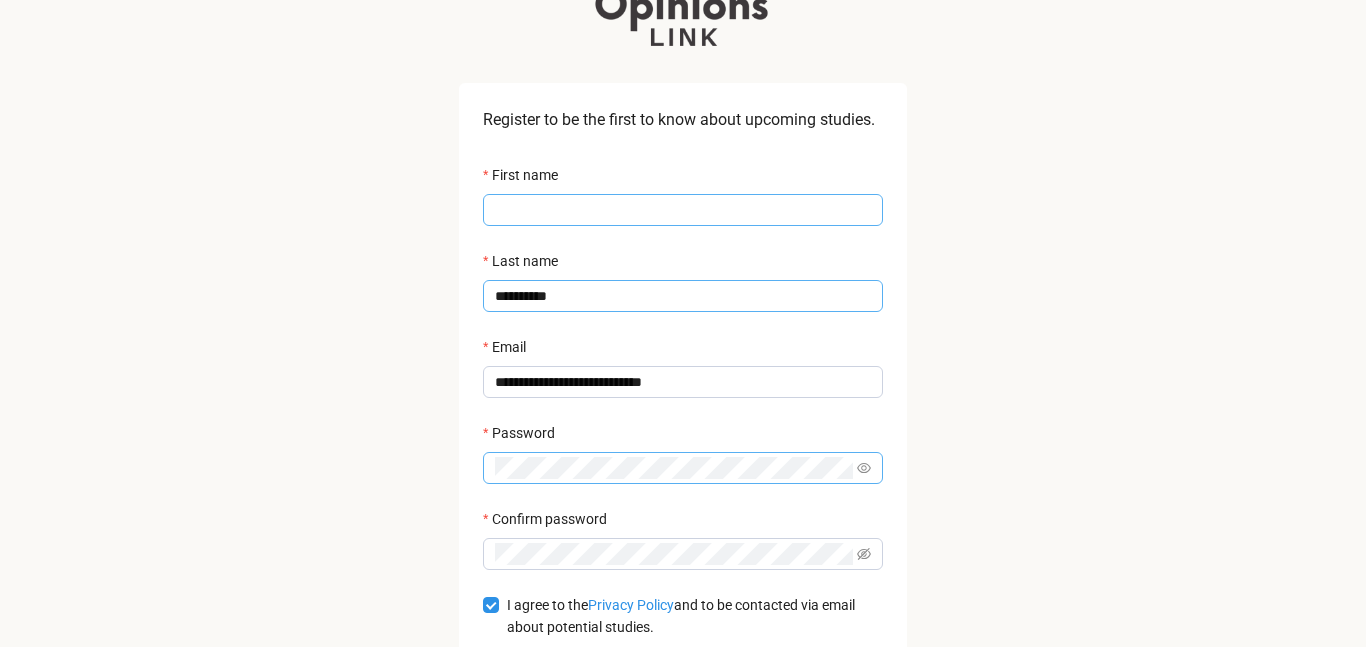 type 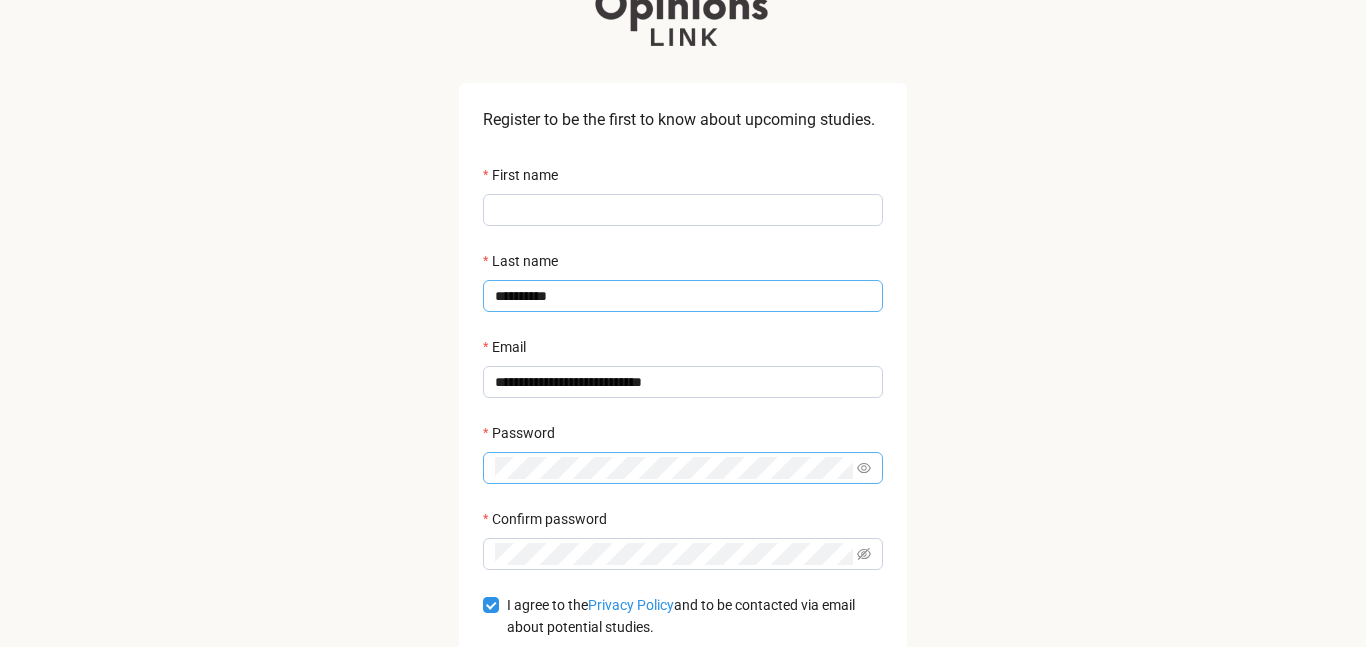click on "**********" at bounding box center (683, 296) 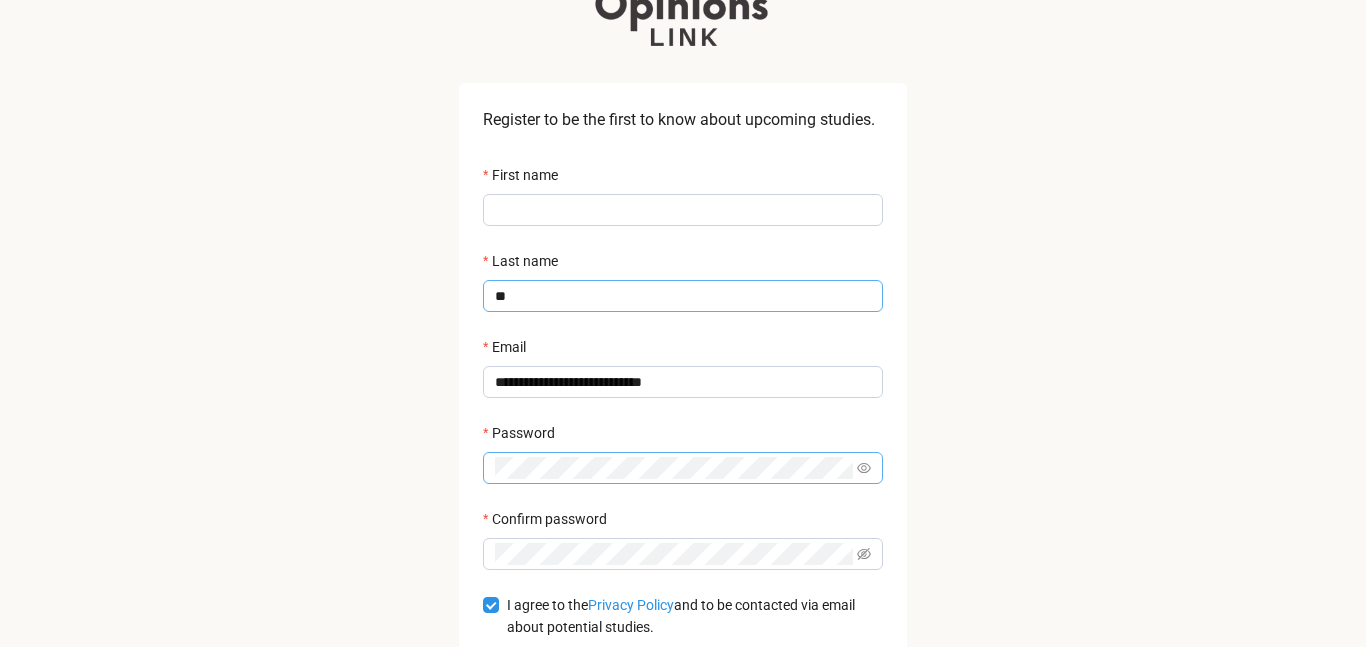 type on "*" 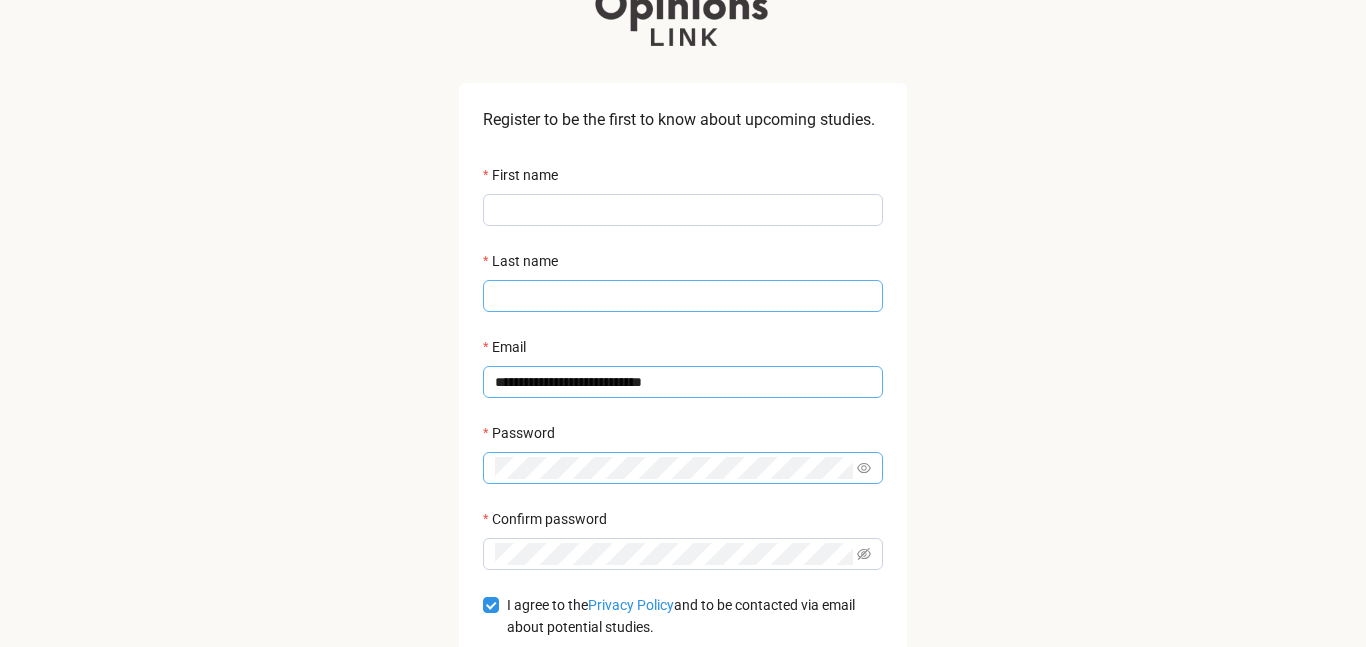 type 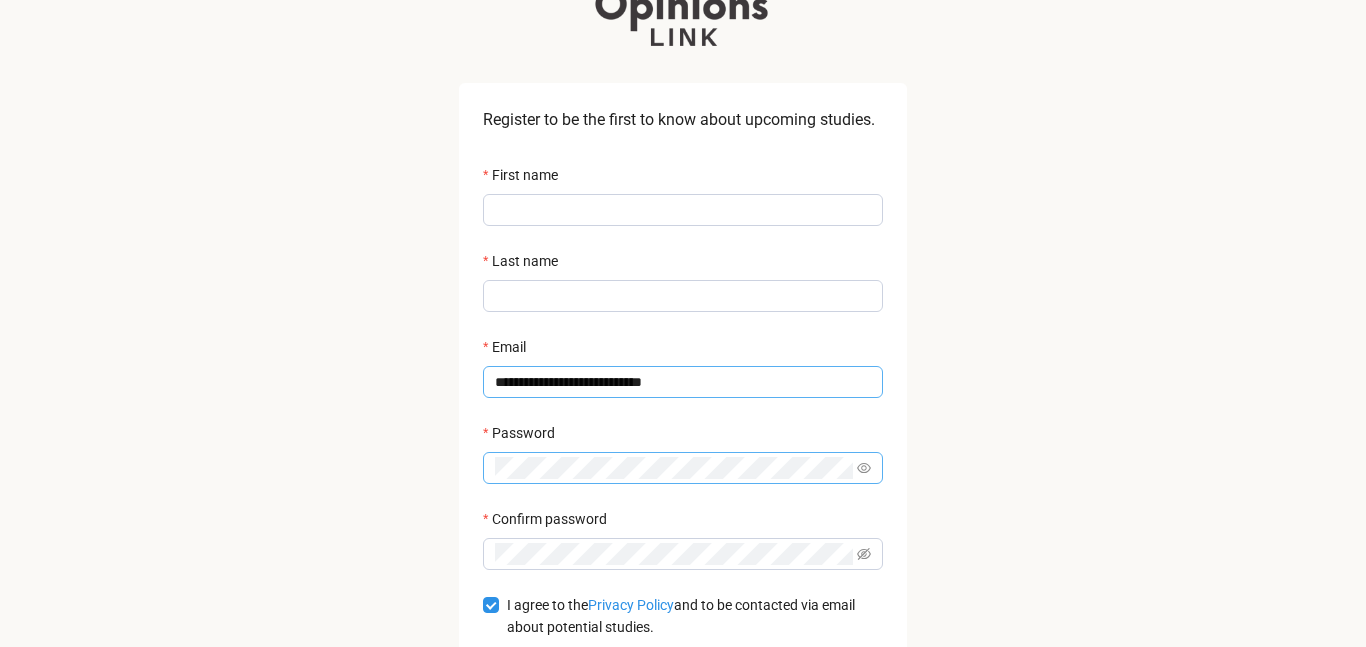 click on "**********" at bounding box center [683, 382] 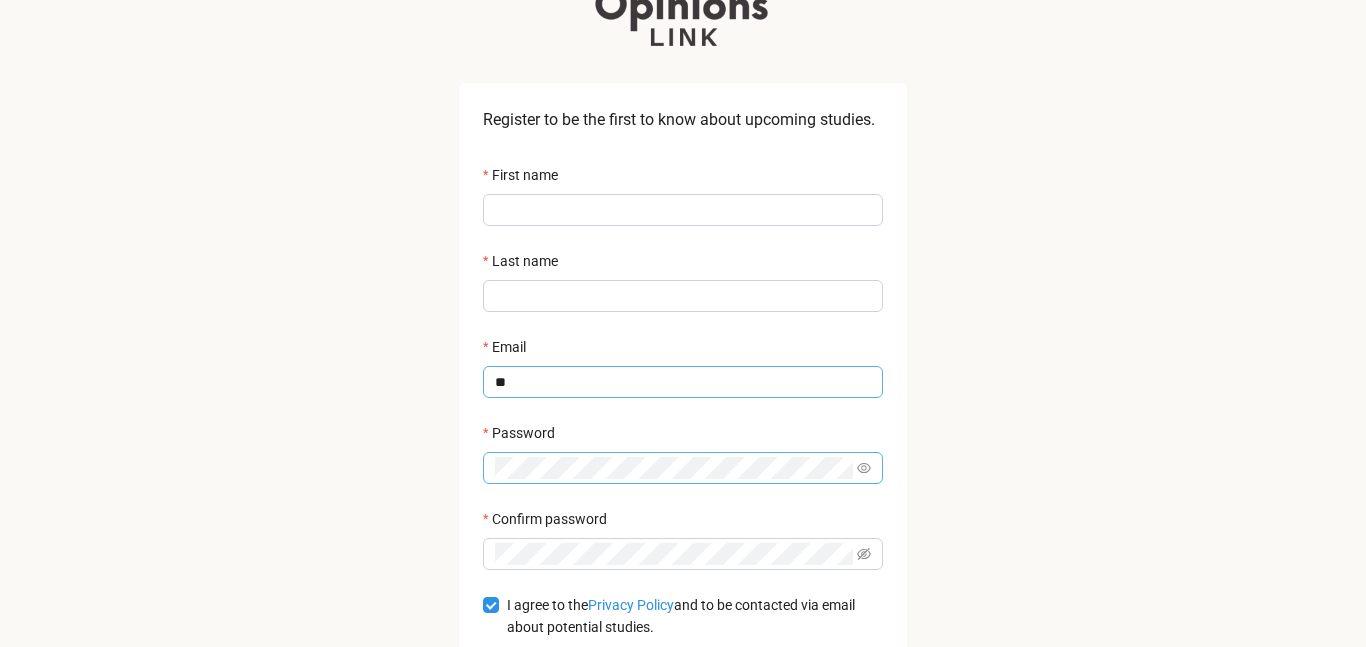 type on "*" 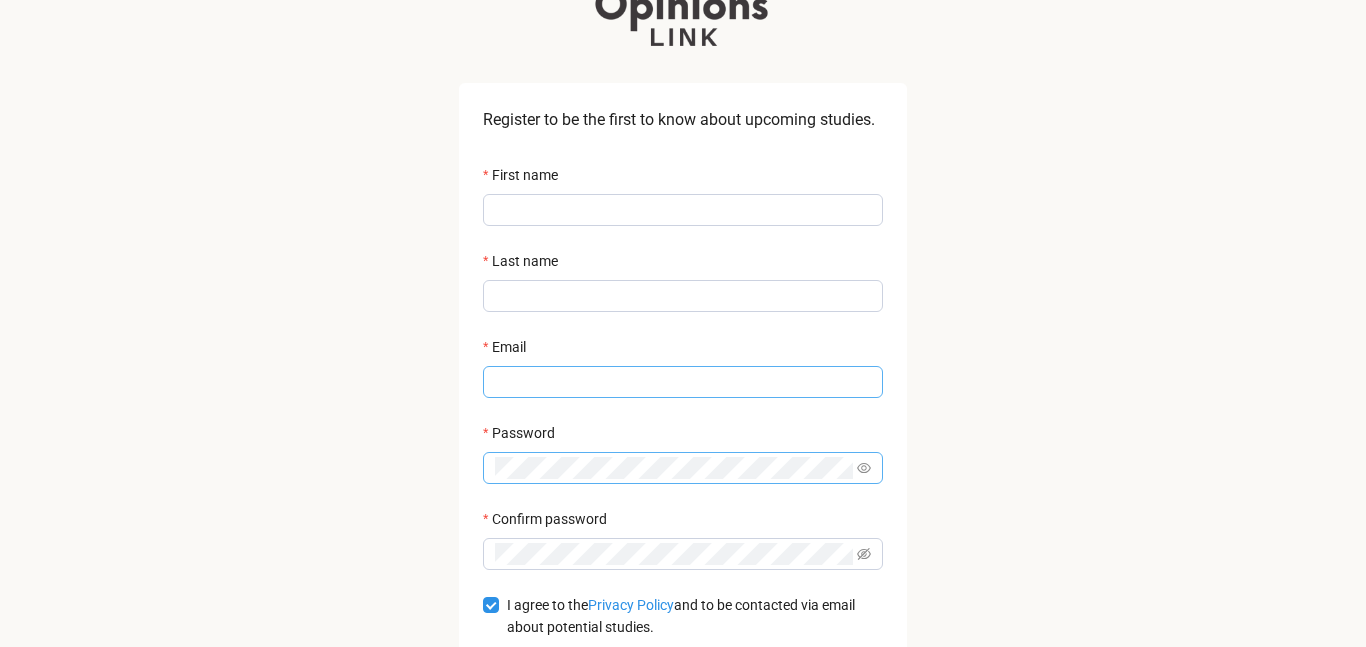 type 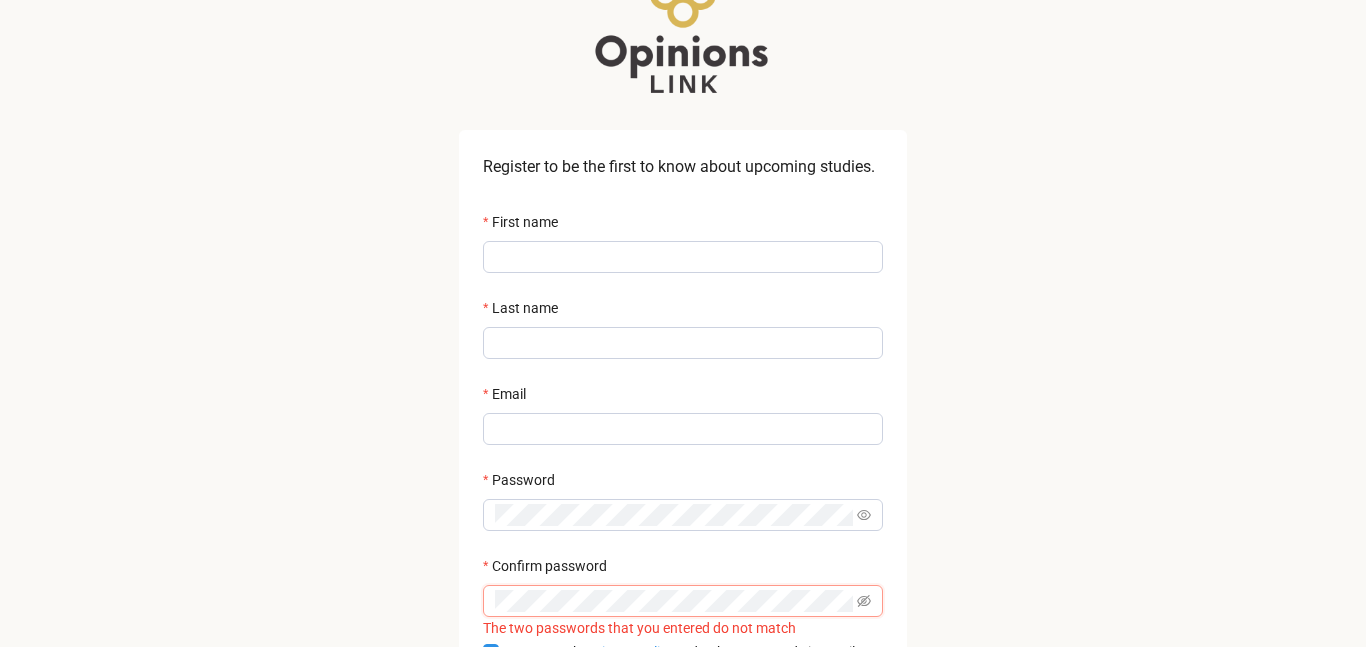 scroll, scrollTop: 0, scrollLeft: 0, axis: both 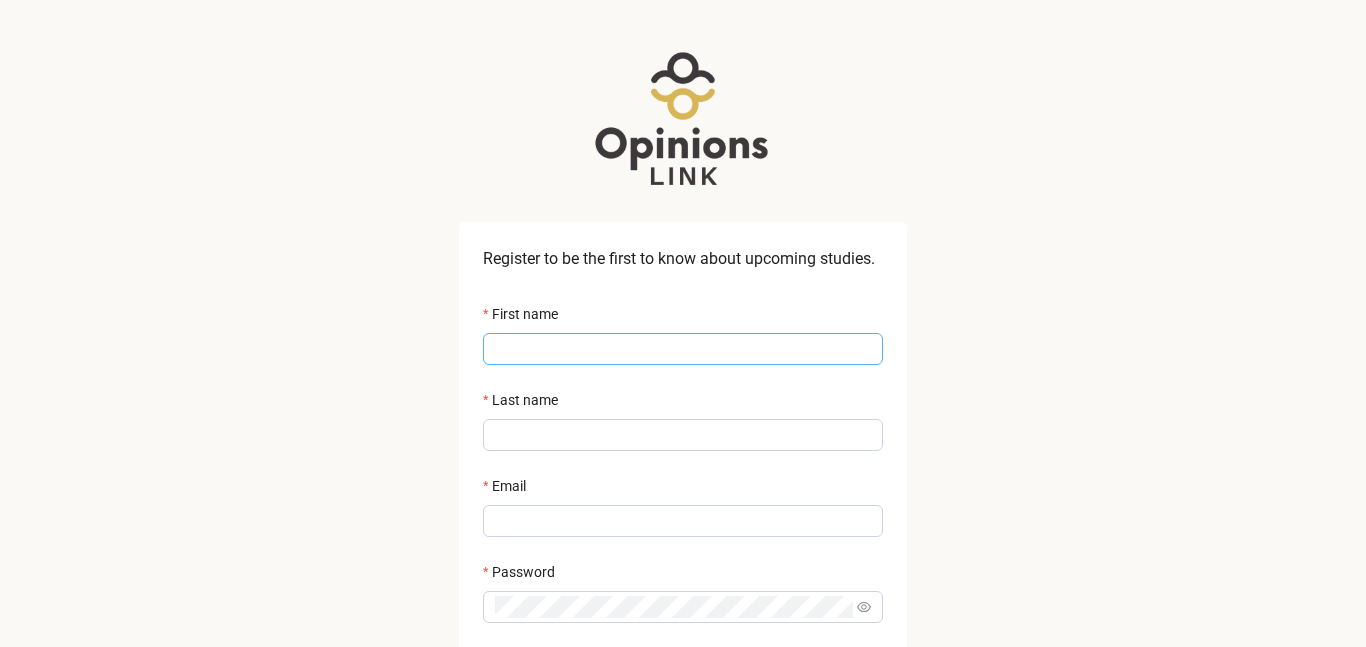 click on "First name" at bounding box center (683, 349) 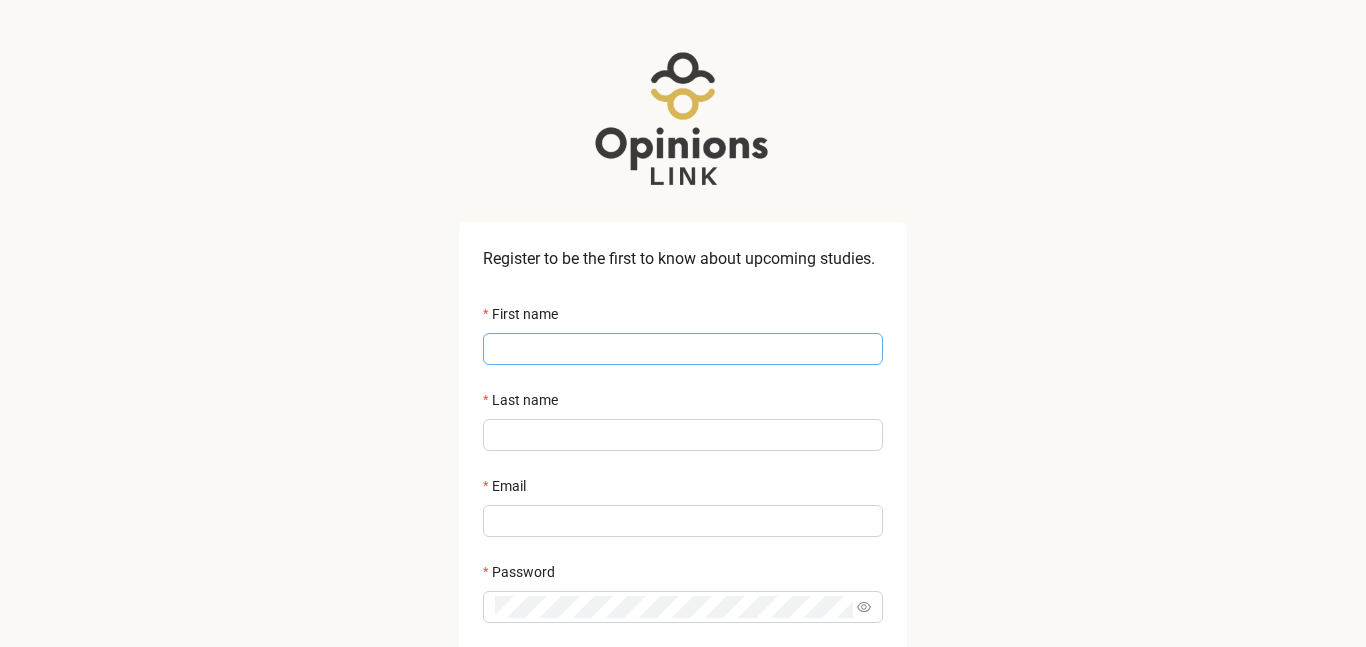 click on "First name" at bounding box center (683, 349) 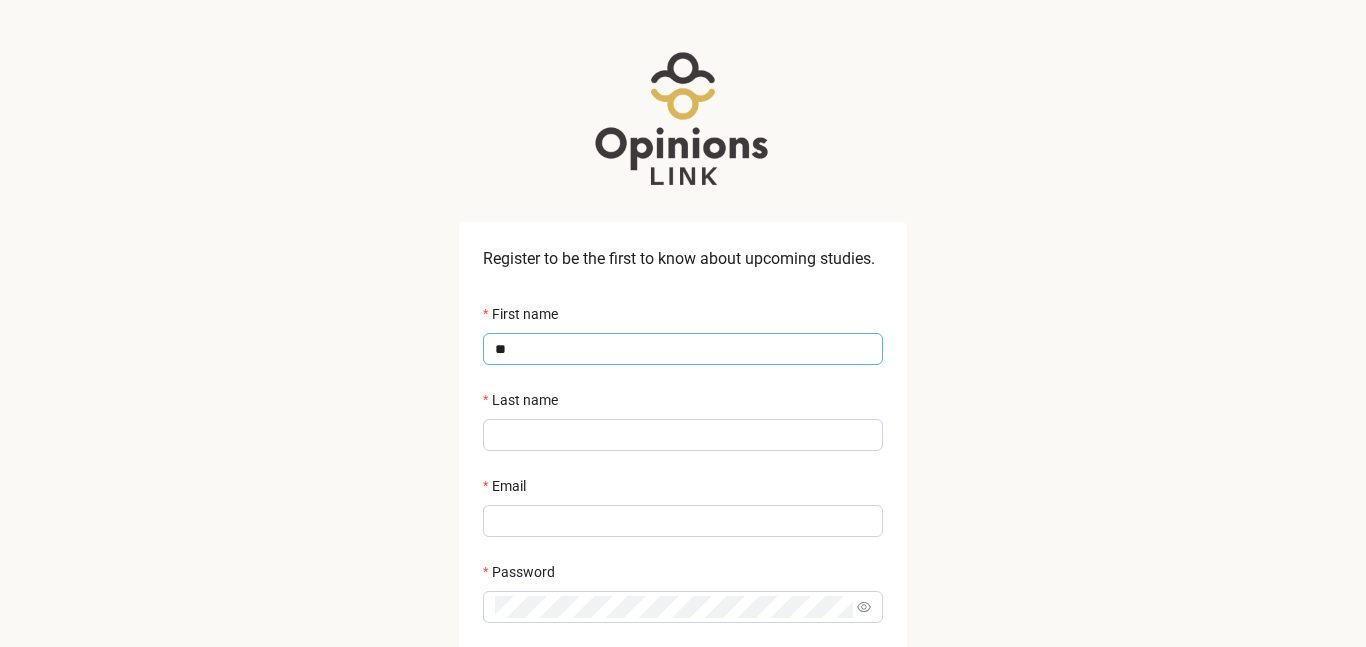 type on "*" 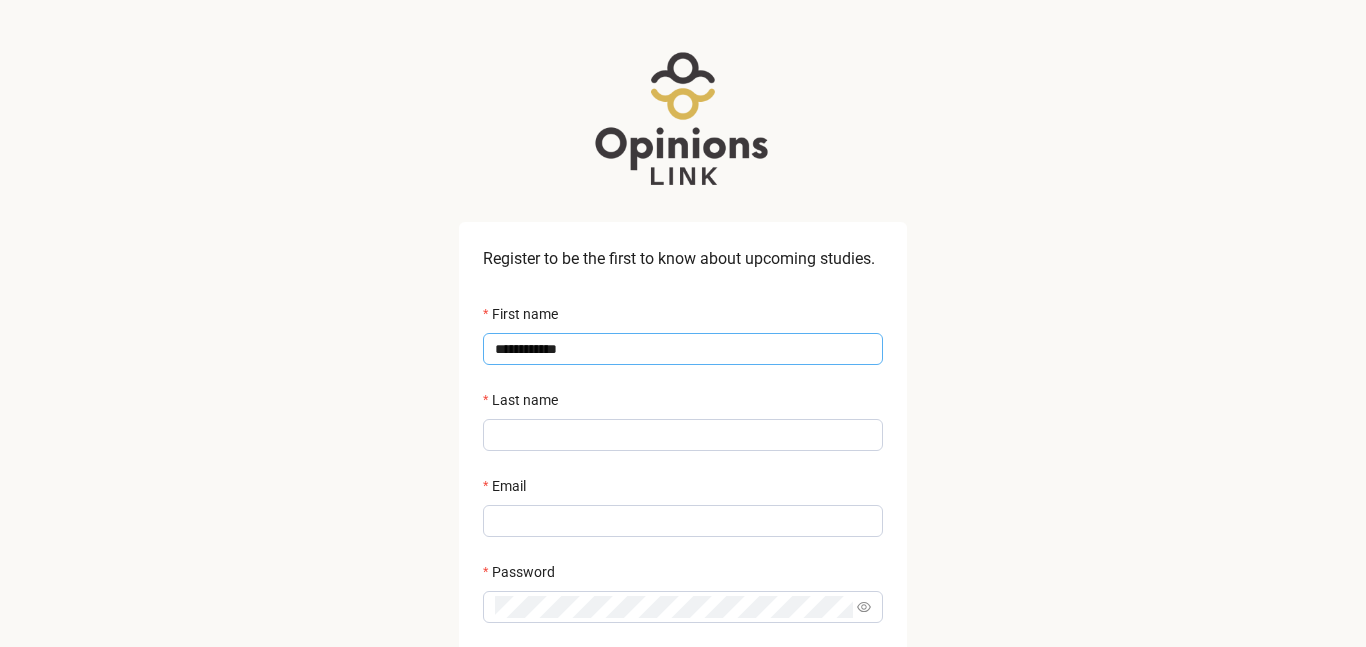 click on "**********" at bounding box center [683, 349] 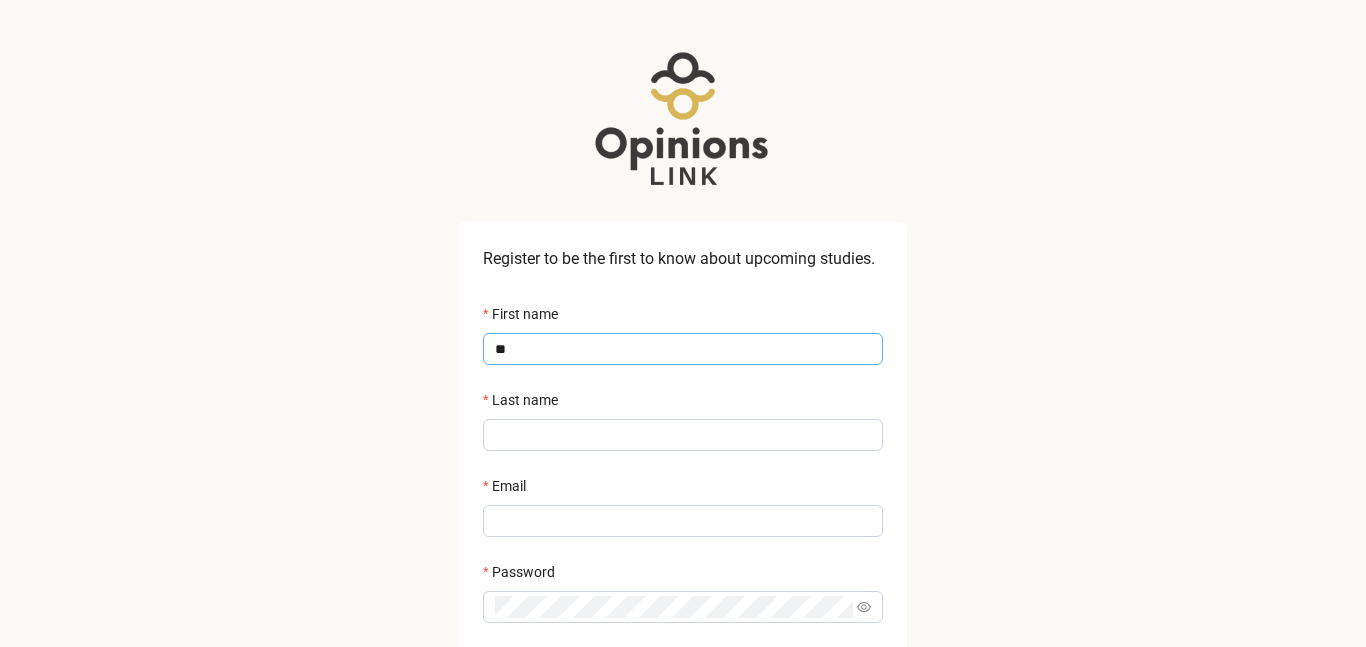 type on "*" 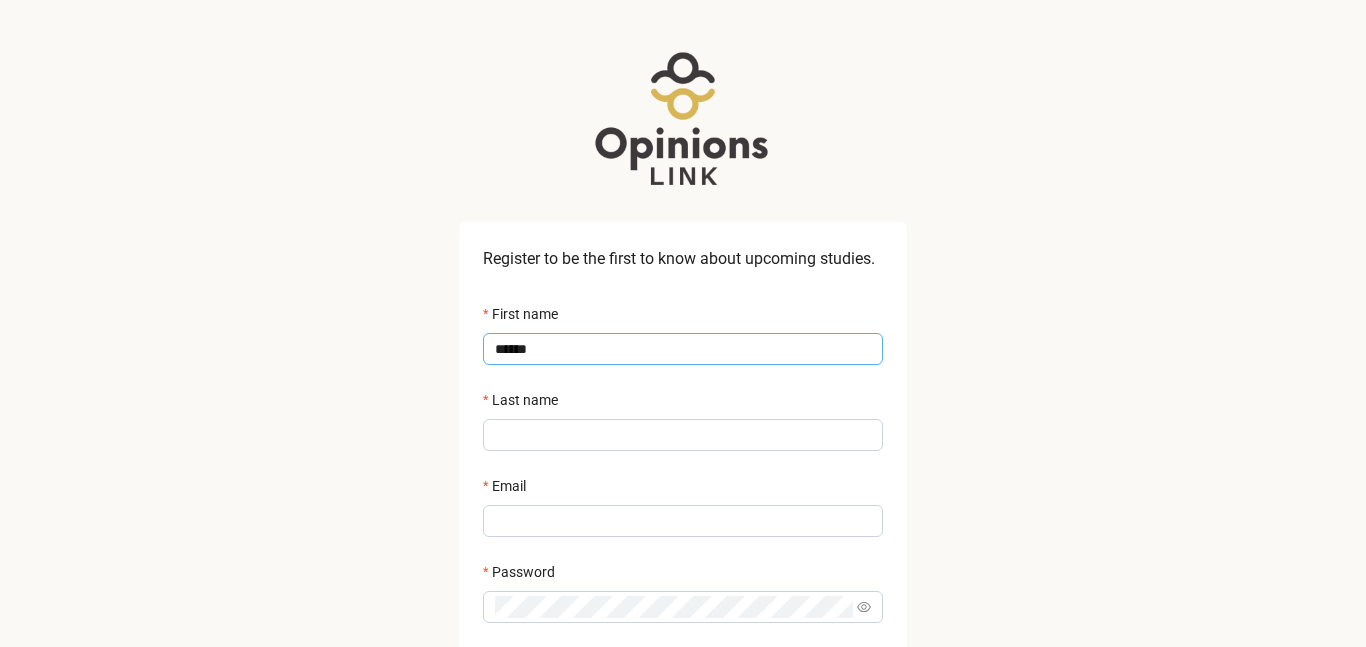 type on "******" 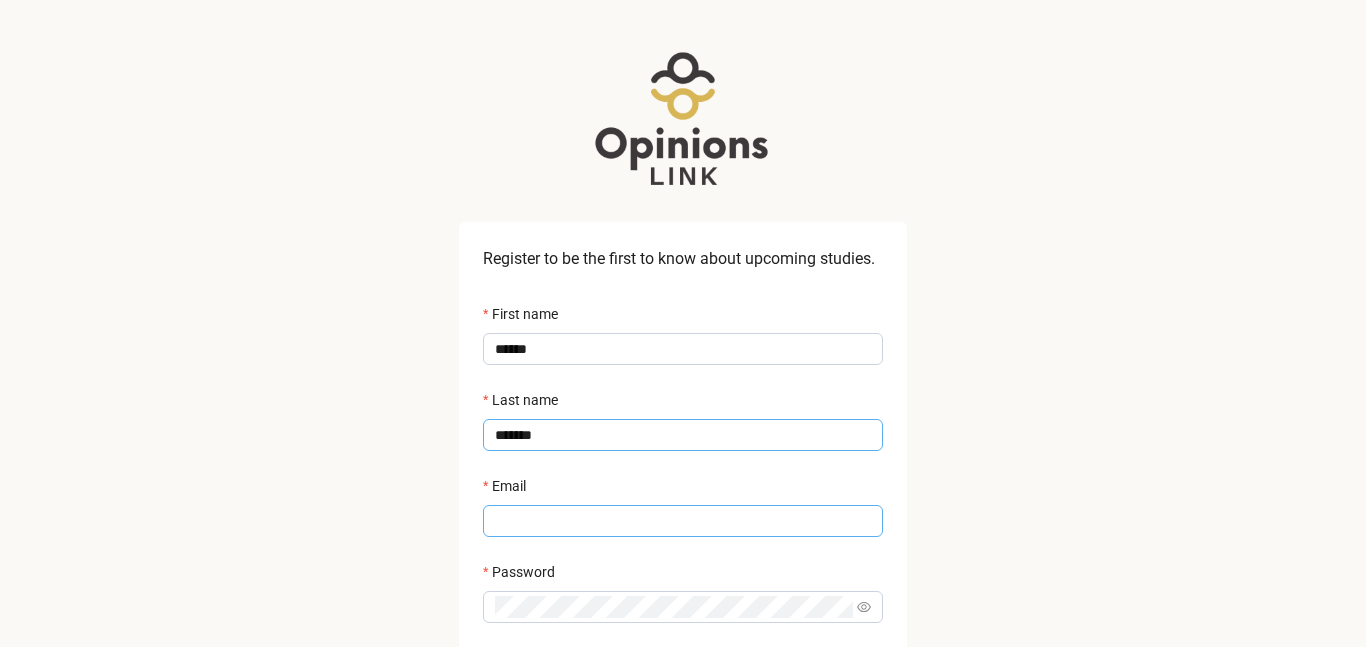 type on "*******" 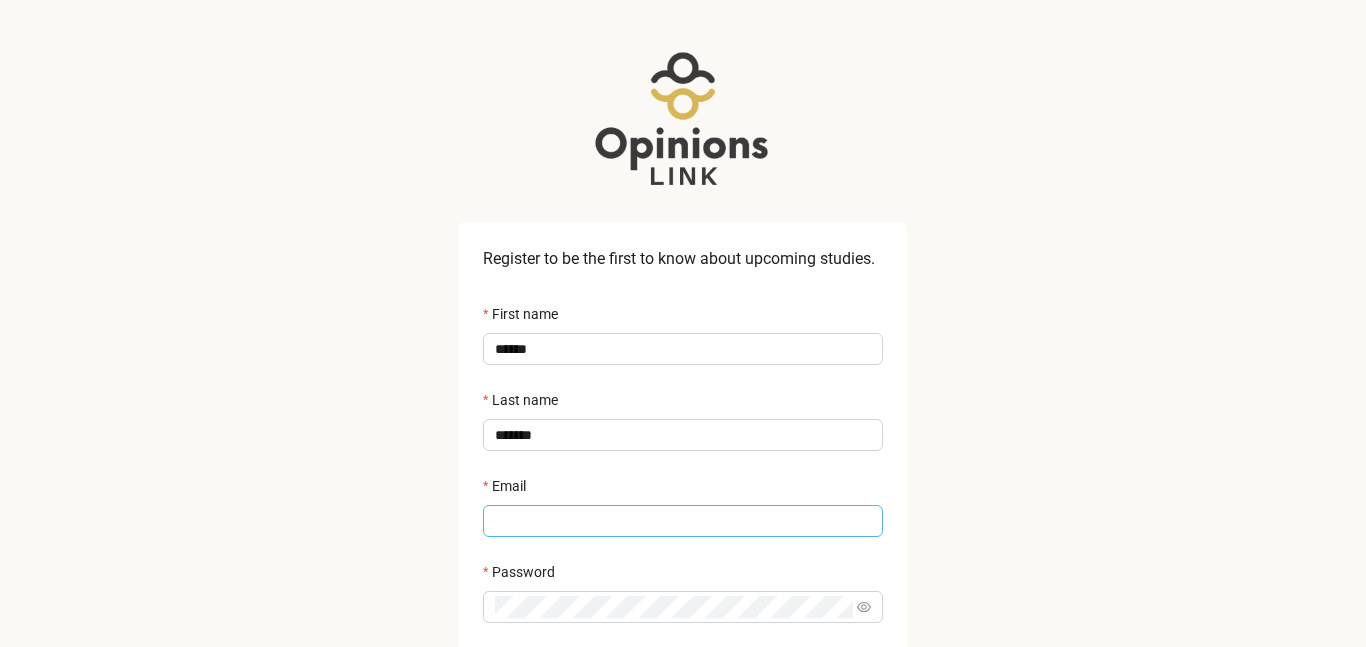 click on "Email" at bounding box center [683, 521] 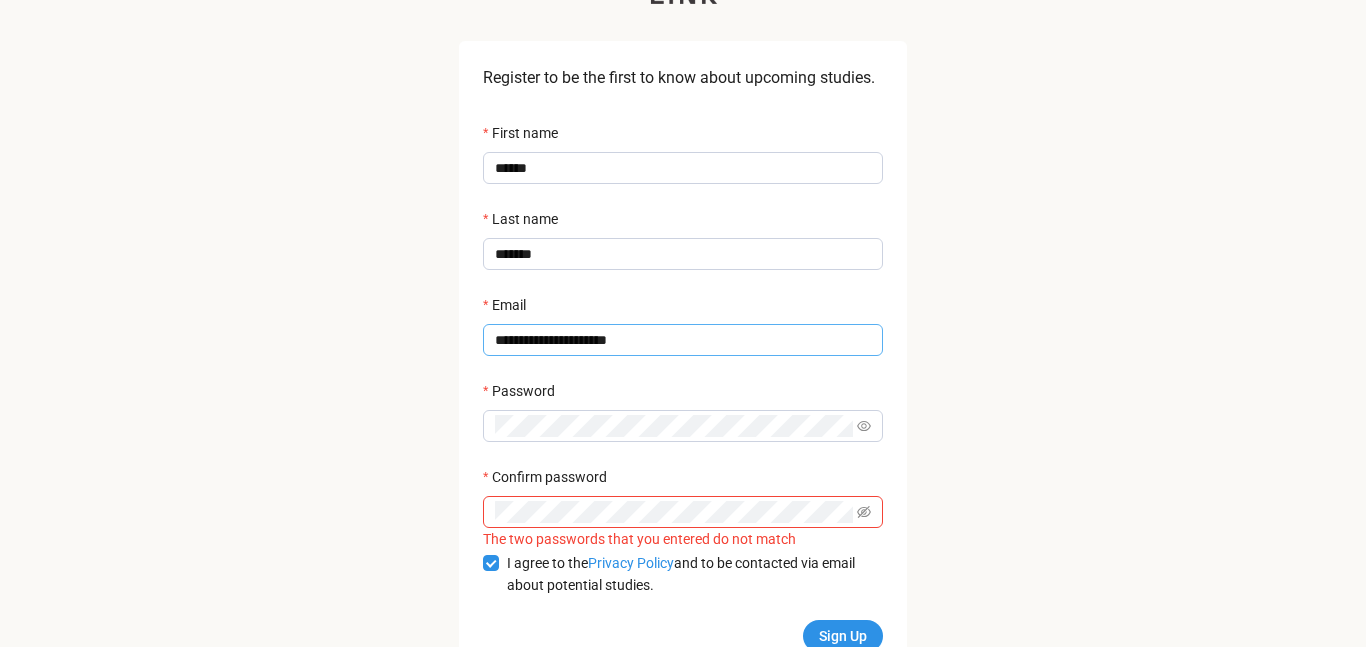 scroll, scrollTop: 178, scrollLeft: 0, axis: vertical 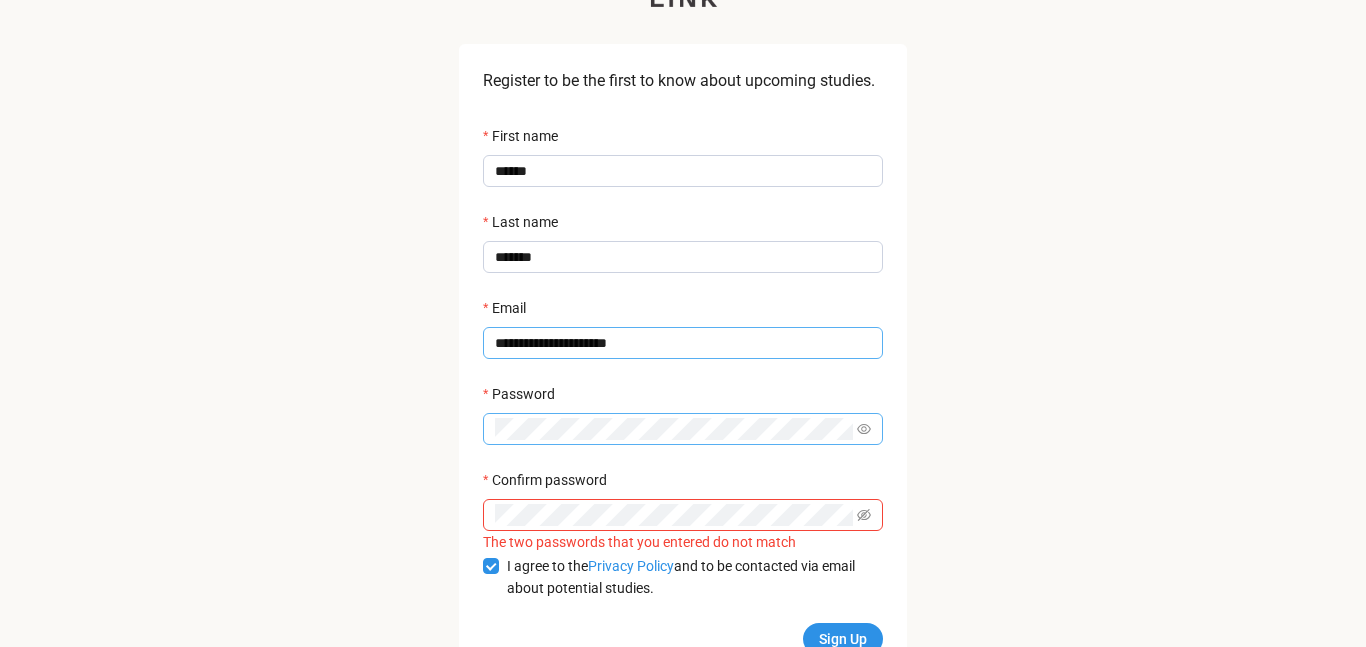 type on "**********" 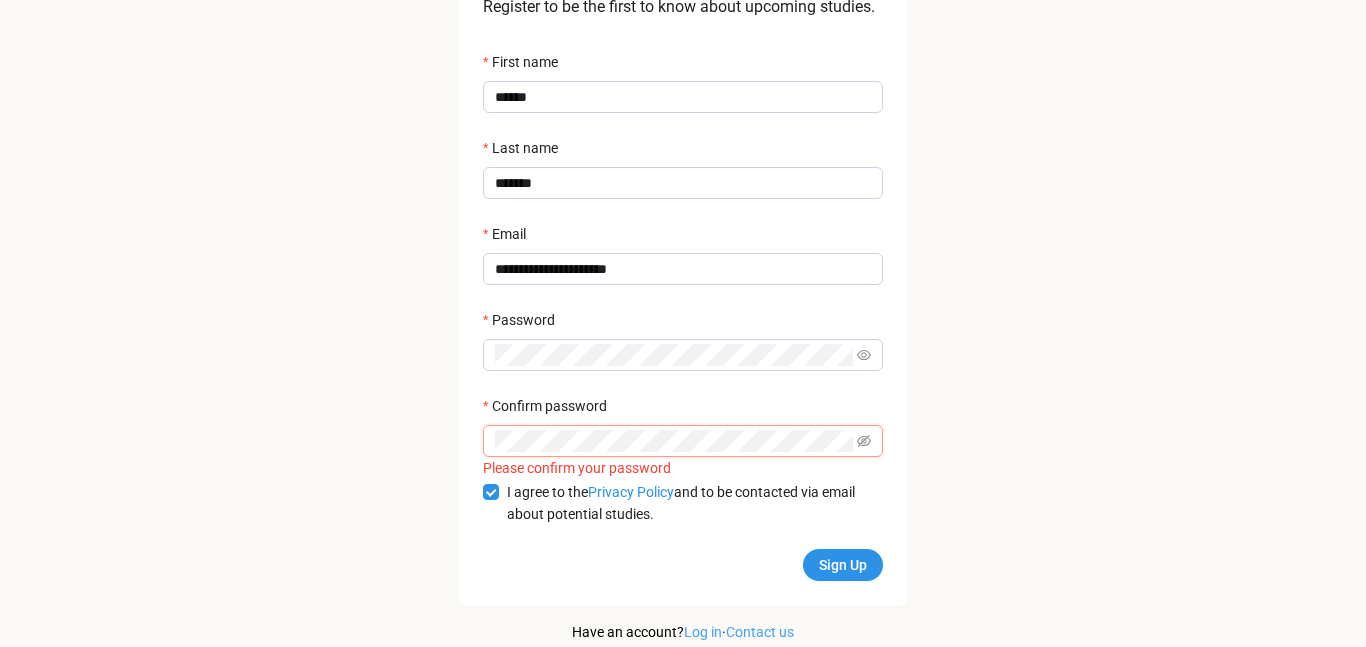 scroll, scrollTop: 253, scrollLeft: 0, axis: vertical 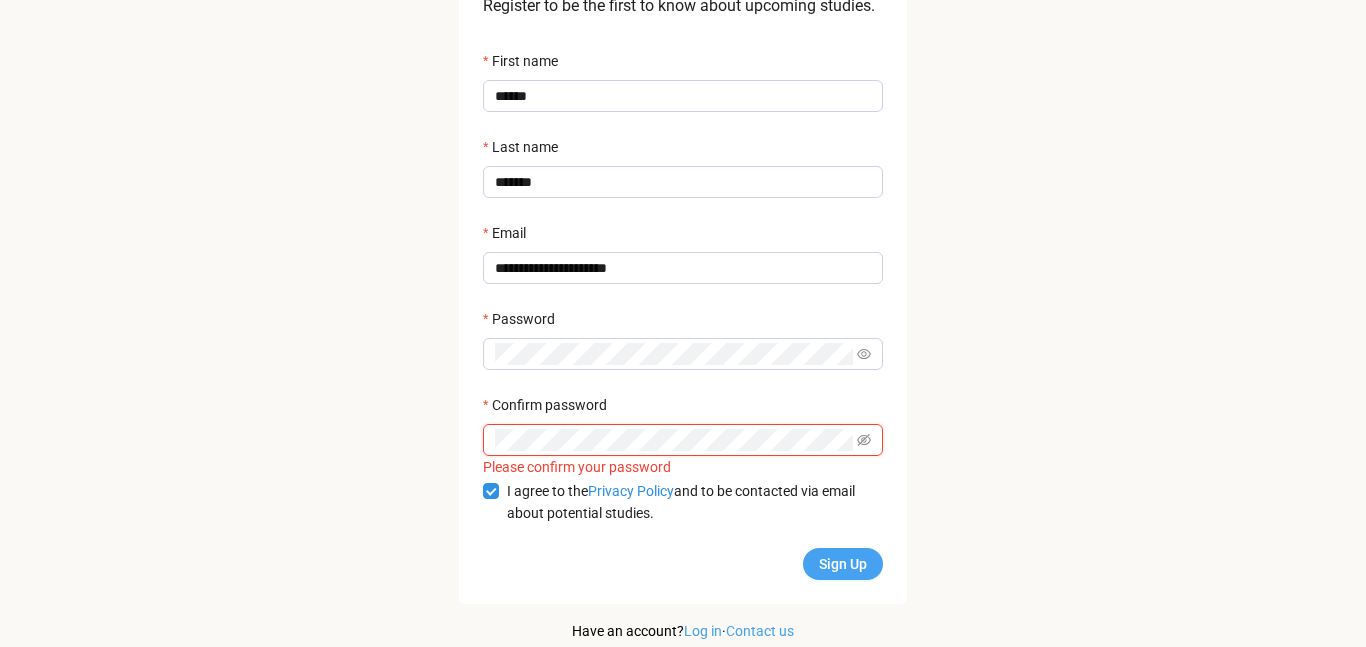 click on "Sign Up" at bounding box center [843, 564] 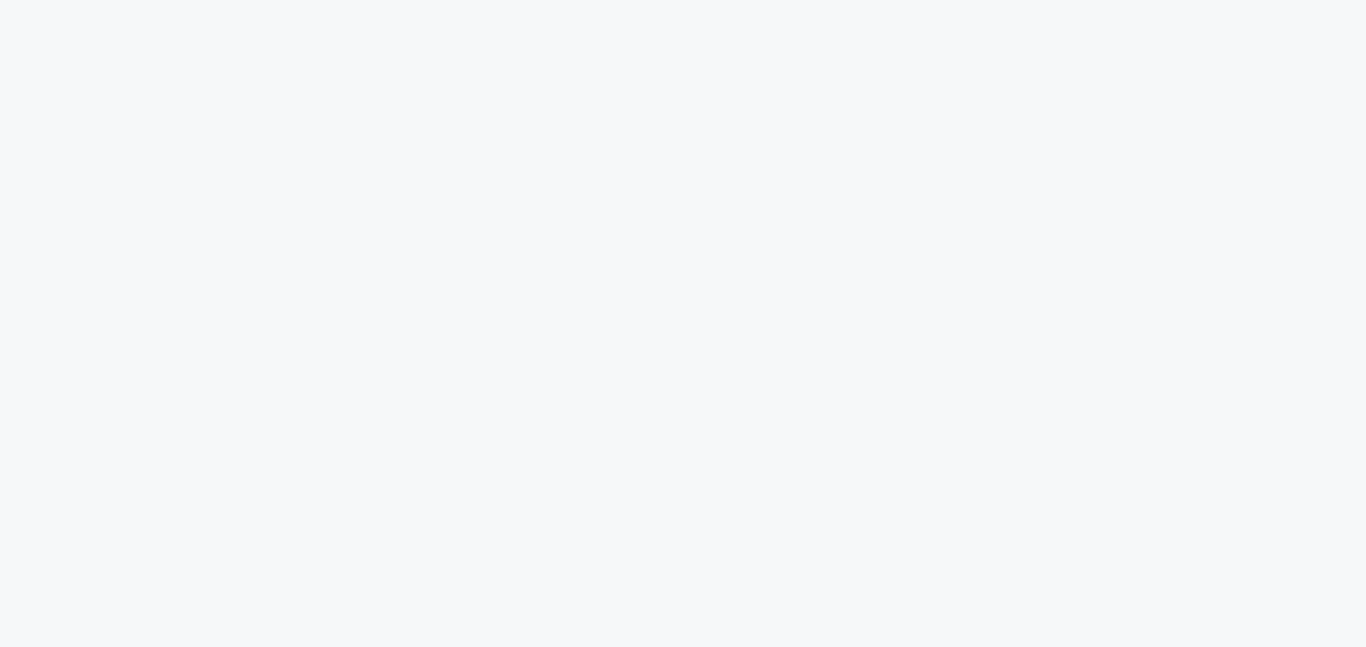 scroll, scrollTop: 0, scrollLeft: 0, axis: both 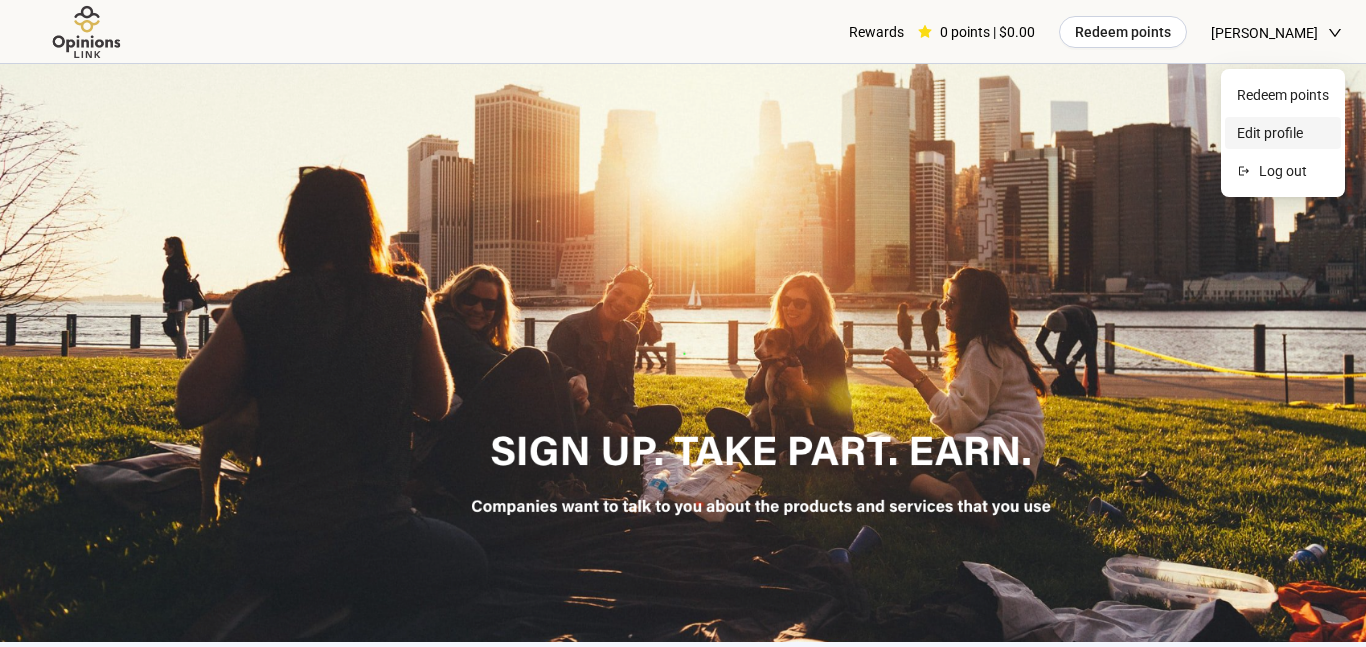 click on "Edit profile" at bounding box center (1283, 133) 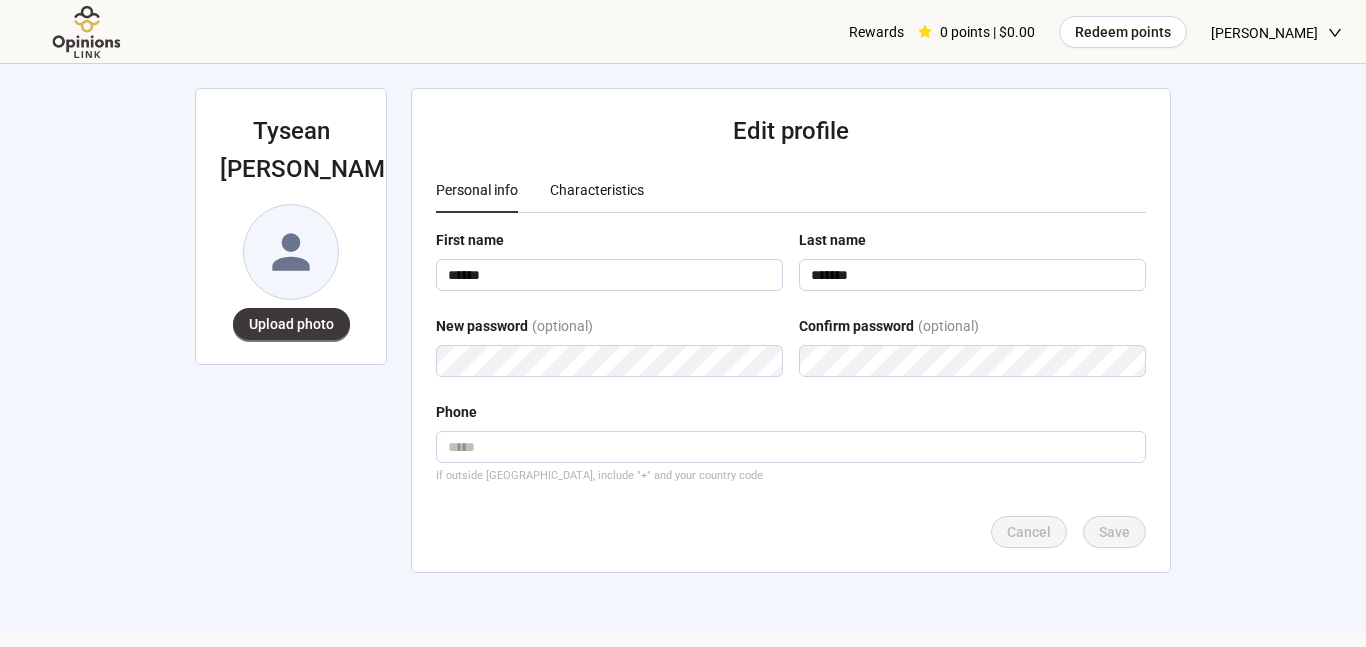 click on "Characteristics" at bounding box center [597, 190] 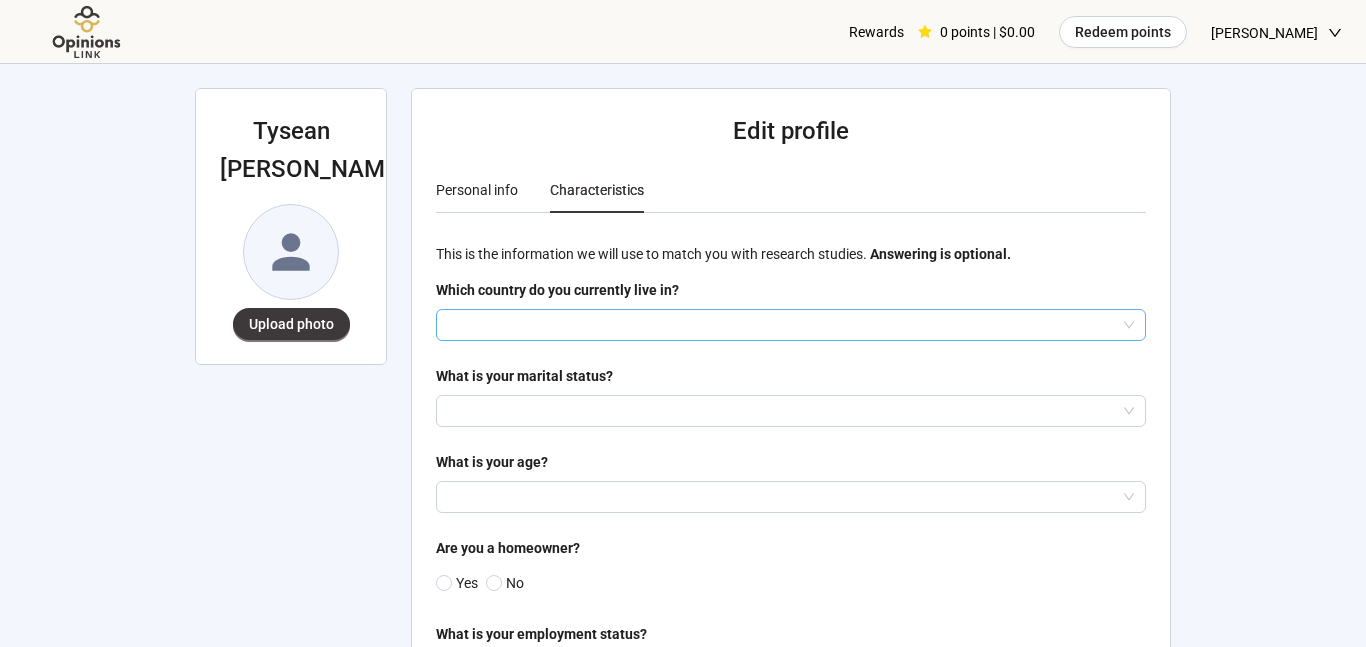 click at bounding box center [791, 325] 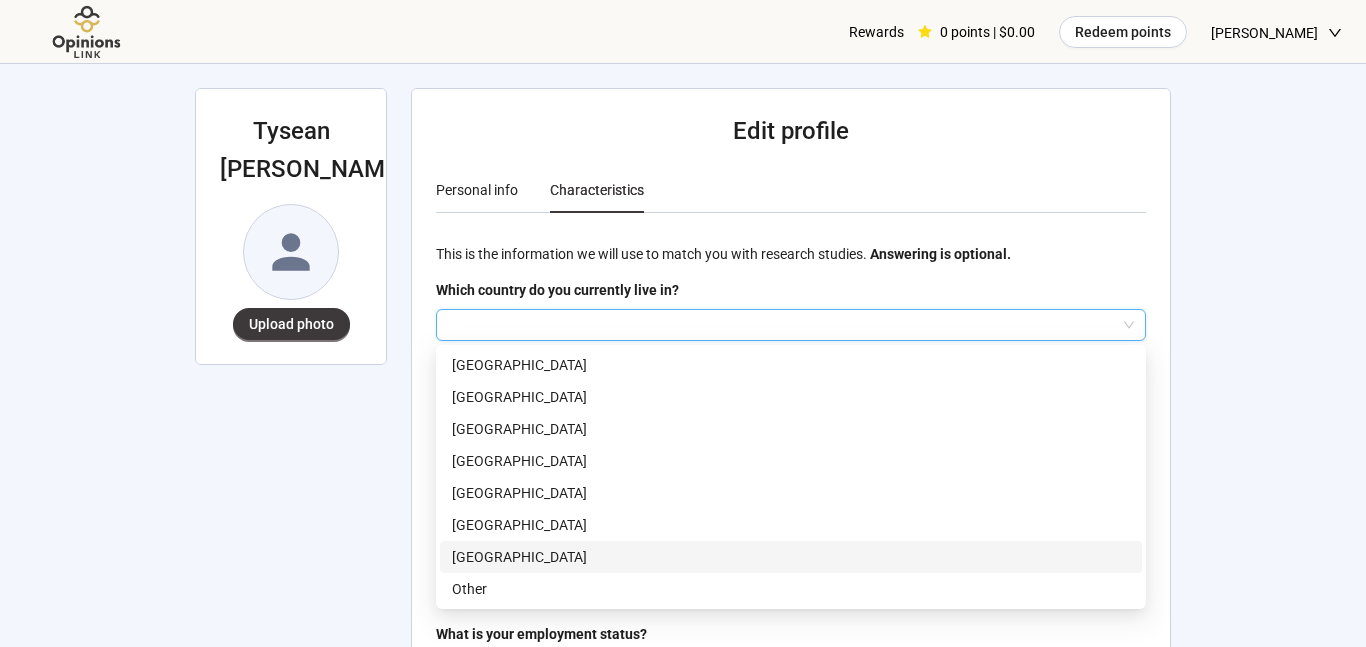 click on "[GEOGRAPHIC_DATA]" at bounding box center [791, 557] 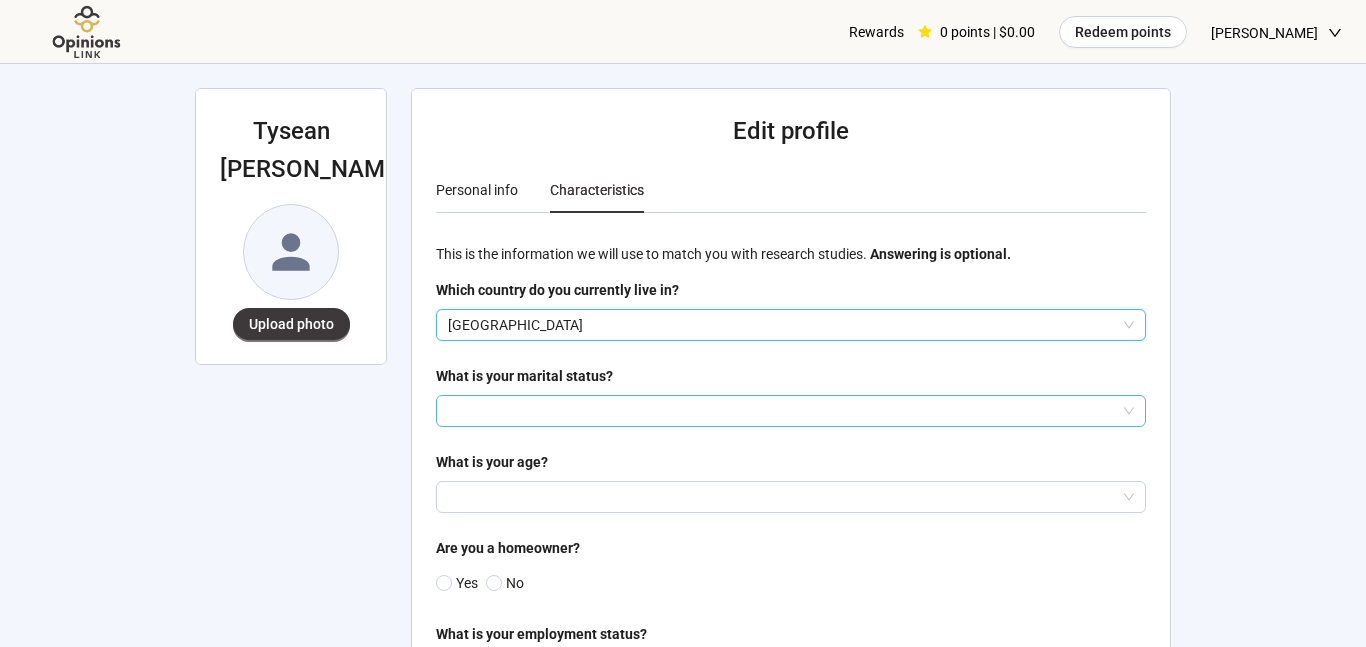 click at bounding box center (791, 411) 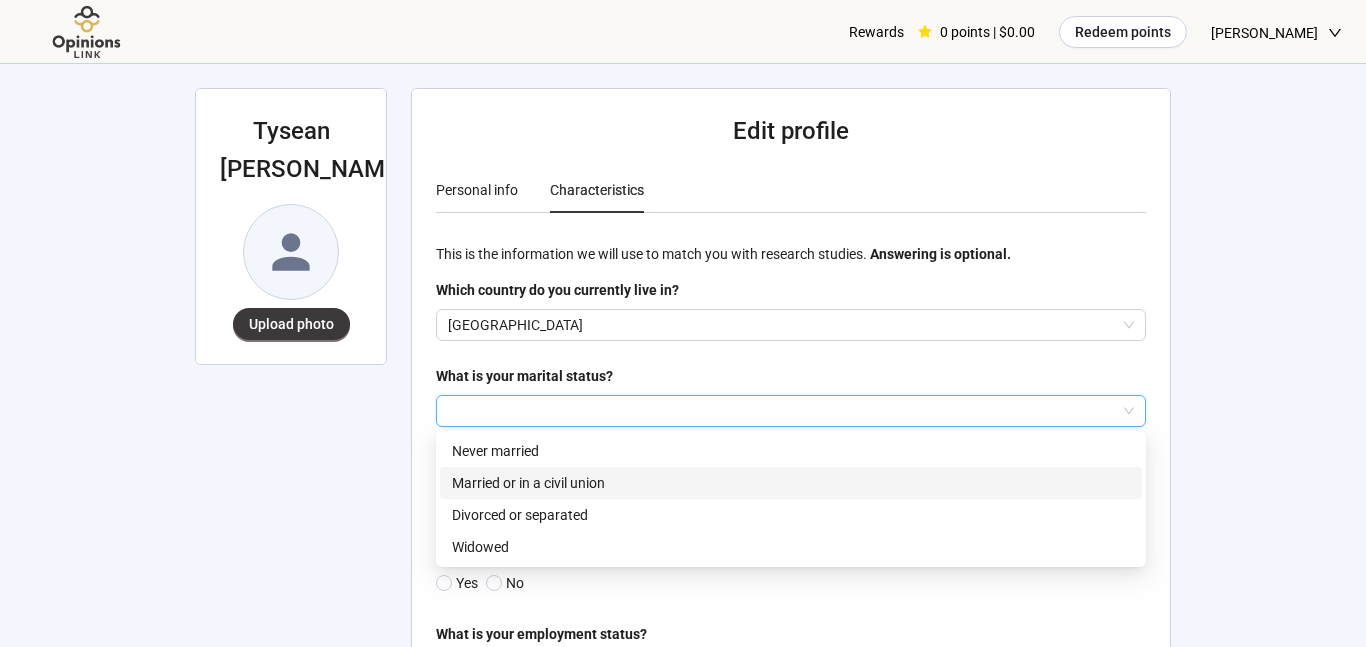 click on "Married or in a civil union" at bounding box center [791, 483] 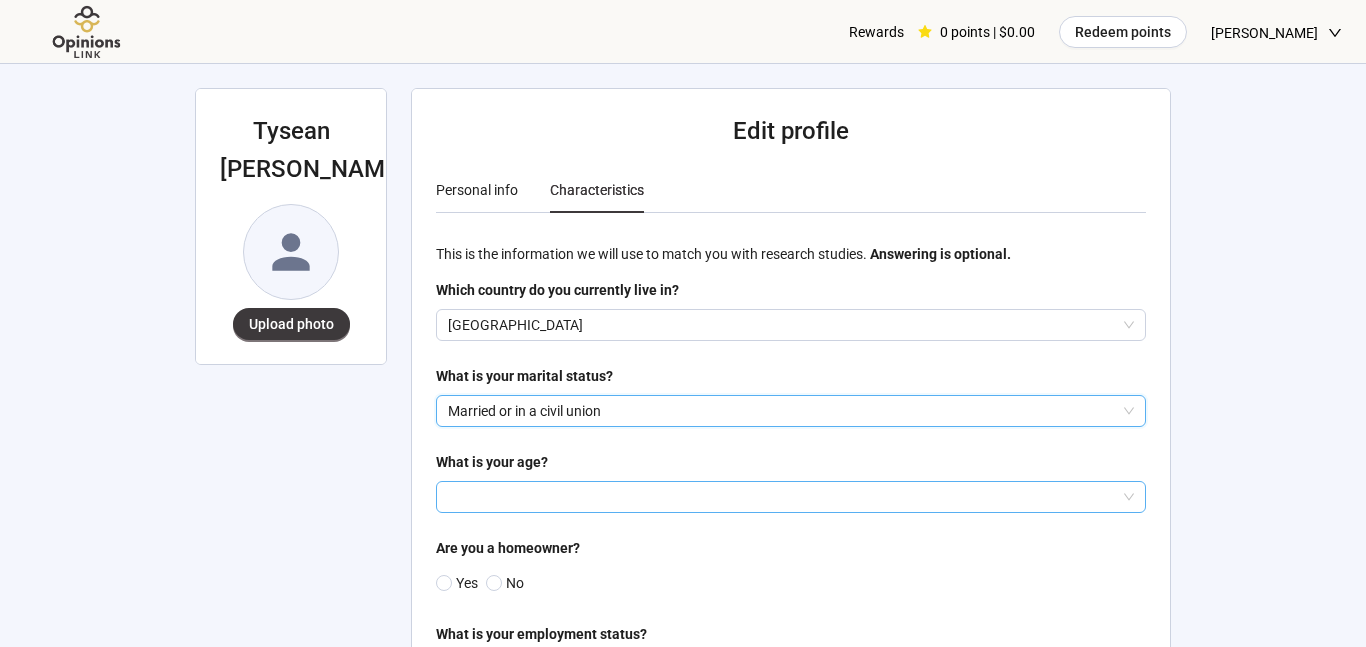 click at bounding box center (791, 497) 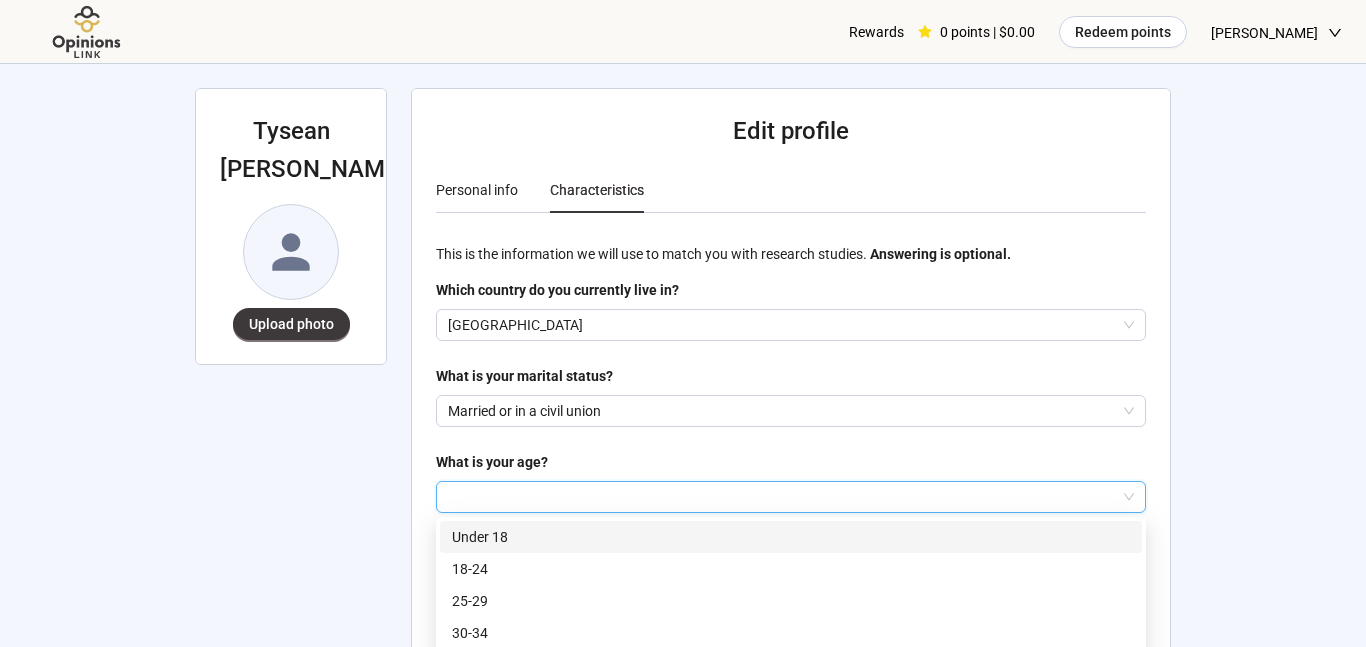 click at bounding box center [791, 497] 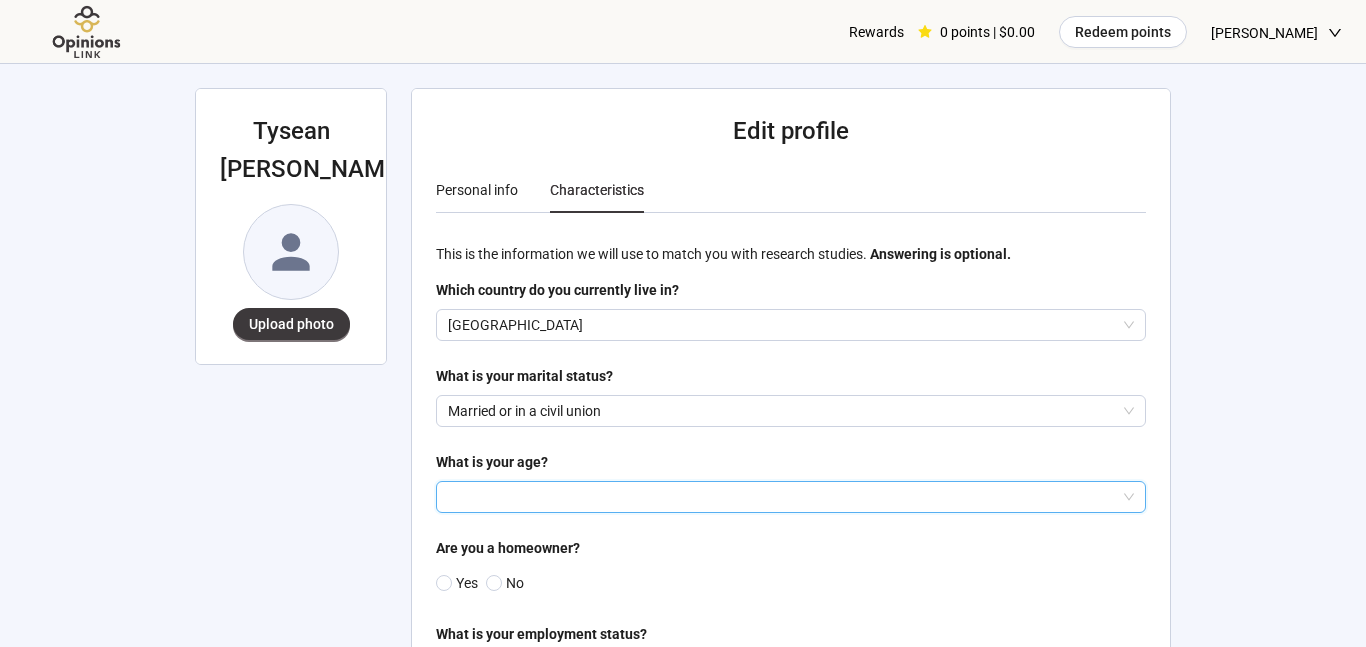 click at bounding box center [791, 497] 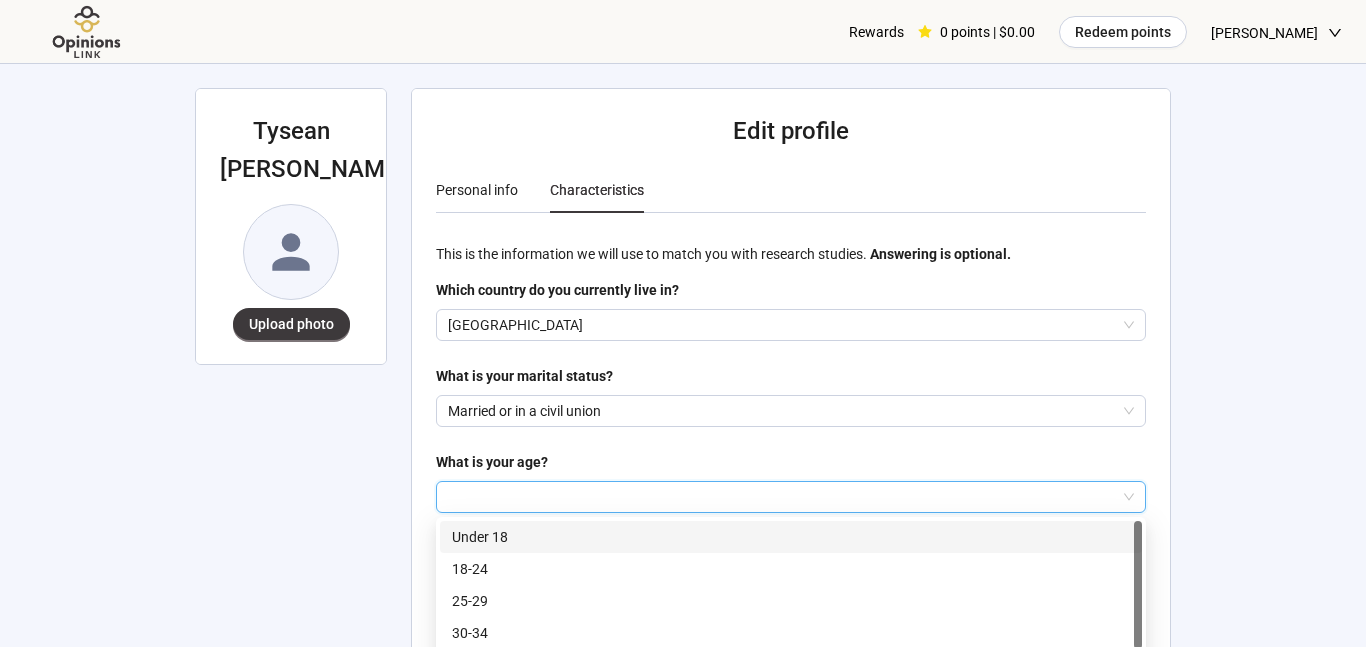 scroll, scrollTop: 76, scrollLeft: 0, axis: vertical 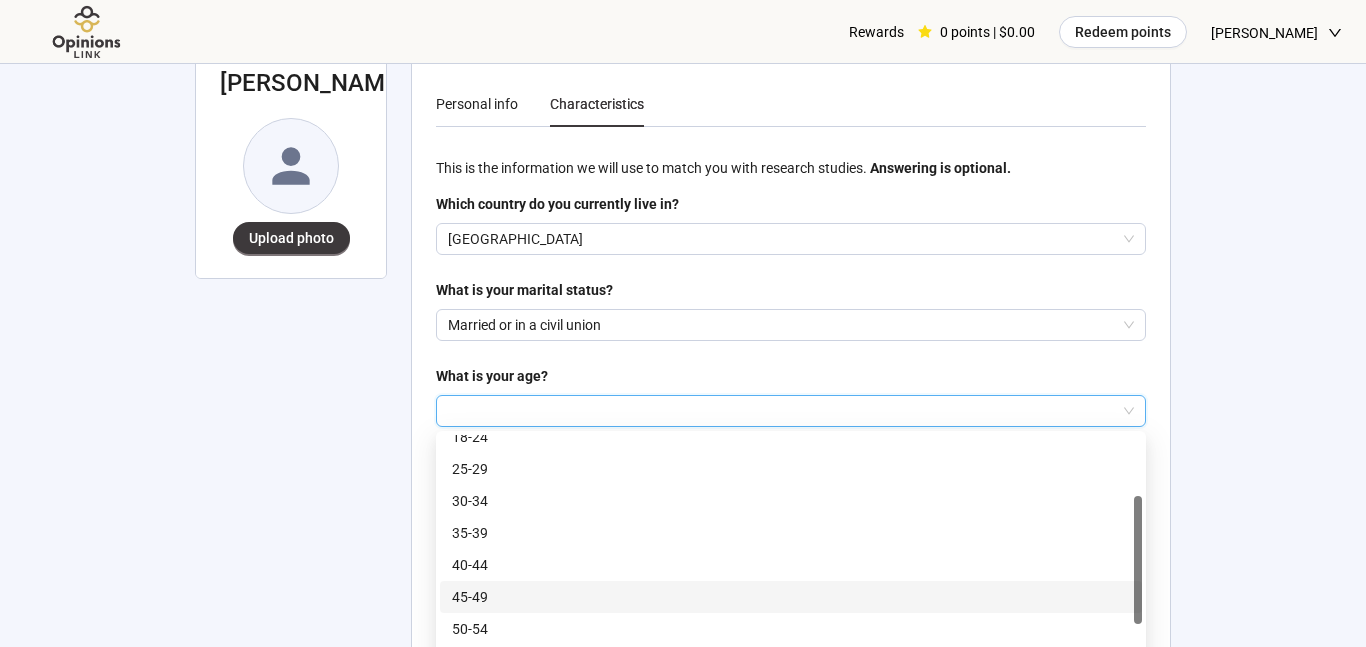 click on "45-49" at bounding box center (791, 597) 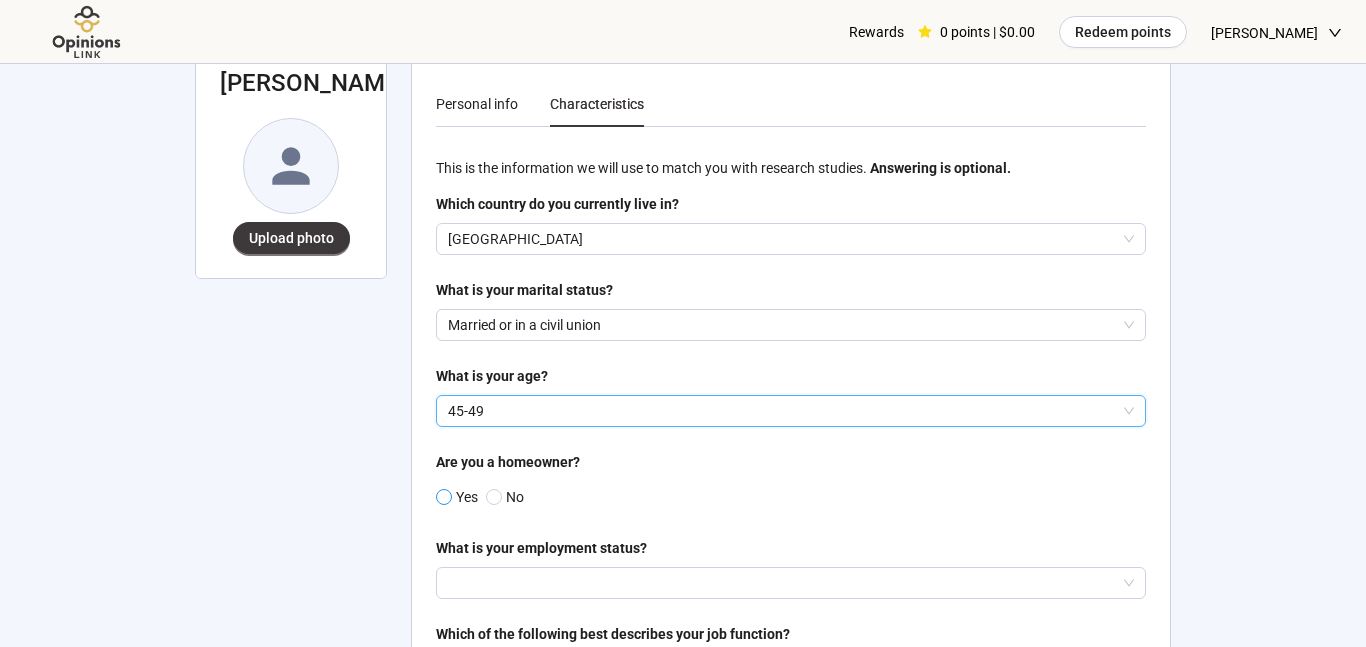 click at bounding box center (444, 497) 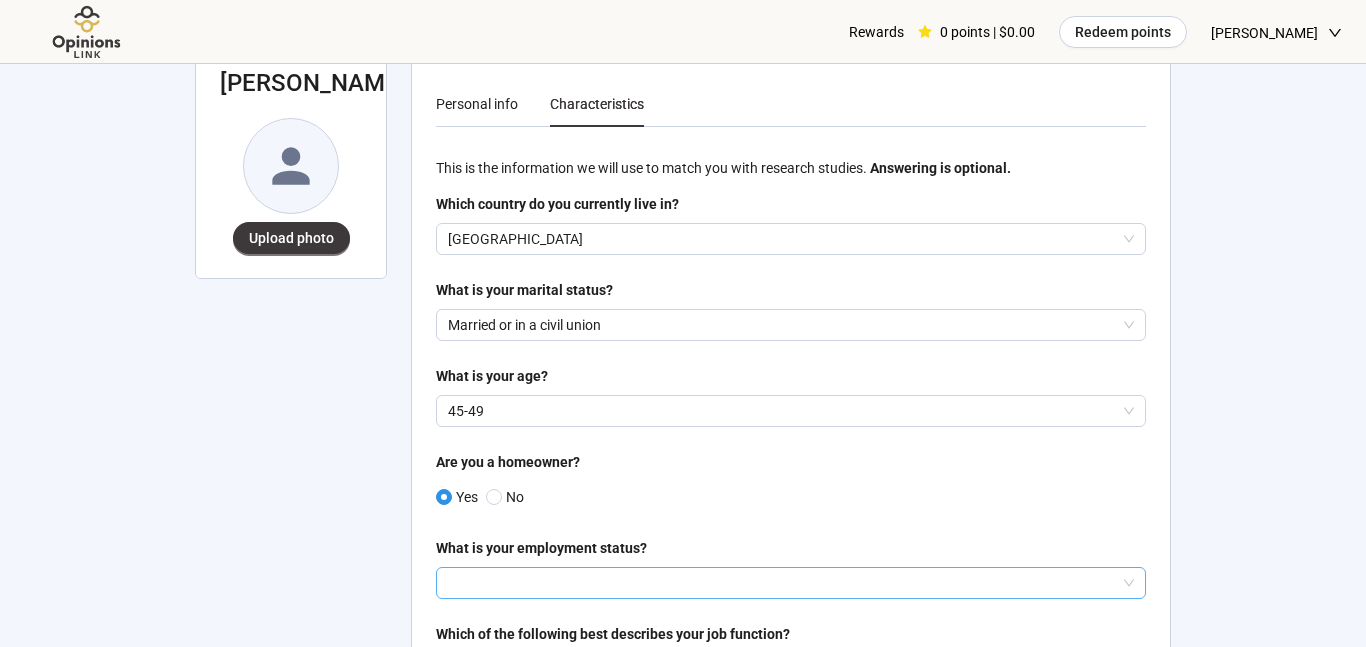 click at bounding box center (791, 583) 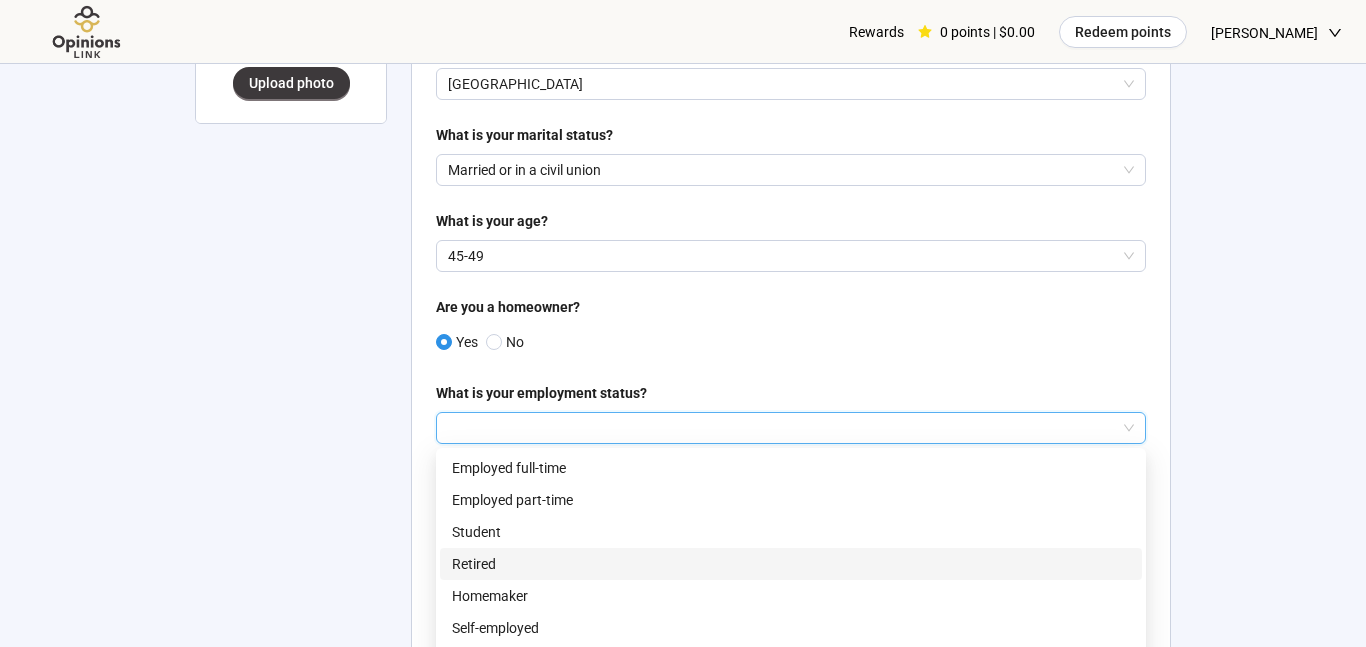 scroll, scrollTop: 254, scrollLeft: 0, axis: vertical 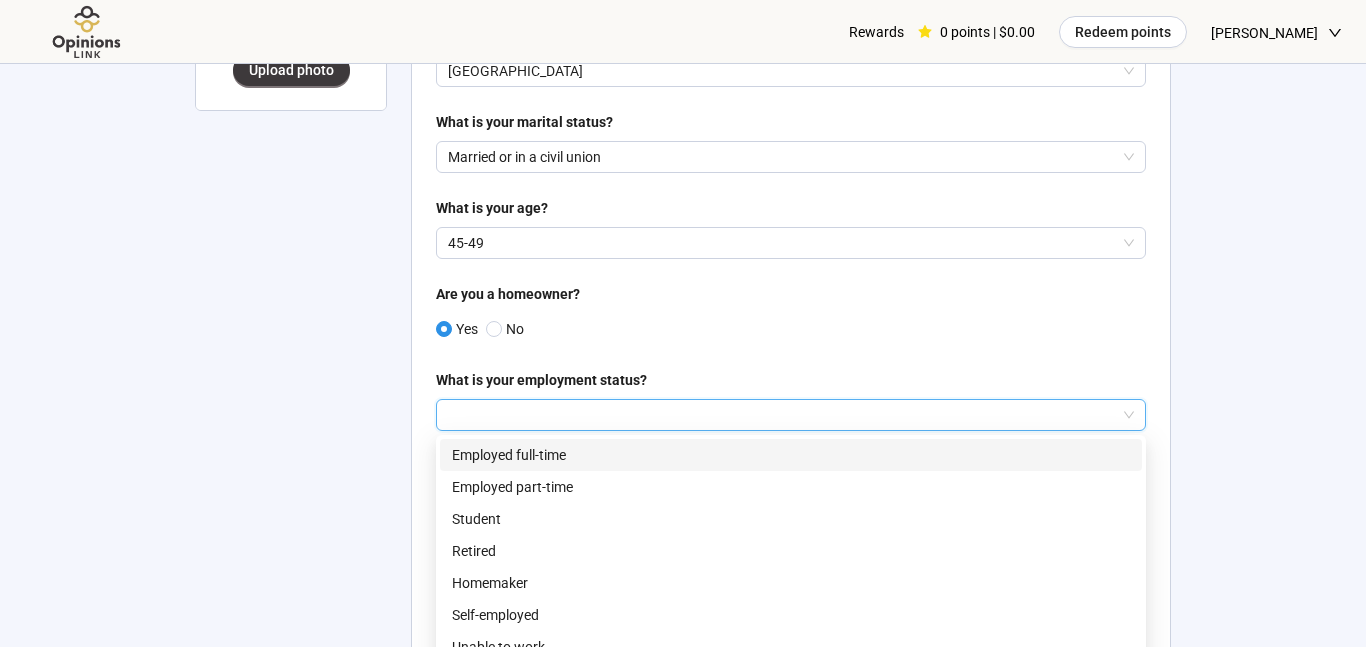 click on "Employed full-time" at bounding box center [791, 455] 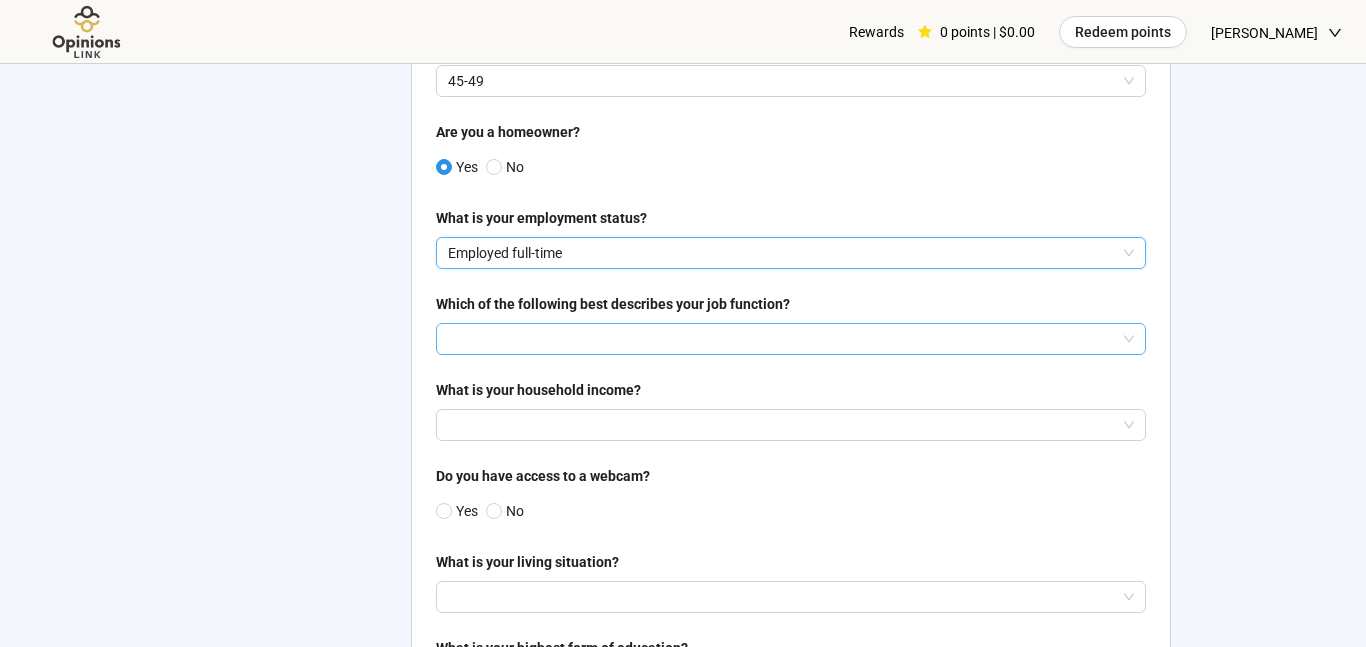 scroll, scrollTop: 415, scrollLeft: 0, axis: vertical 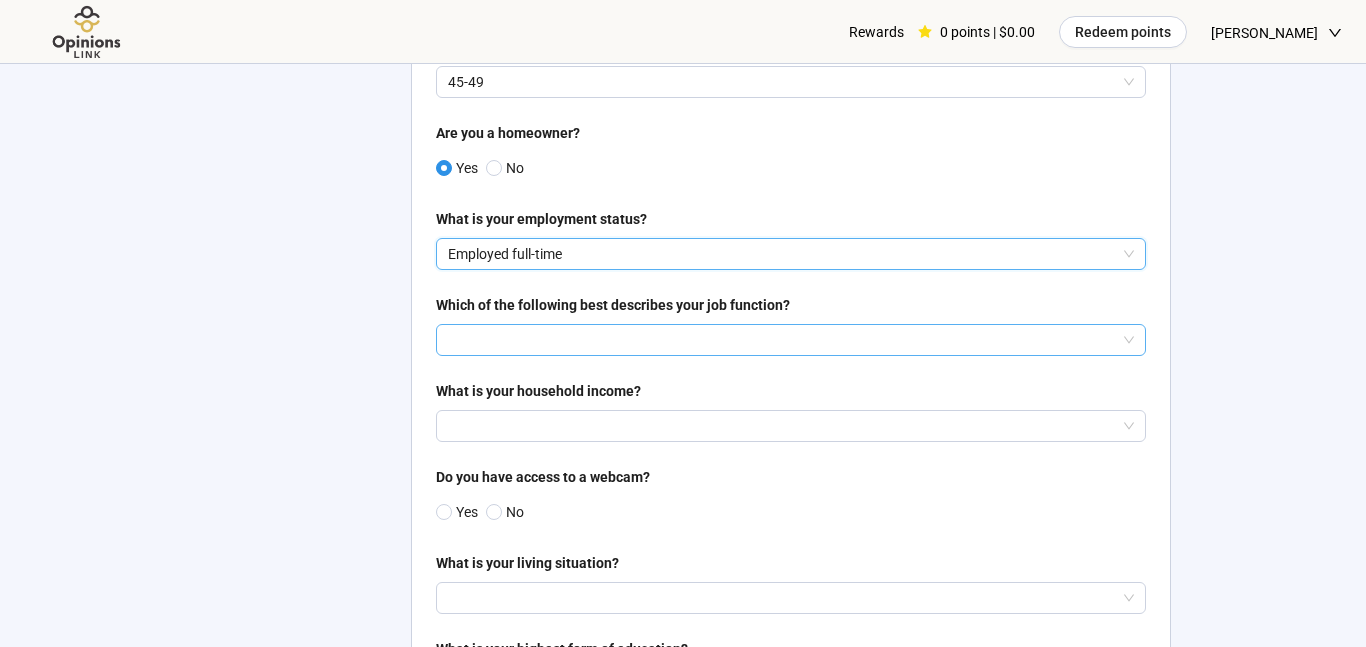 click at bounding box center (791, 340) 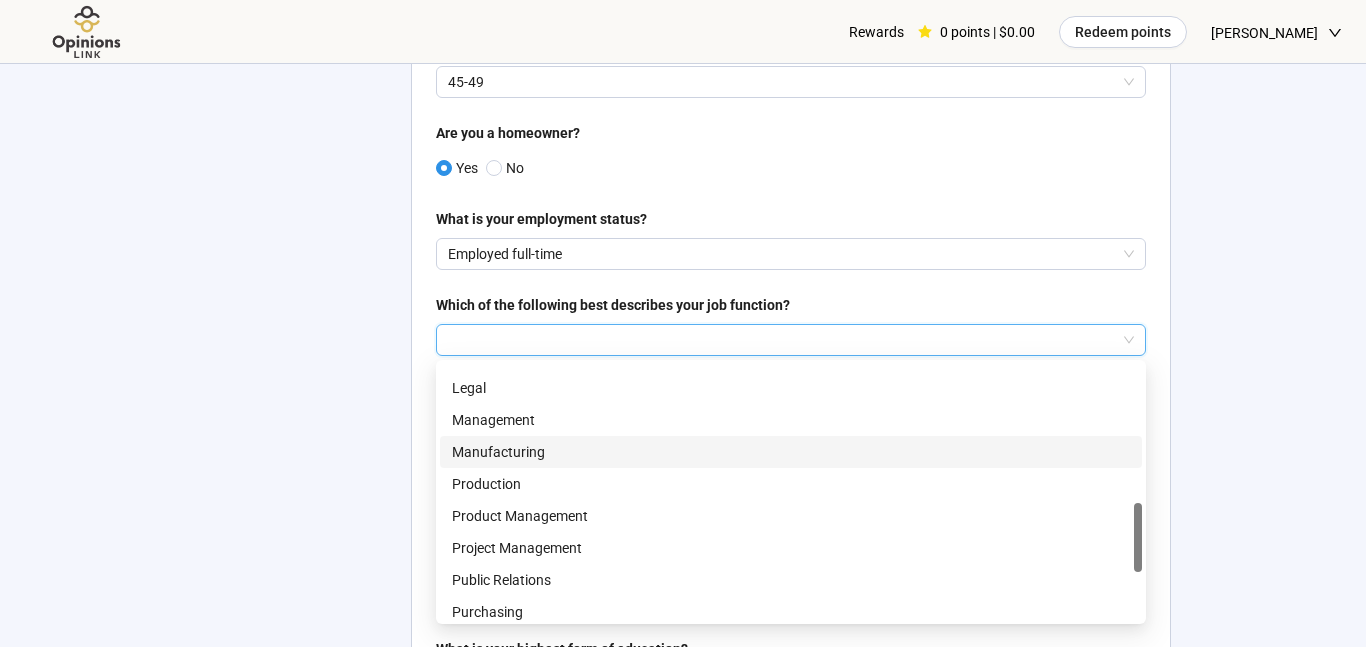 scroll, scrollTop: 663, scrollLeft: 0, axis: vertical 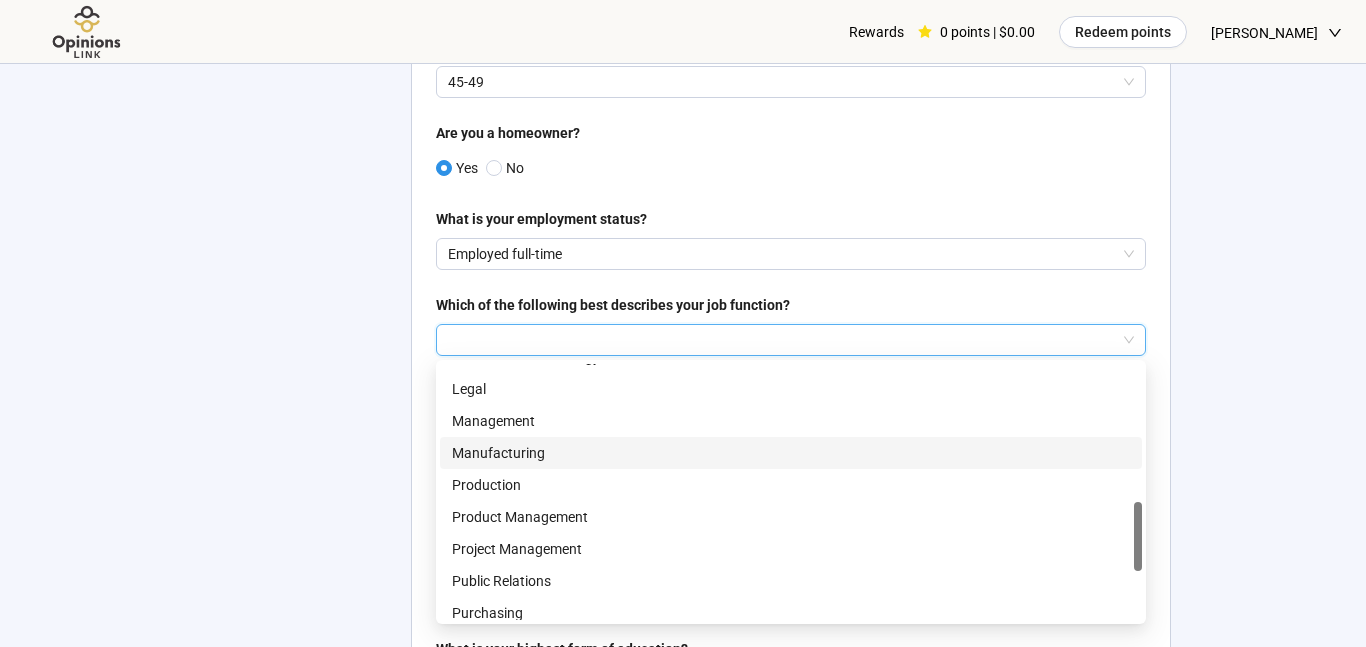 click on "Manufacturing" at bounding box center (791, 453) 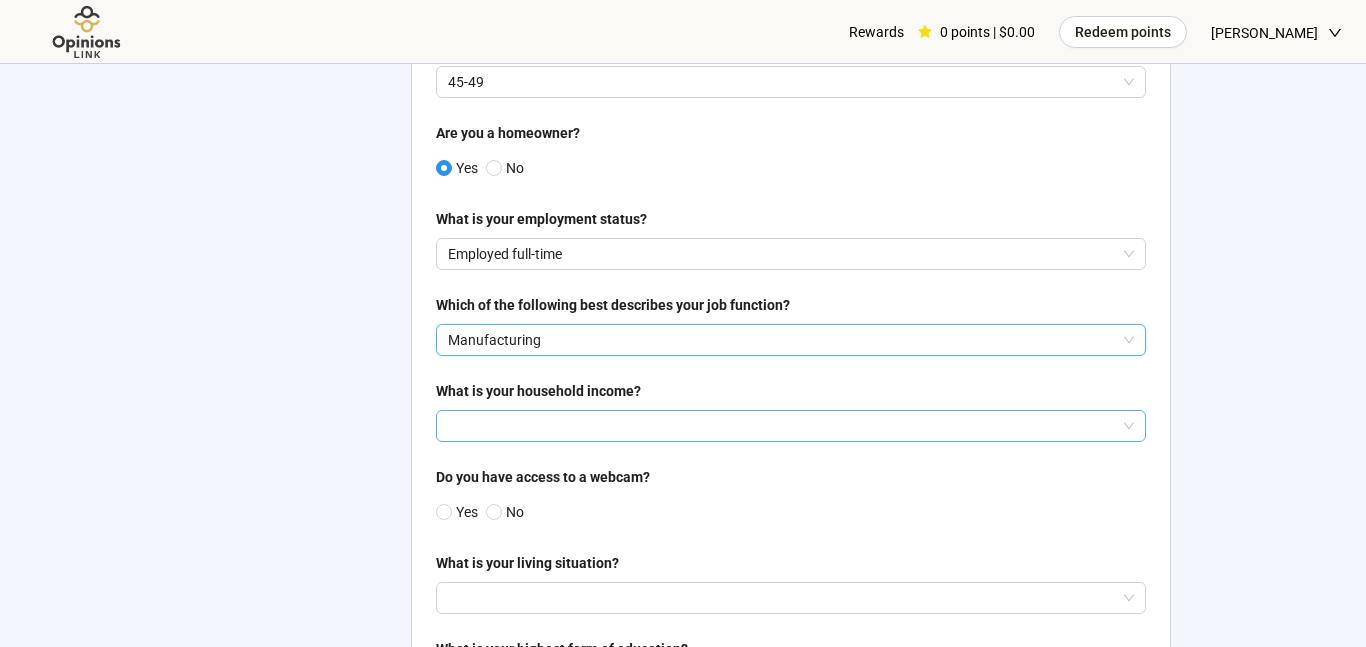 click at bounding box center [791, 426] 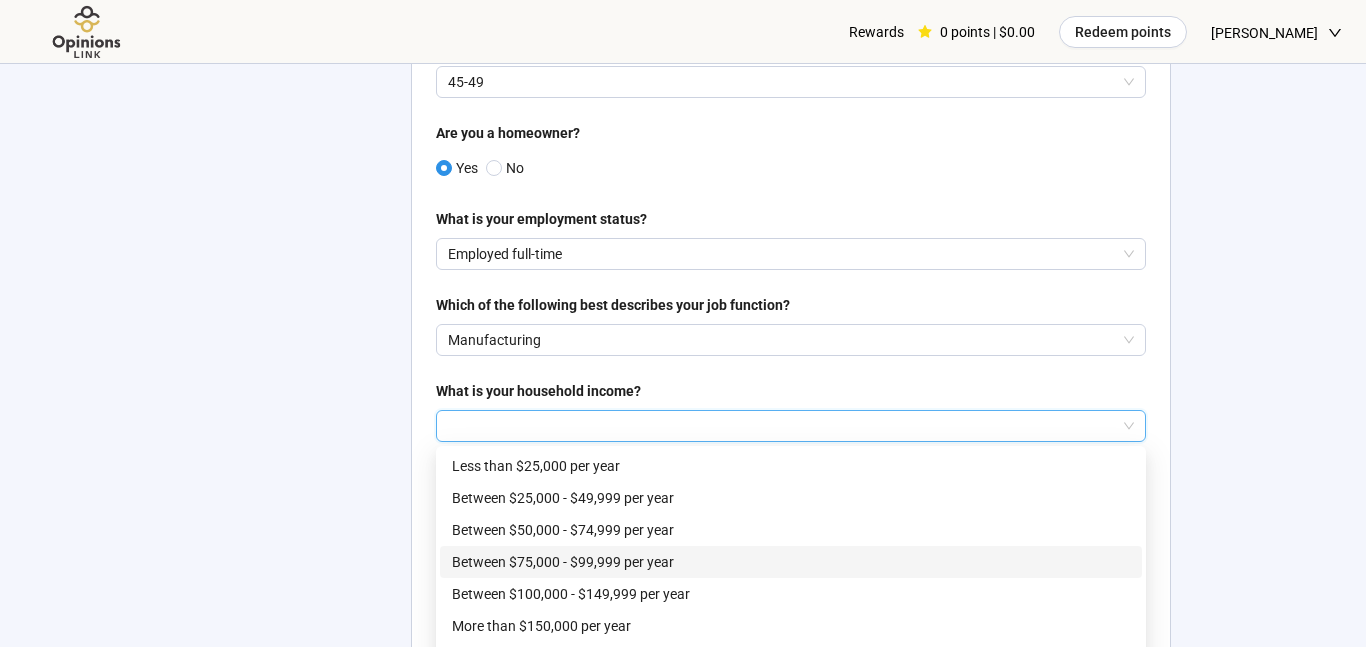 click on "Between $75,000 - $99,999 per year" at bounding box center [791, 562] 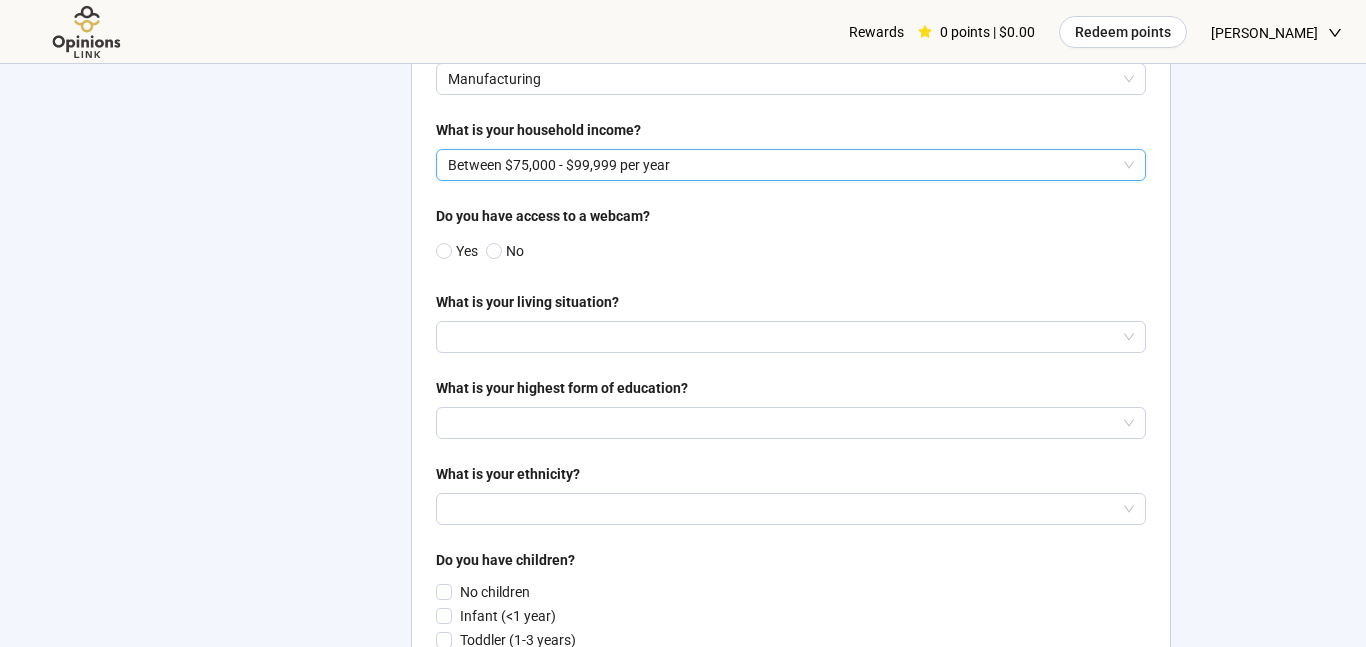 scroll, scrollTop: 678, scrollLeft: 0, axis: vertical 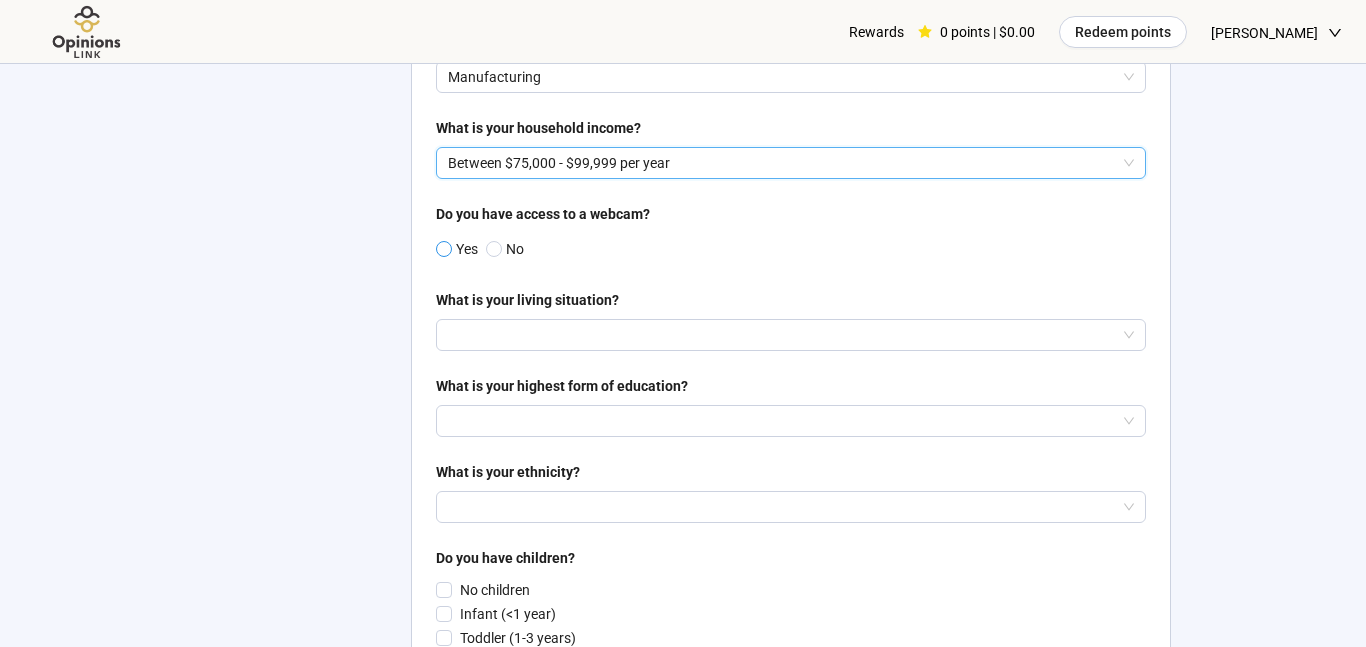 click on "Yes" at bounding box center (465, 249) 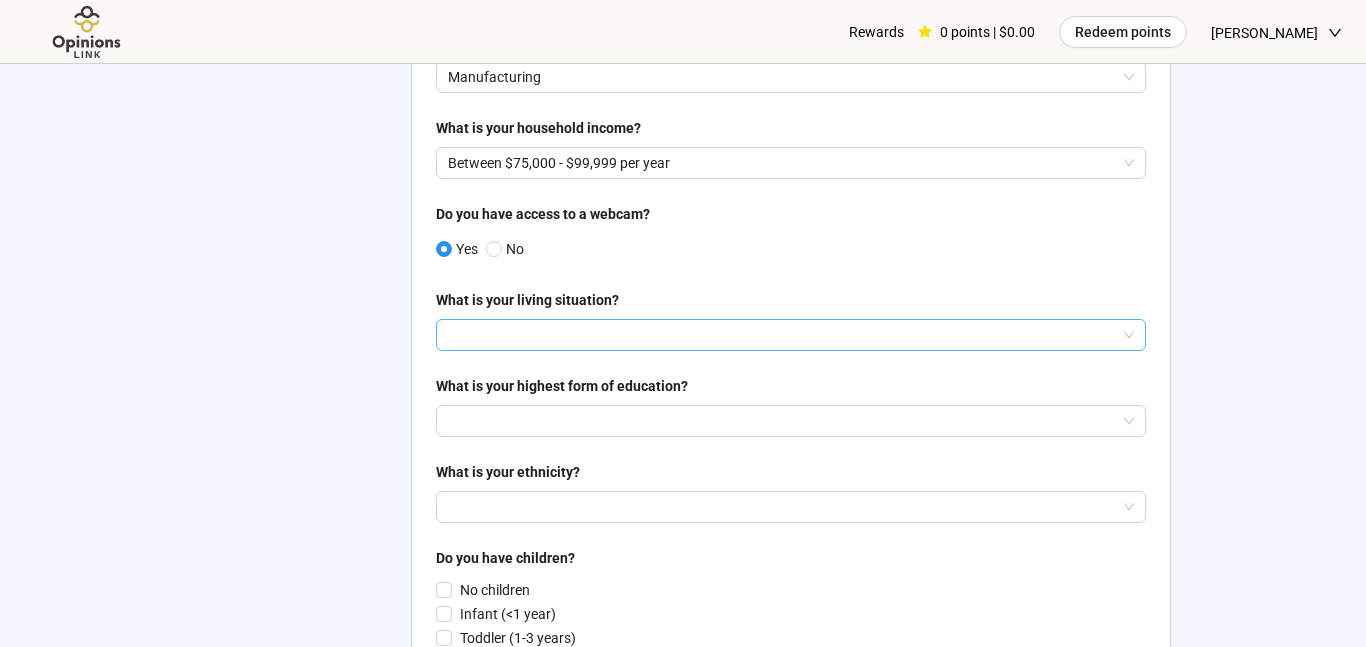 click at bounding box center (791, 335) 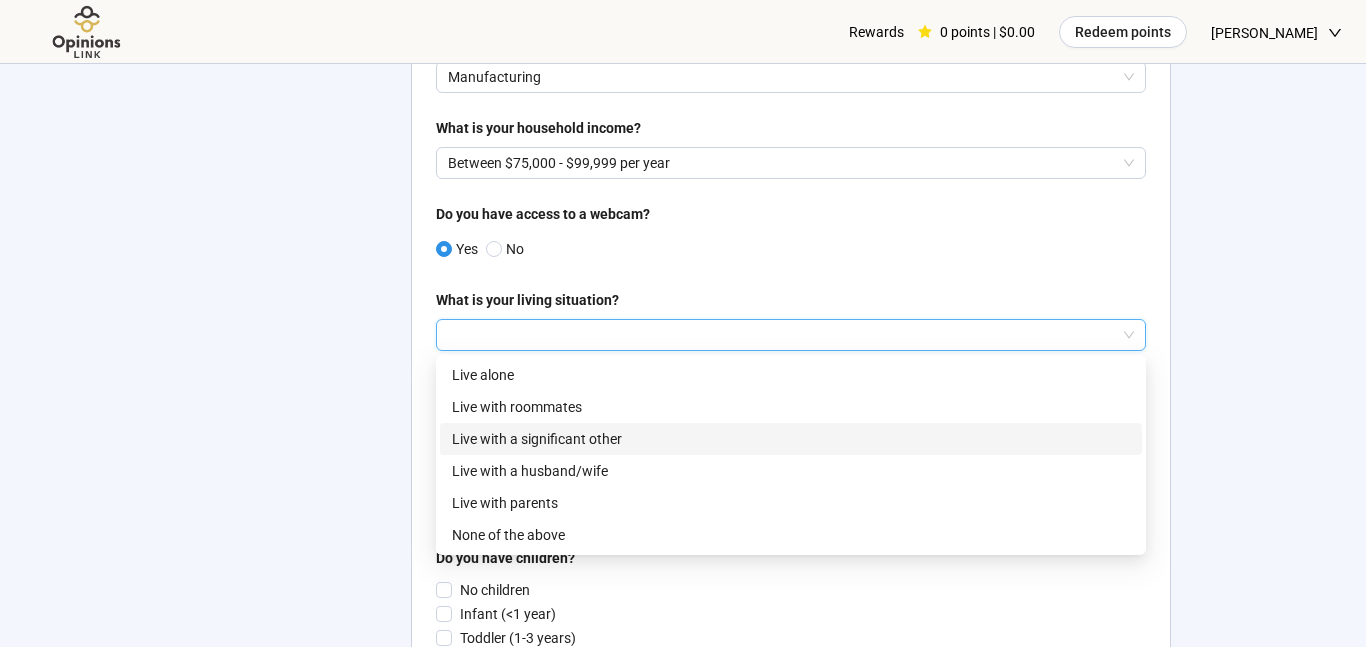 click on "Live with a significant other" at bounding box center [791, 439] 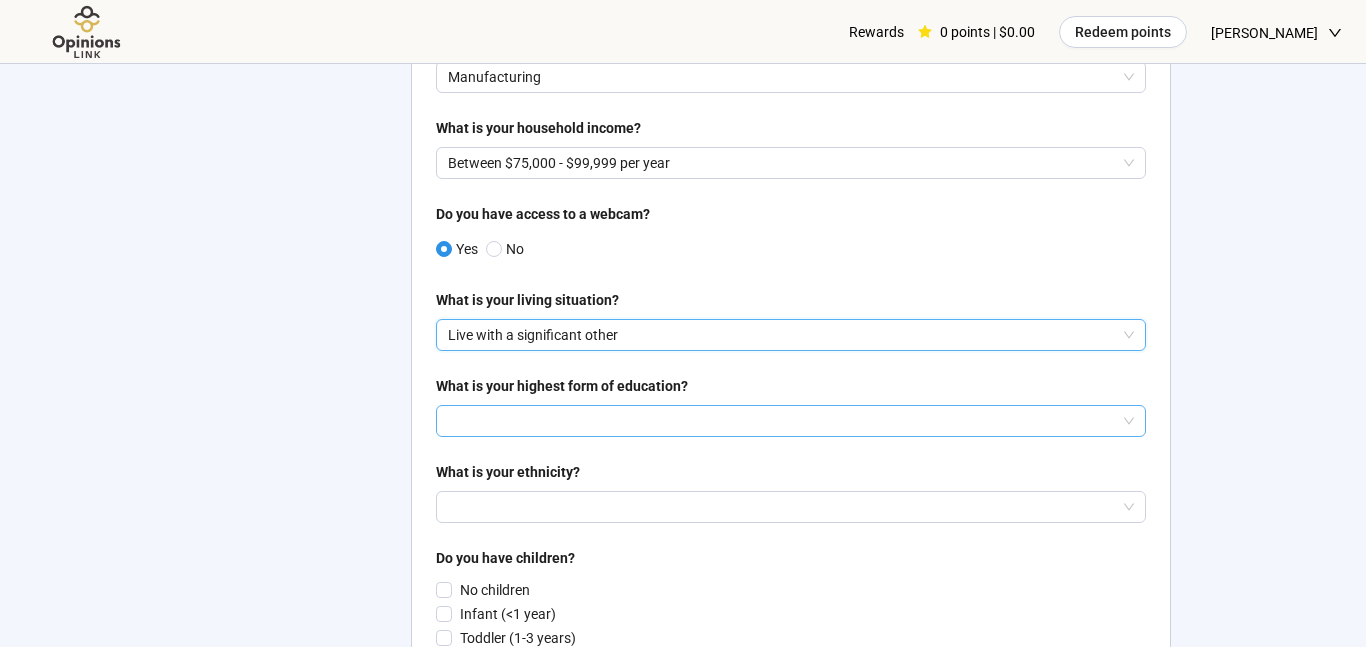 click at bounding box center [791, 421] 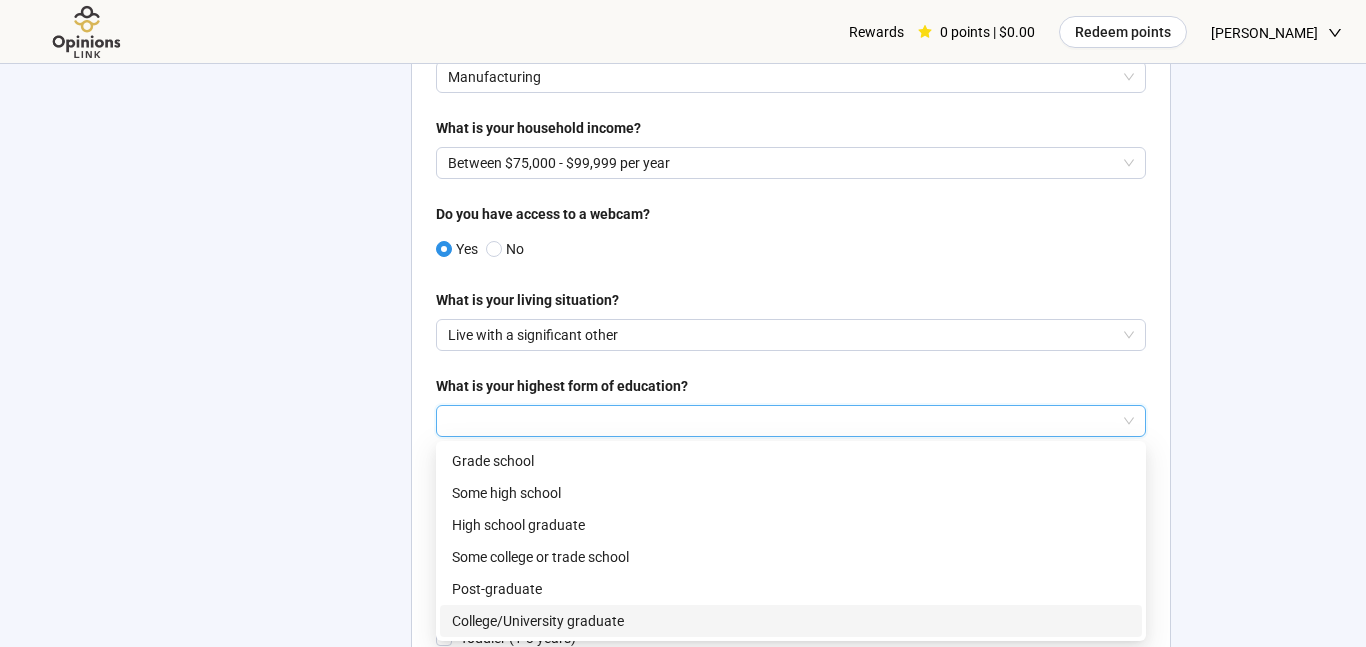 click on "College/University graduate" at bounding box center [791, 621] 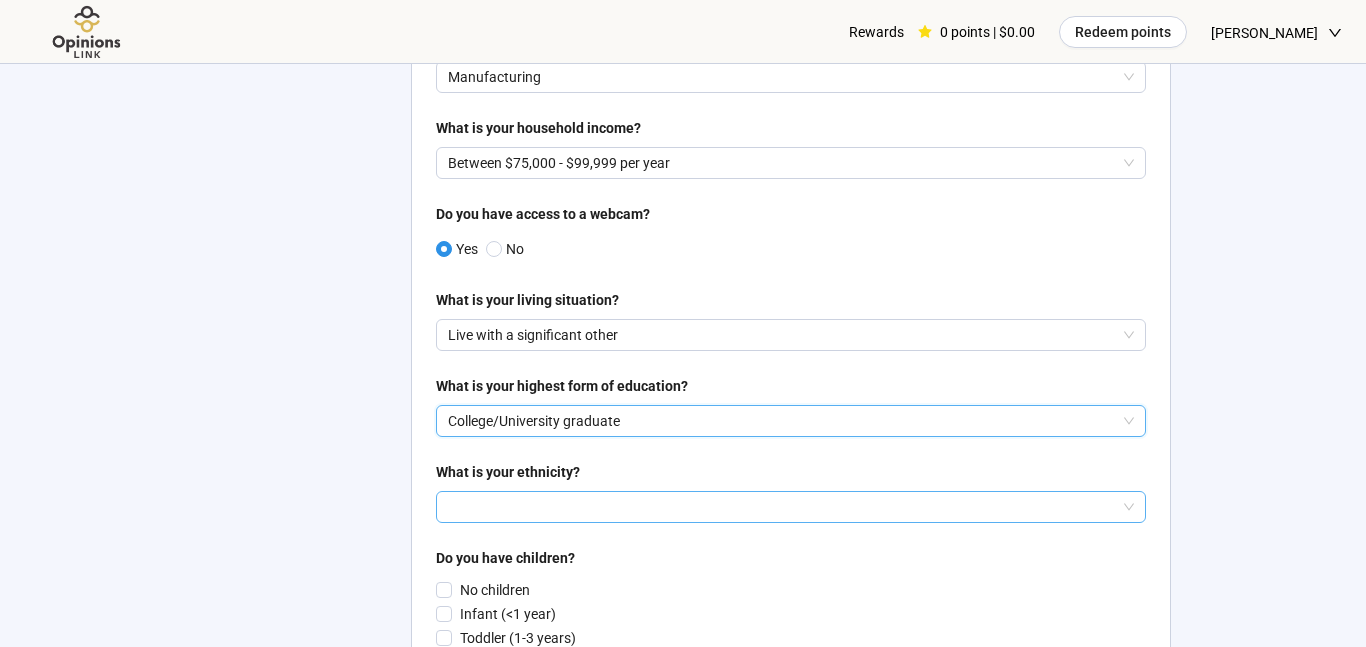 click at bounding box center (791, 507) 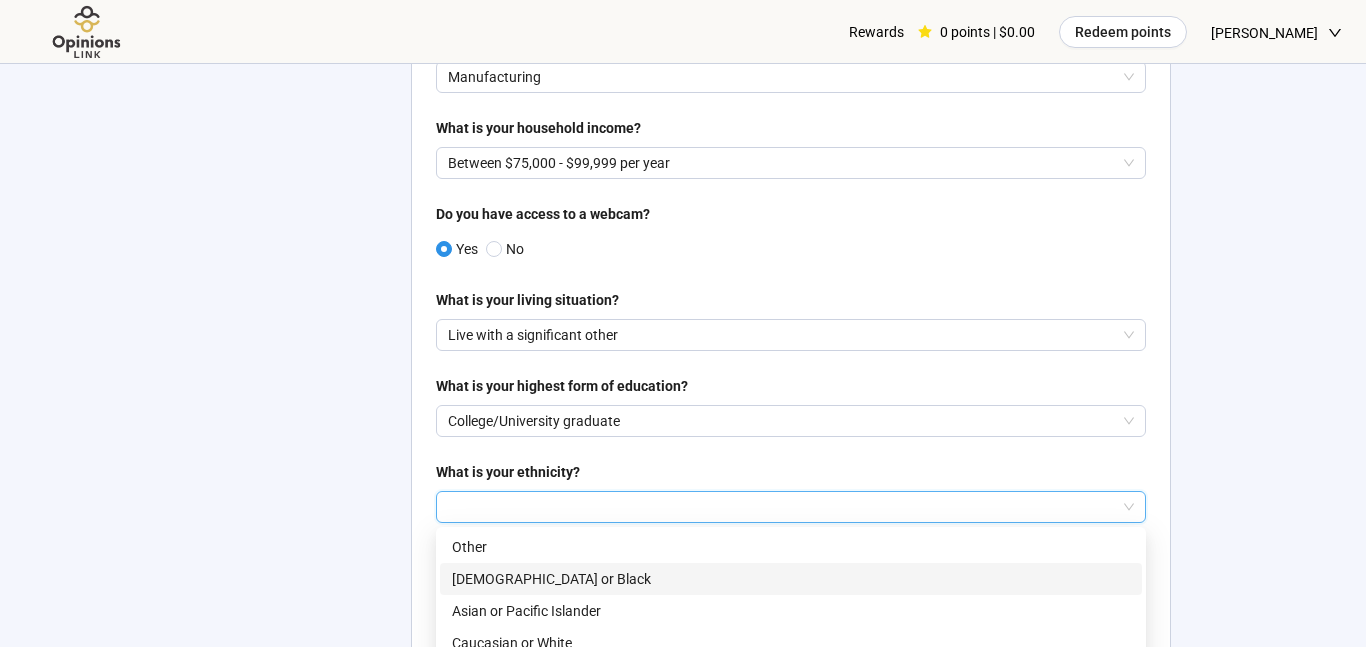 click on "[DEMOGRAPHIC_DATA] or Black" at bounding box center [791, 579] 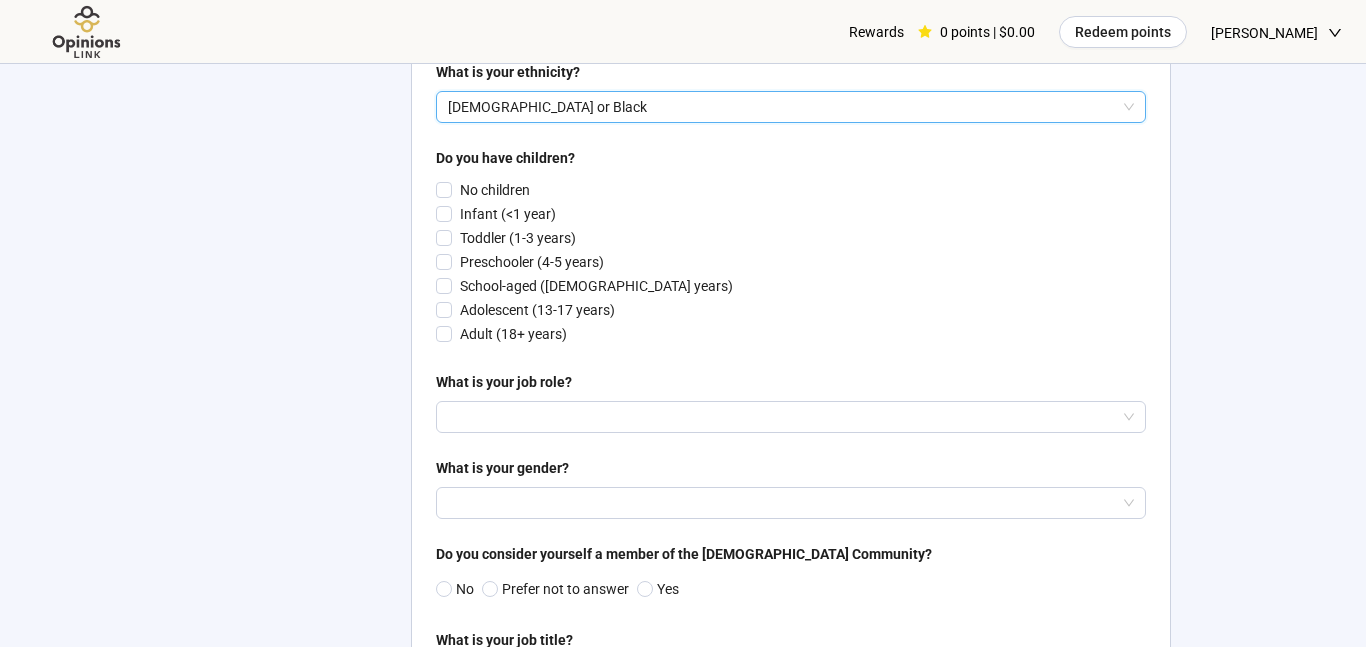 scroll, scrollTop: 1102, scrollLeft: 0, axis: vertical 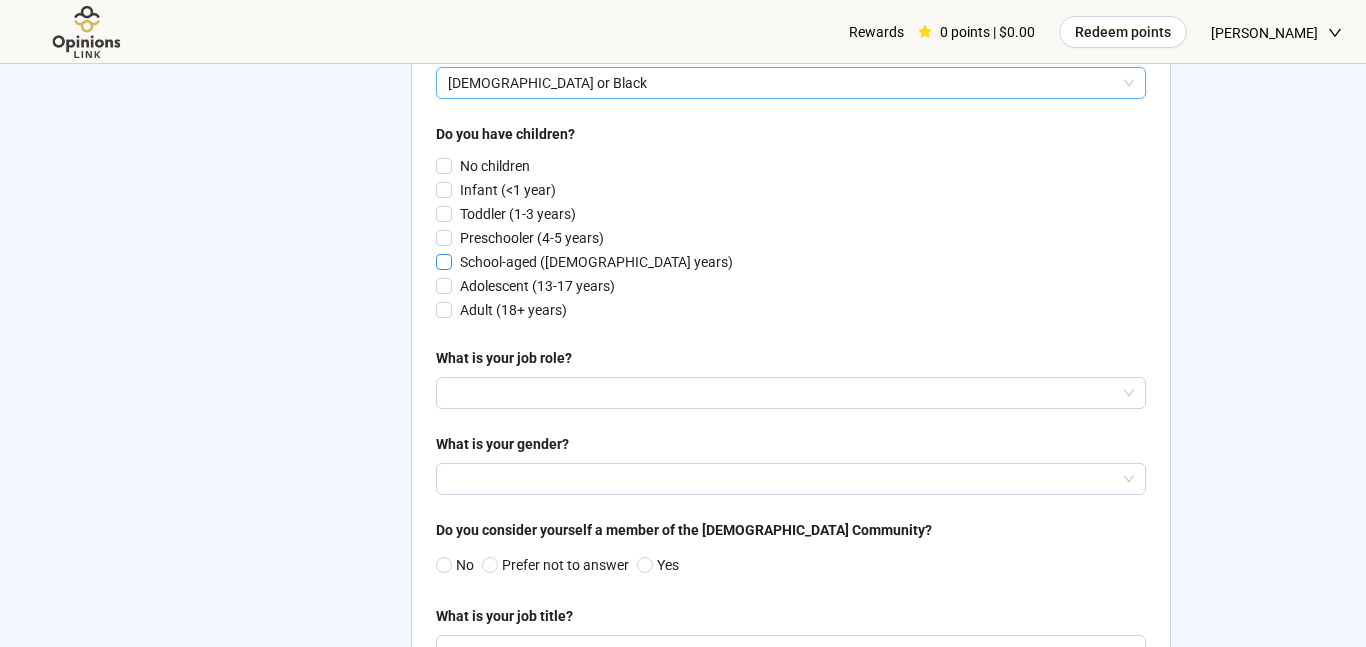 click on "School-aged ([DEMOGRAPHIC_DATA] years)" at bounding box center [596, 262] 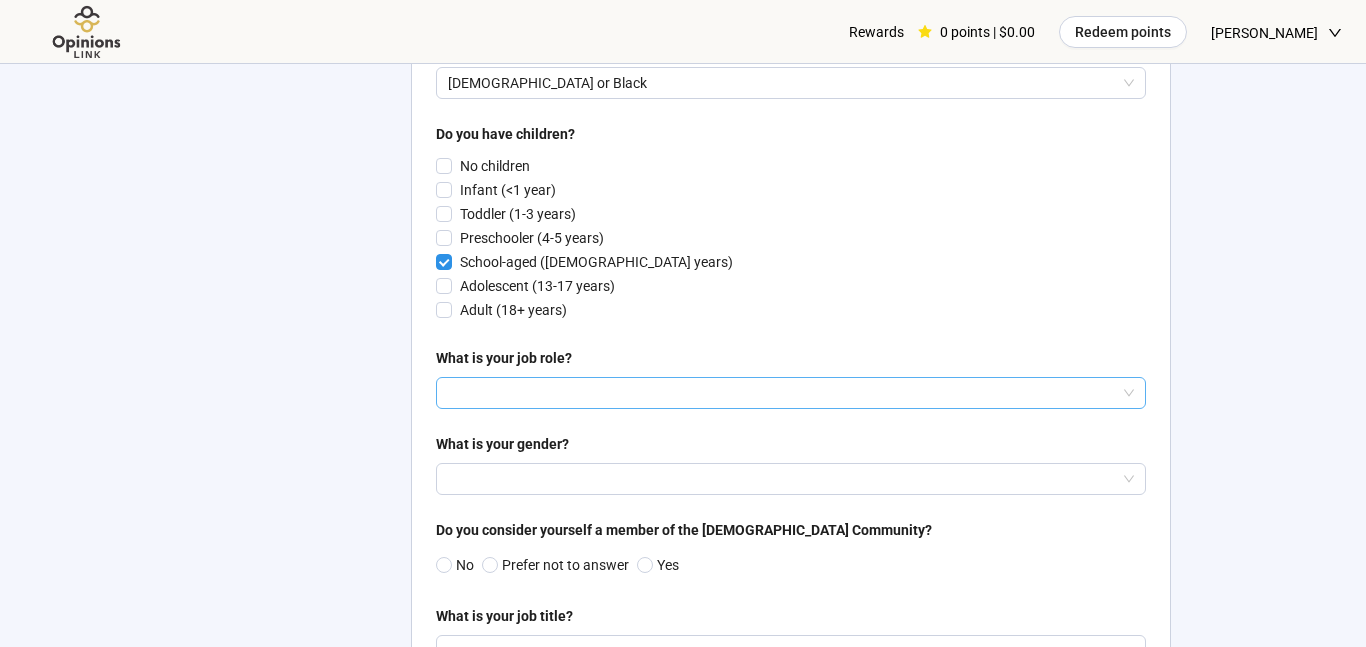 click at bounding box center [791, 393] 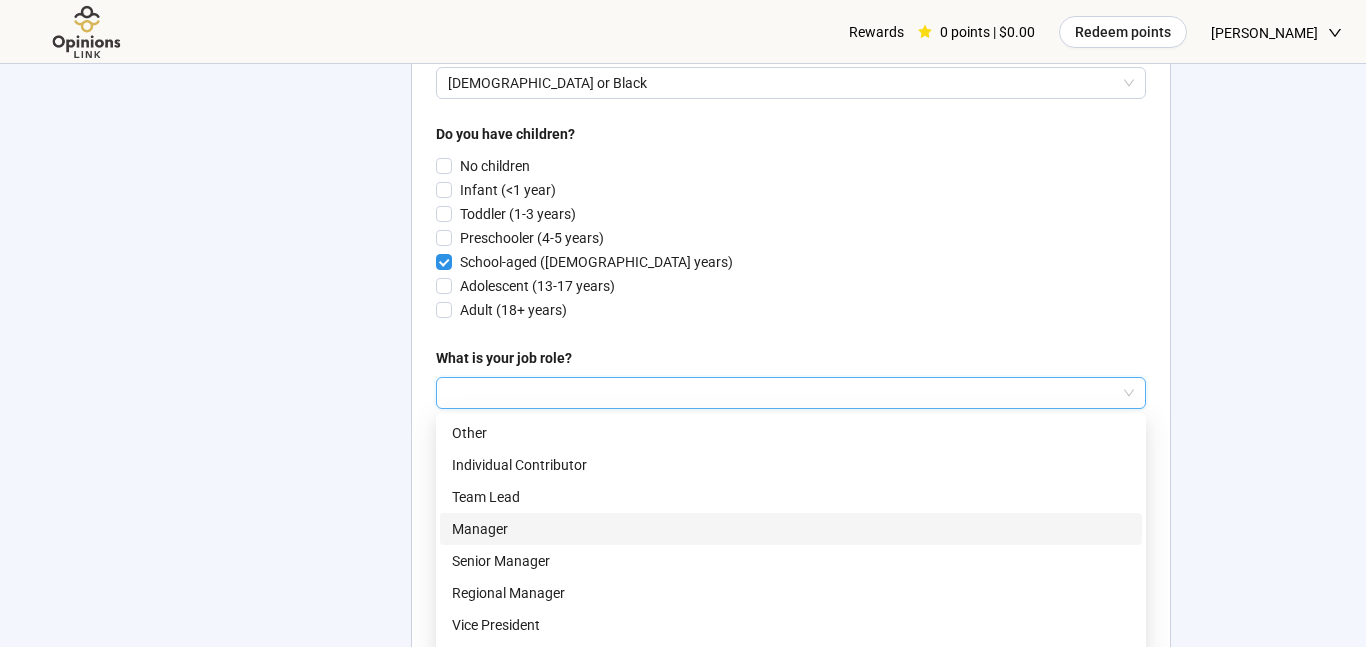 click on "Manager" at bounding box center [791, 529] 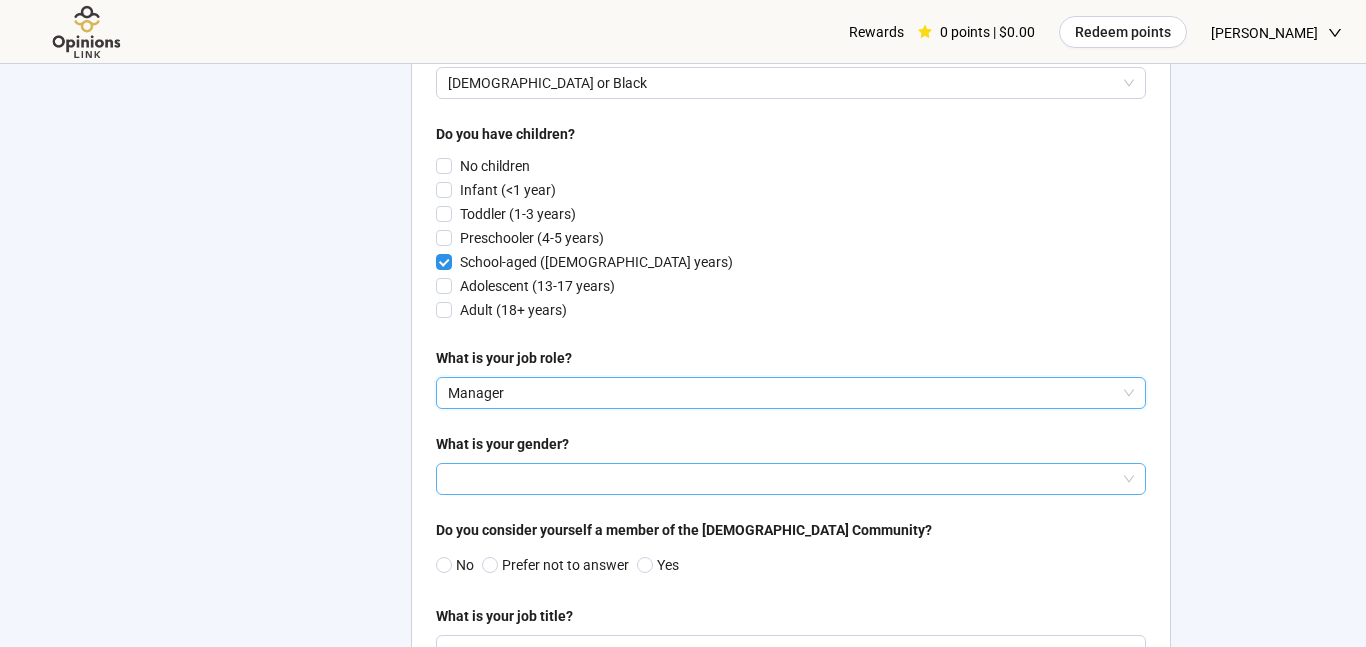 click at bounding box center [791, 479] 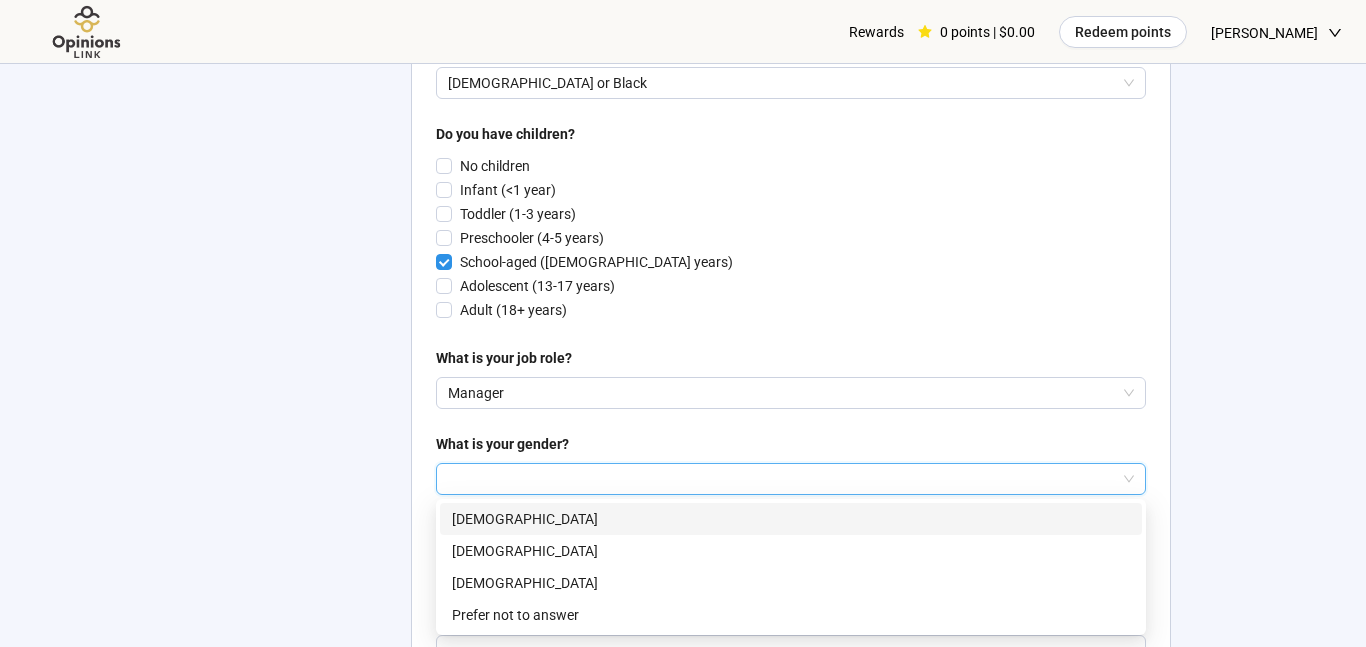 click on "[DEMOGRAPHIC_DATA]" at bounding box center [791, 519] 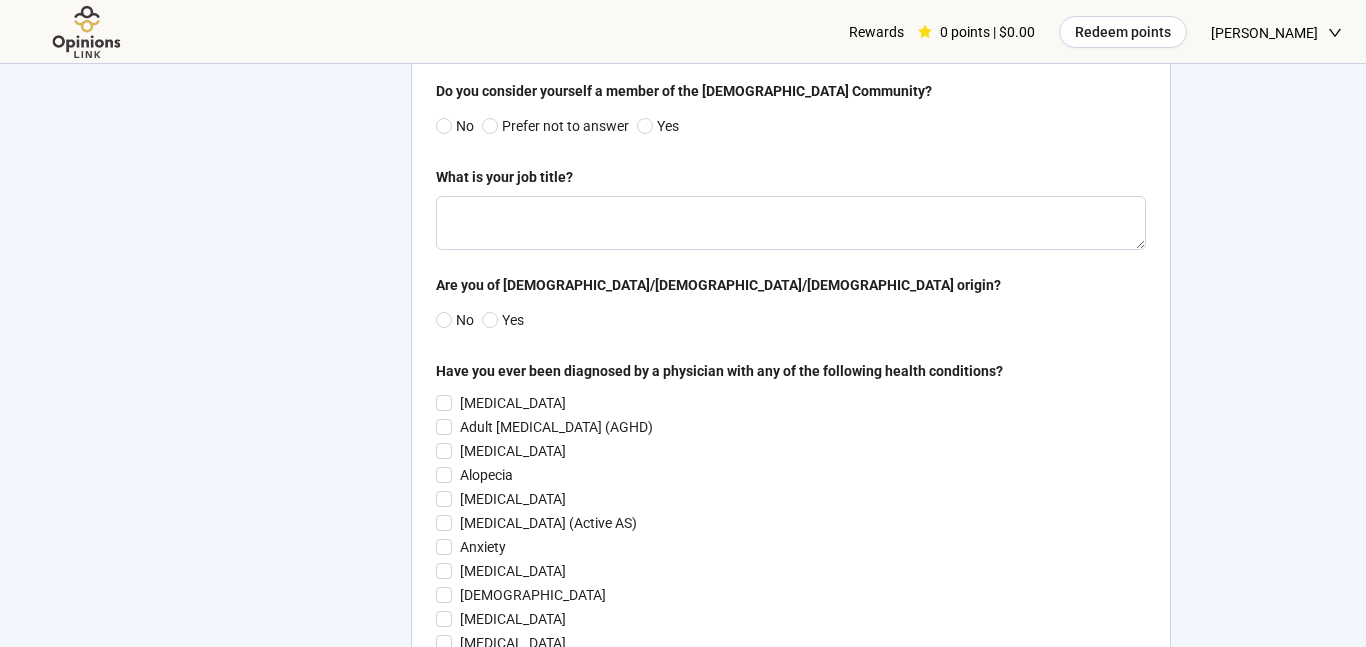 scroll, scrollTop: 1549, scrollLeft: 0, axis: vertical 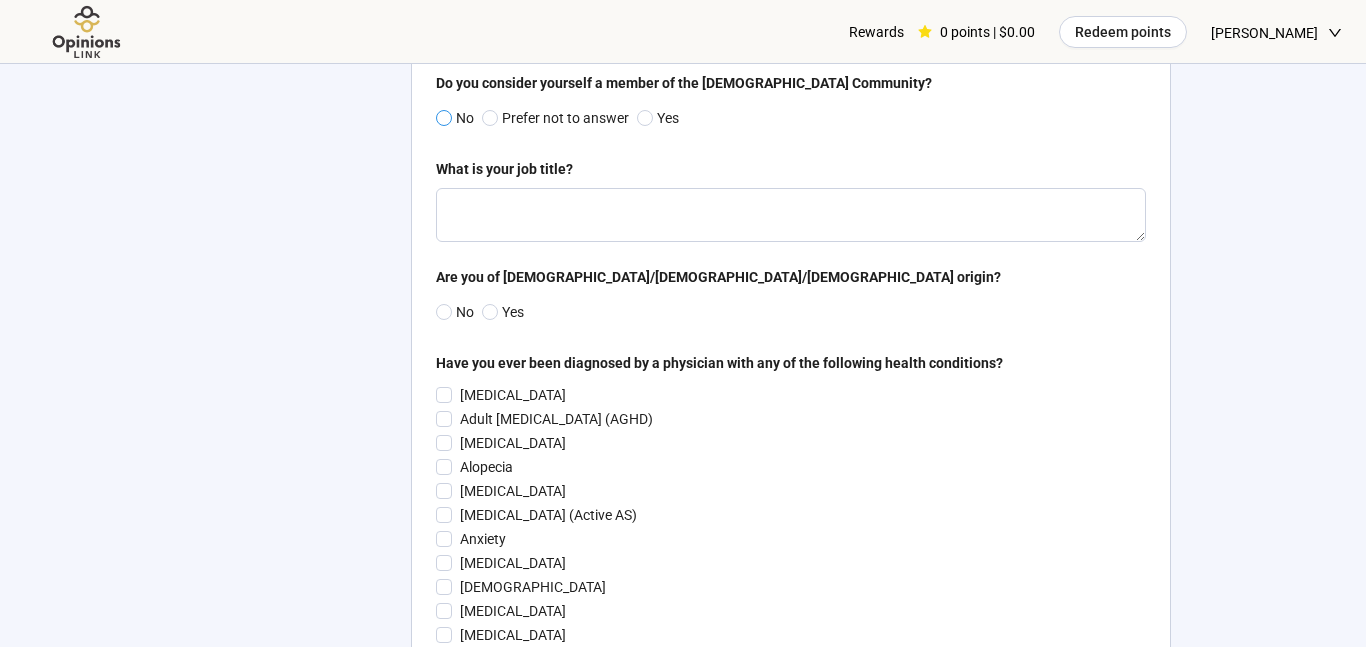 click on "No" at bounding box center [463, 118] 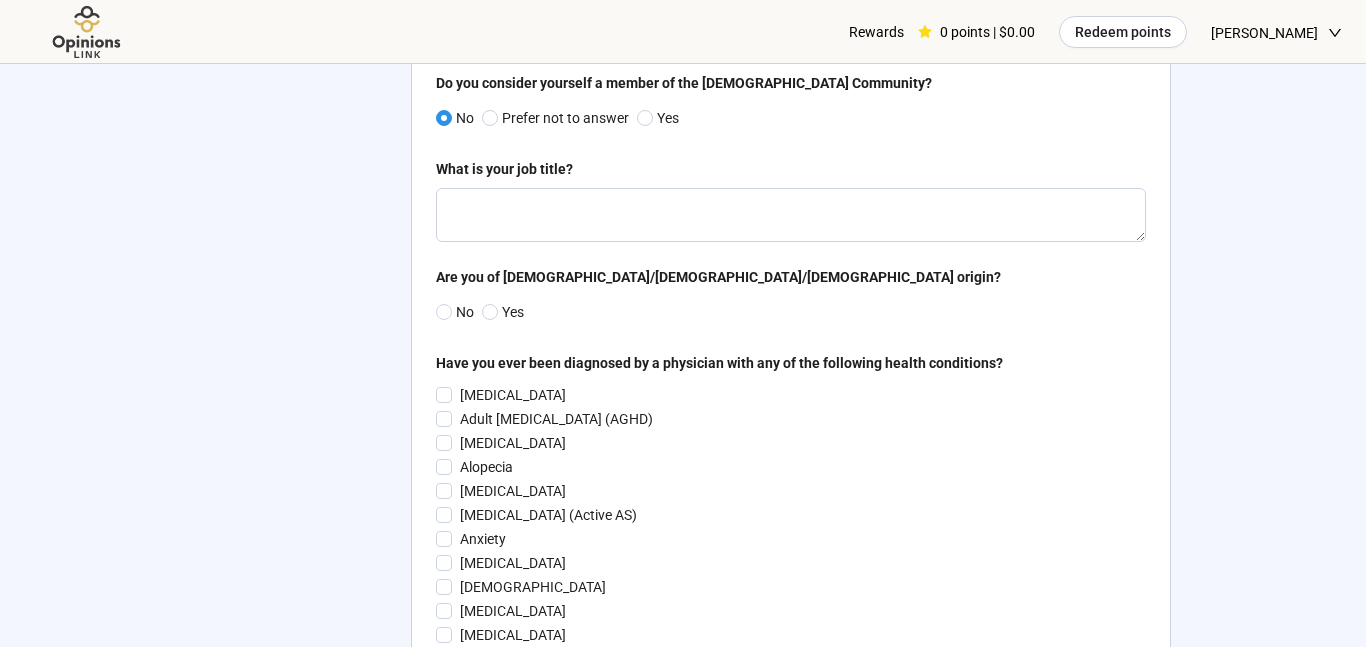 click on "No" at bounding box center [463, 118] 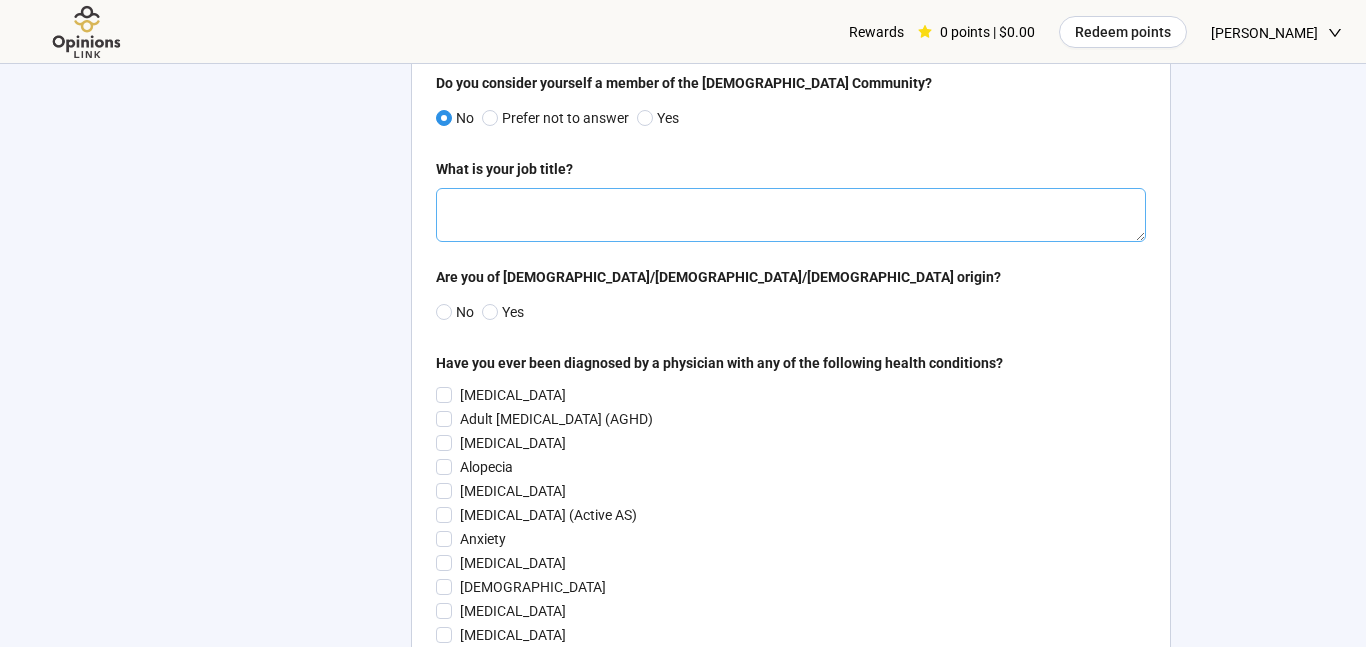 click at bounding box center (791, 215) 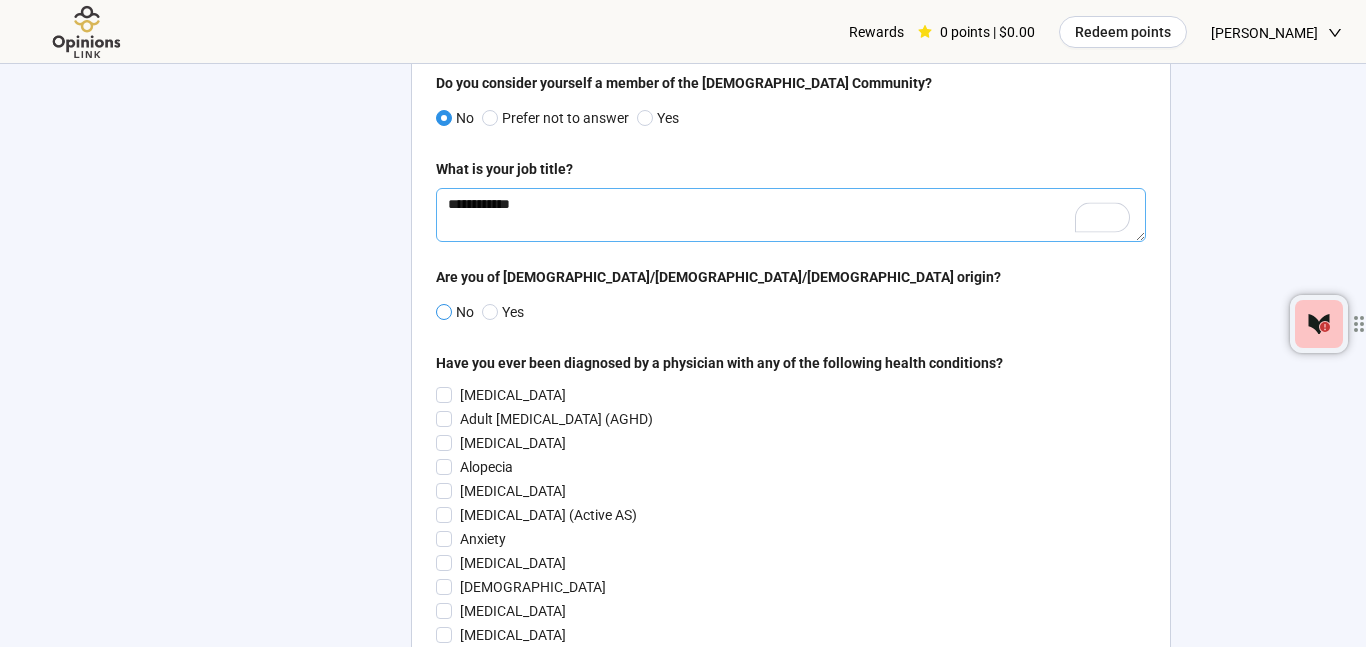 type on "**********" 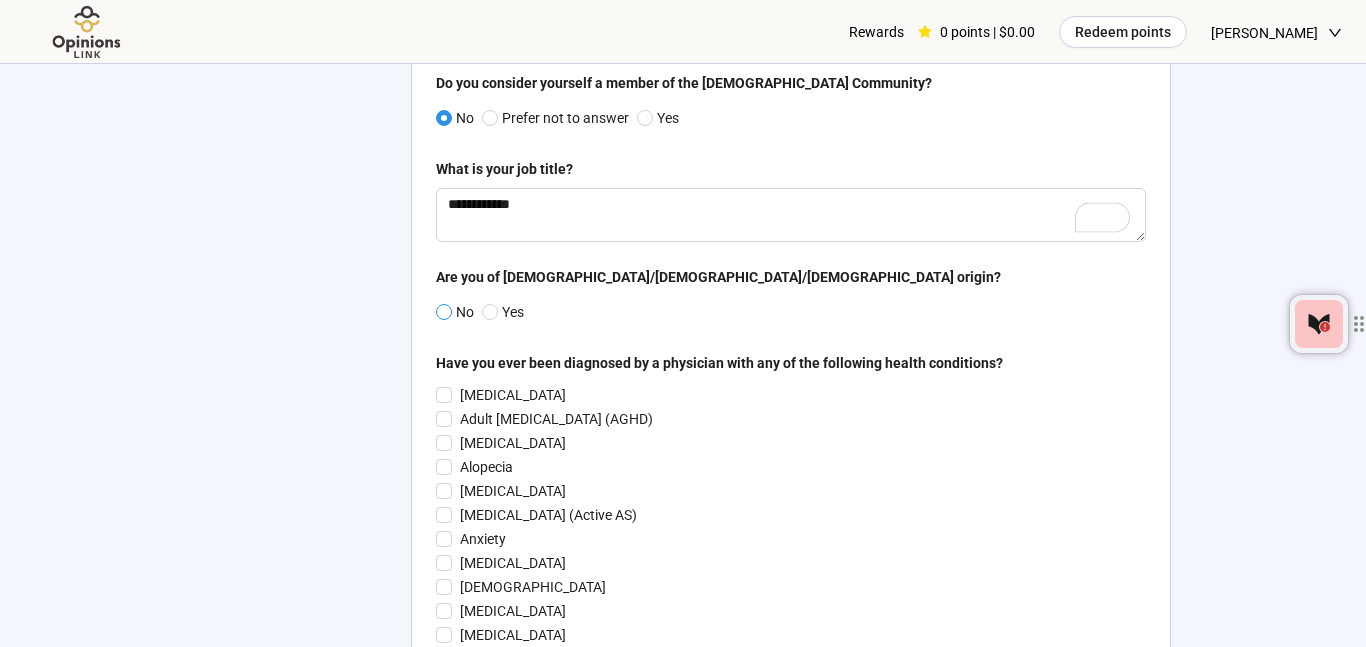 click at bounding box center (444, 312) 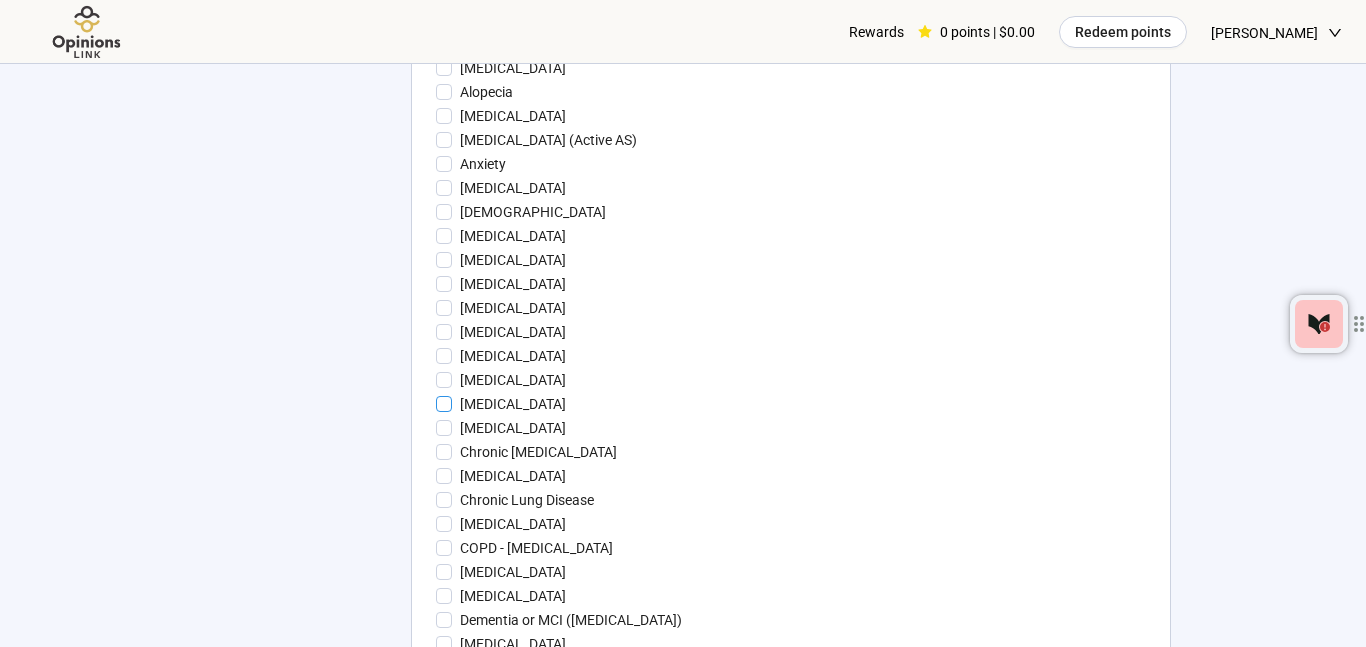 scroll, scrollTop: 1926, scrollLeft: 0, axis: vertical 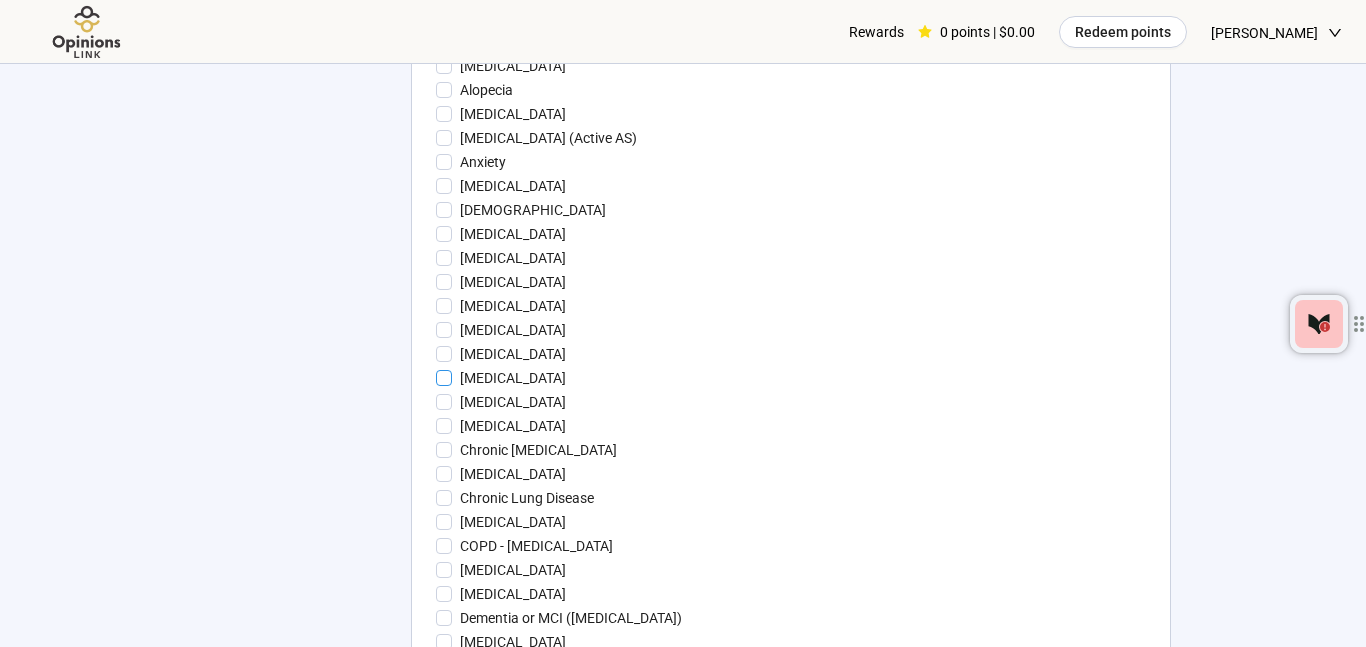 click on "[MEDICAL_DATA]" at bounding box center [513, 378] 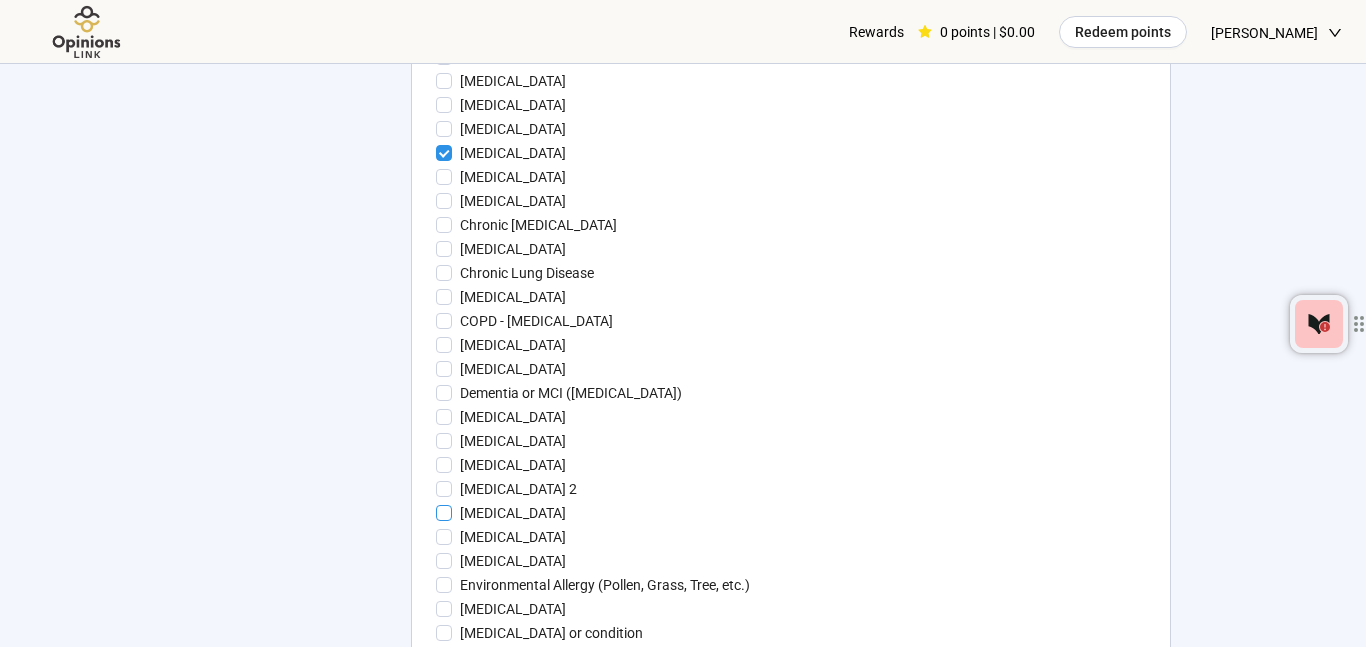 scroll, scrollTop: 2162, scrollLeft: 0, axis: vertical 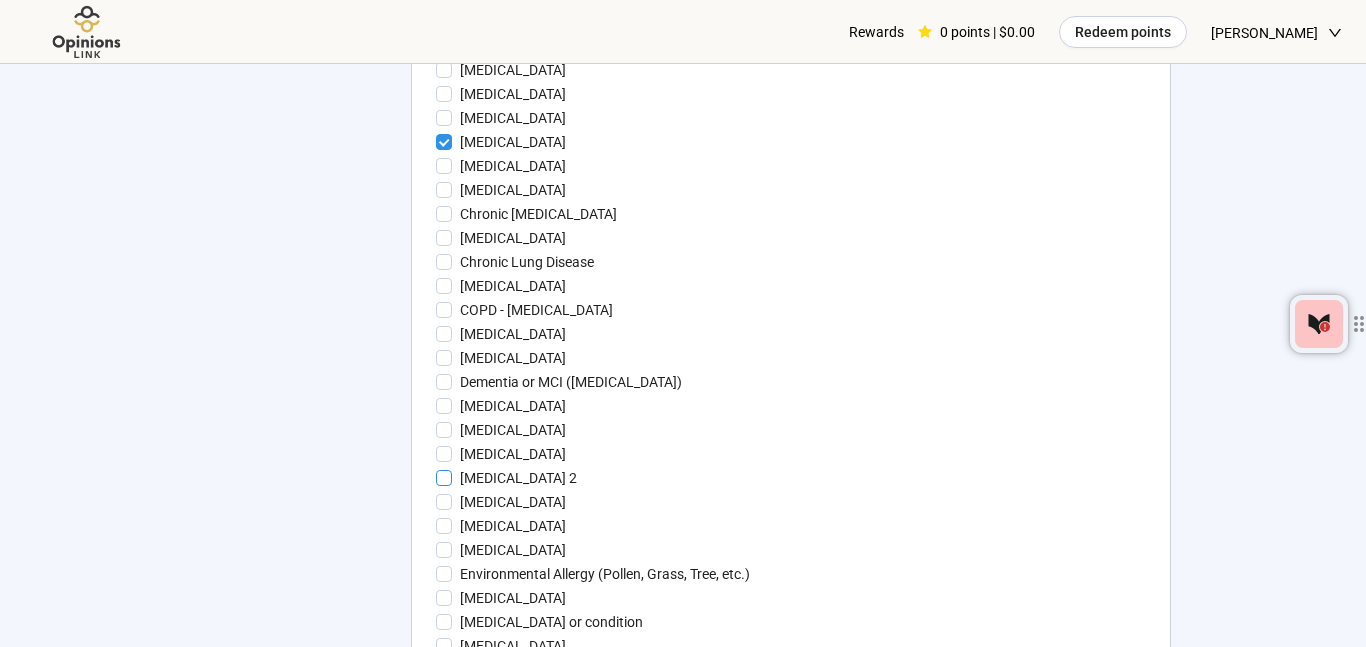 click on "[MEDICAL_DATA] 2" at bounding box center (518, 478) 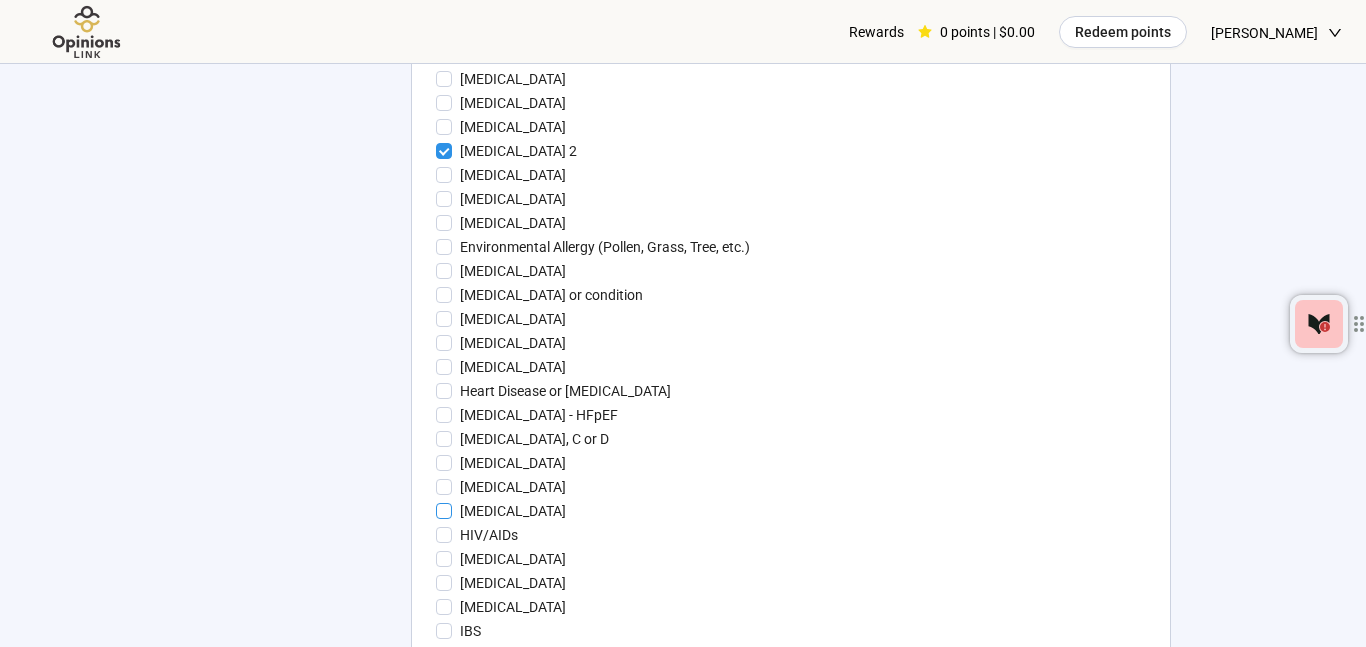 scroll, scrollTop: 2499, scrollLeft: 0, axis: vertical 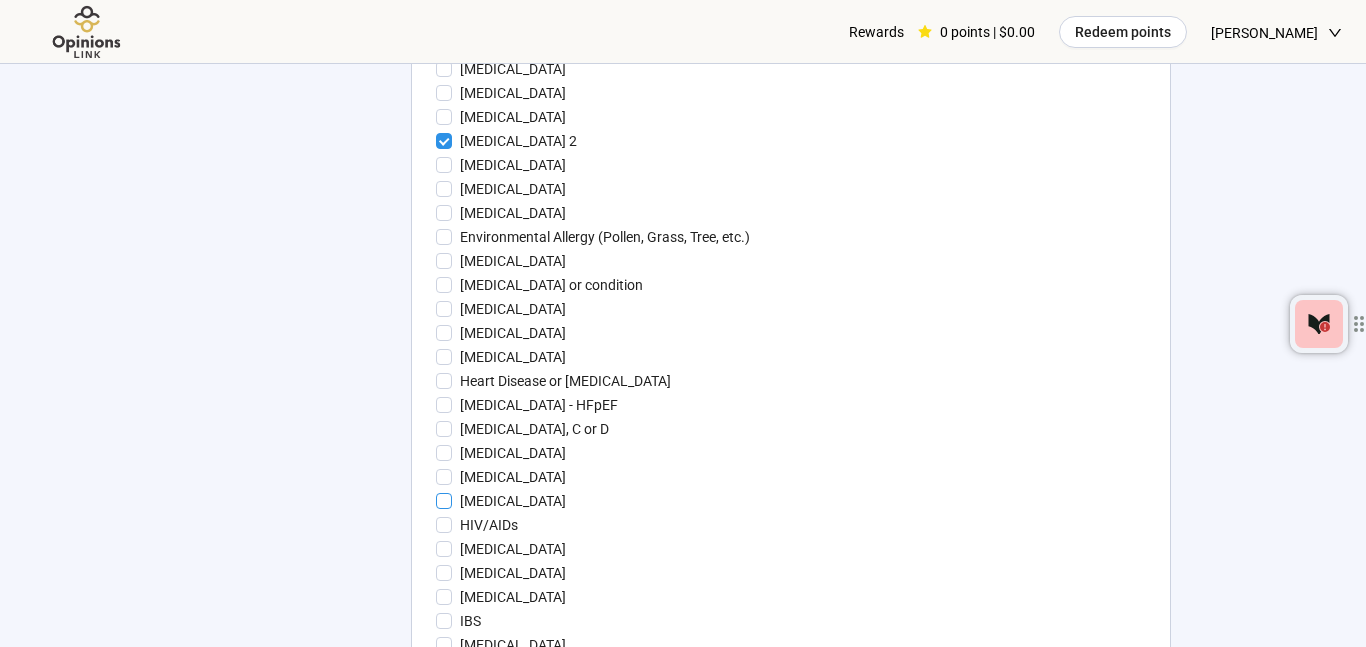 click on "[MEDICAL_DATA]" at bounding box center (513, 501) 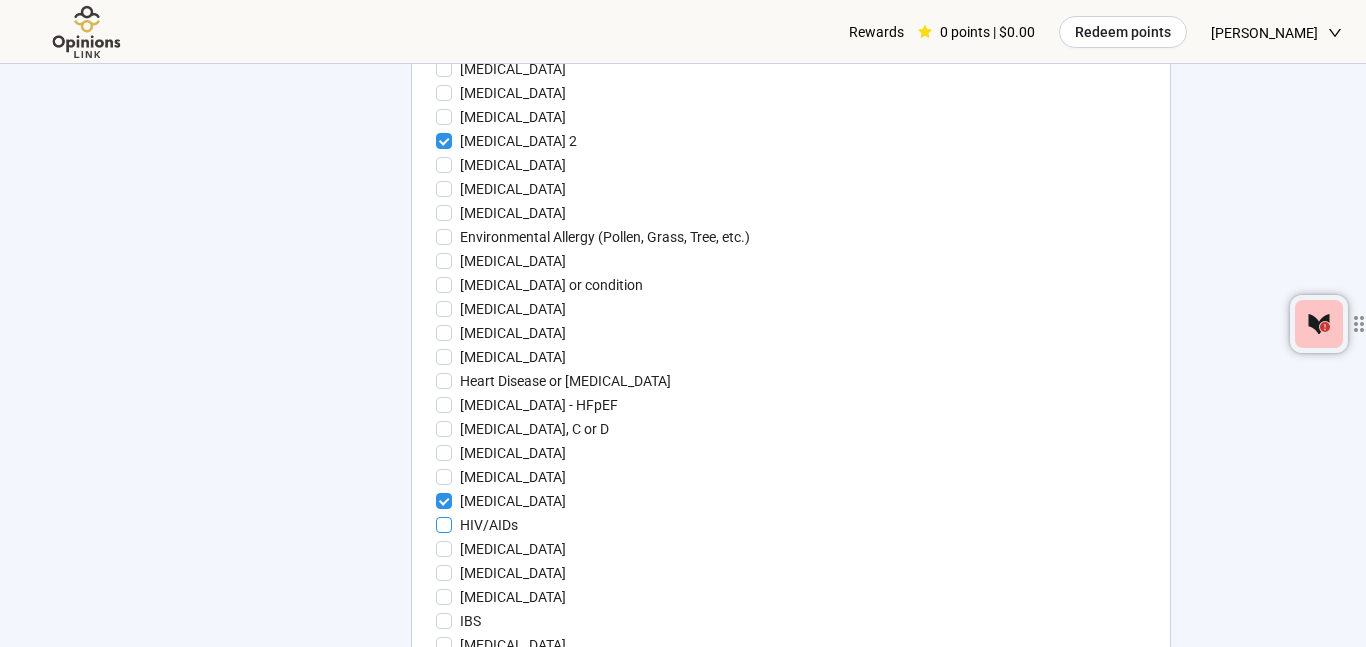 click on "HIV/AIDs" at bounding box center (489, 525) 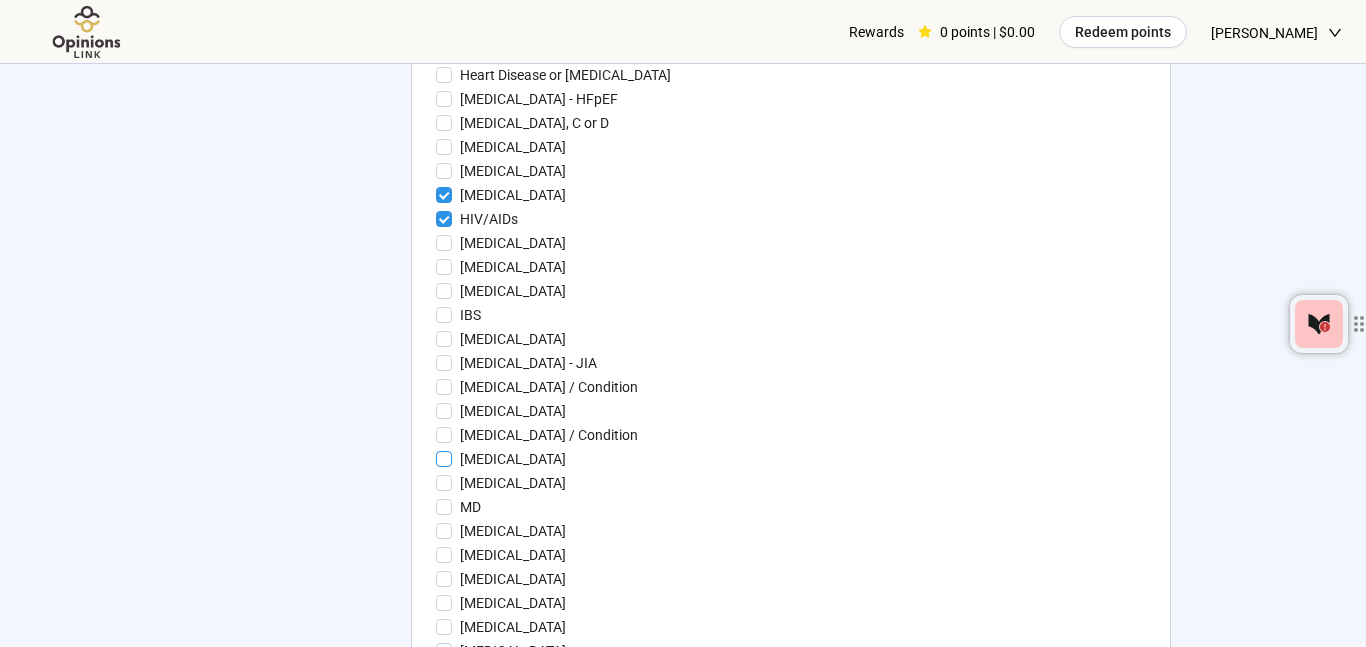 scroll, scrollTop: 2807, scrollLeft: 0, axis: vertical 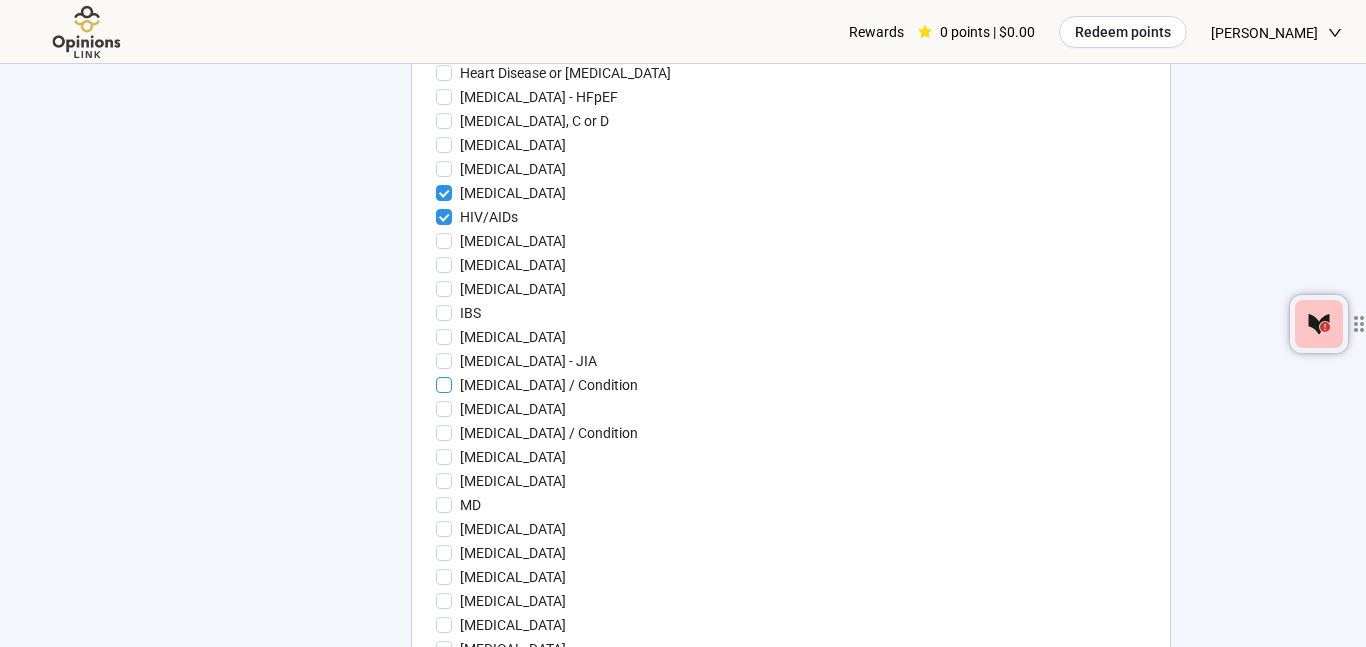 click on "[MEDICAL_DATA] / Condition" at bounding box center [549, 385] 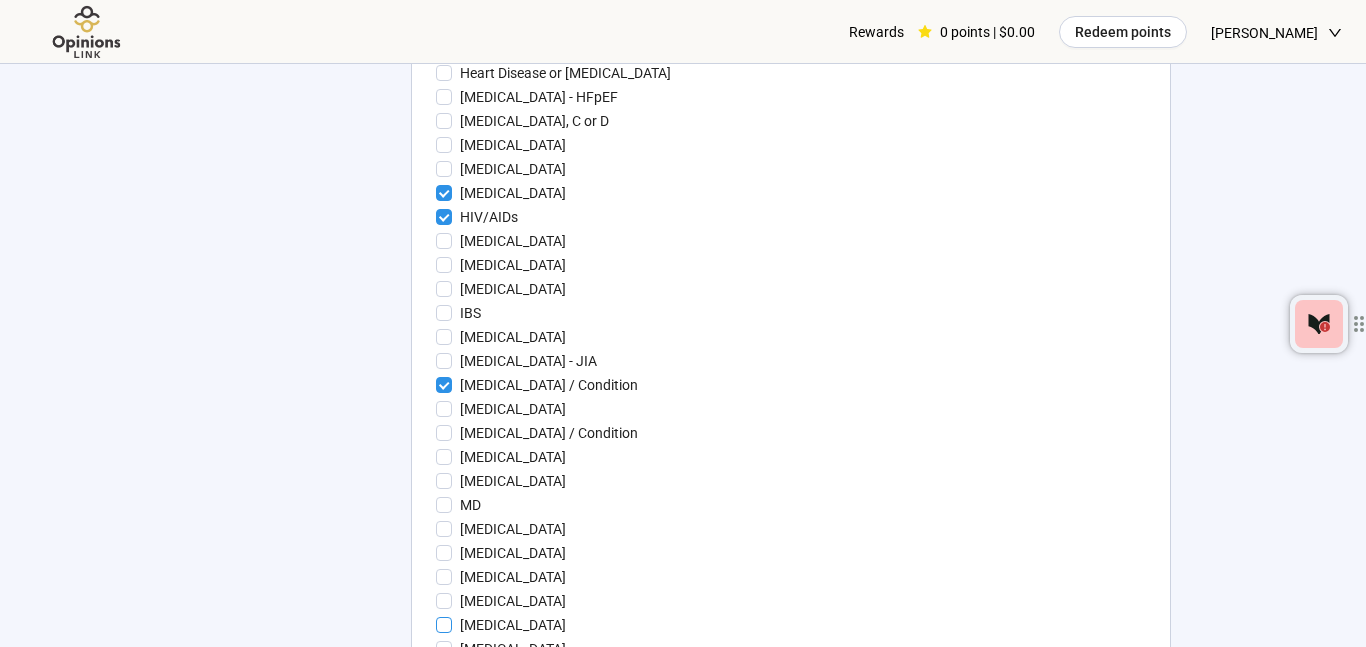 click on "[MEDICAL_DATA]" at bounding box center [513, 625] 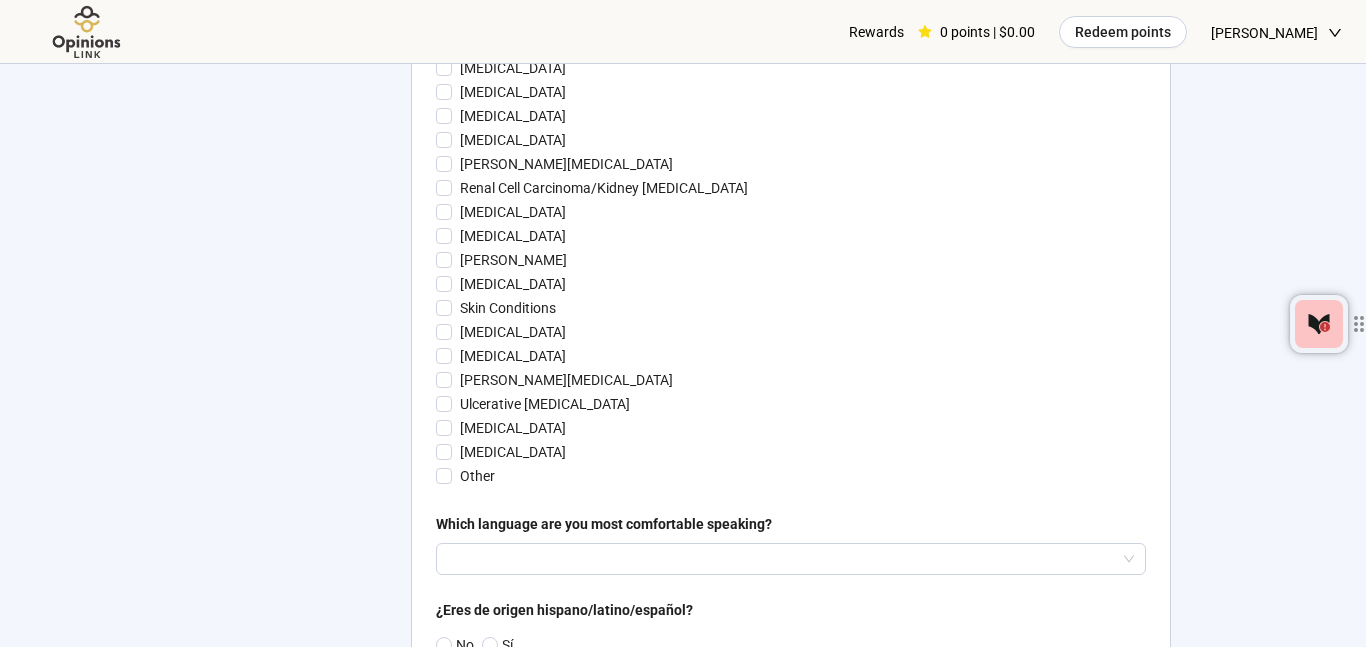 scroll, scrollTop: 3655, scrollLeft: 0, axis: vertical 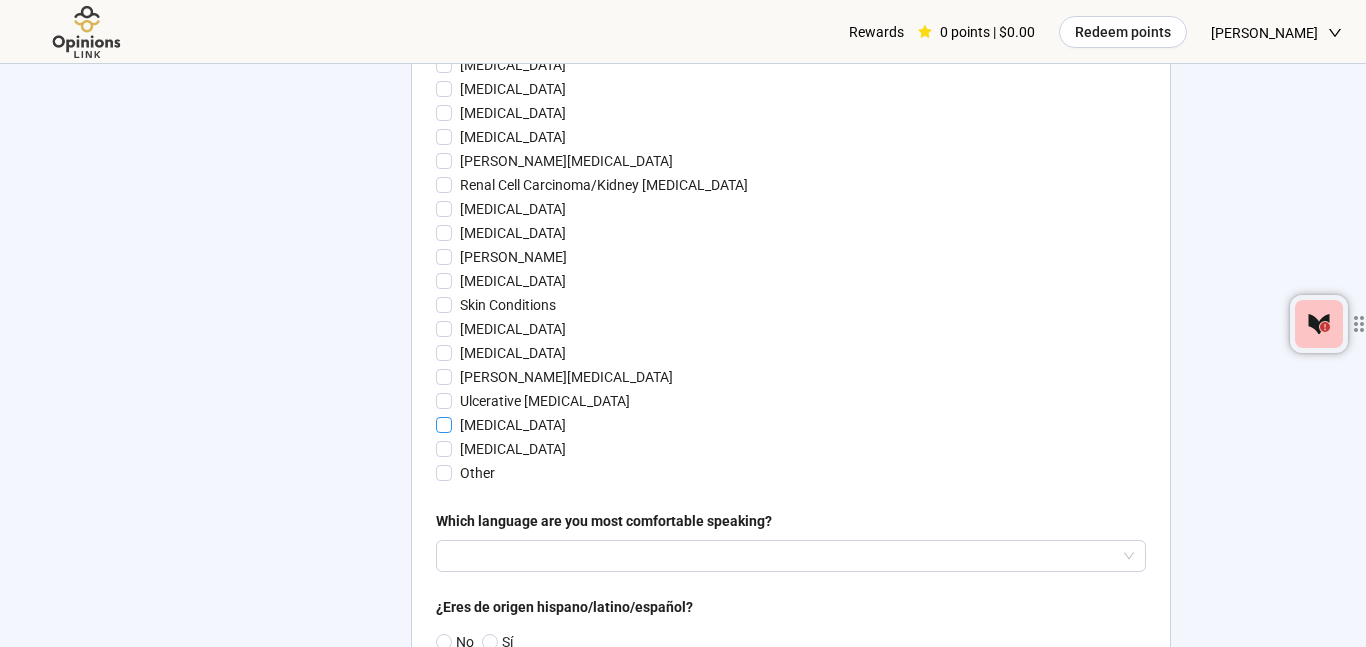 click on "[MEDICAL_DATA]" at bounding box center [513, 425] 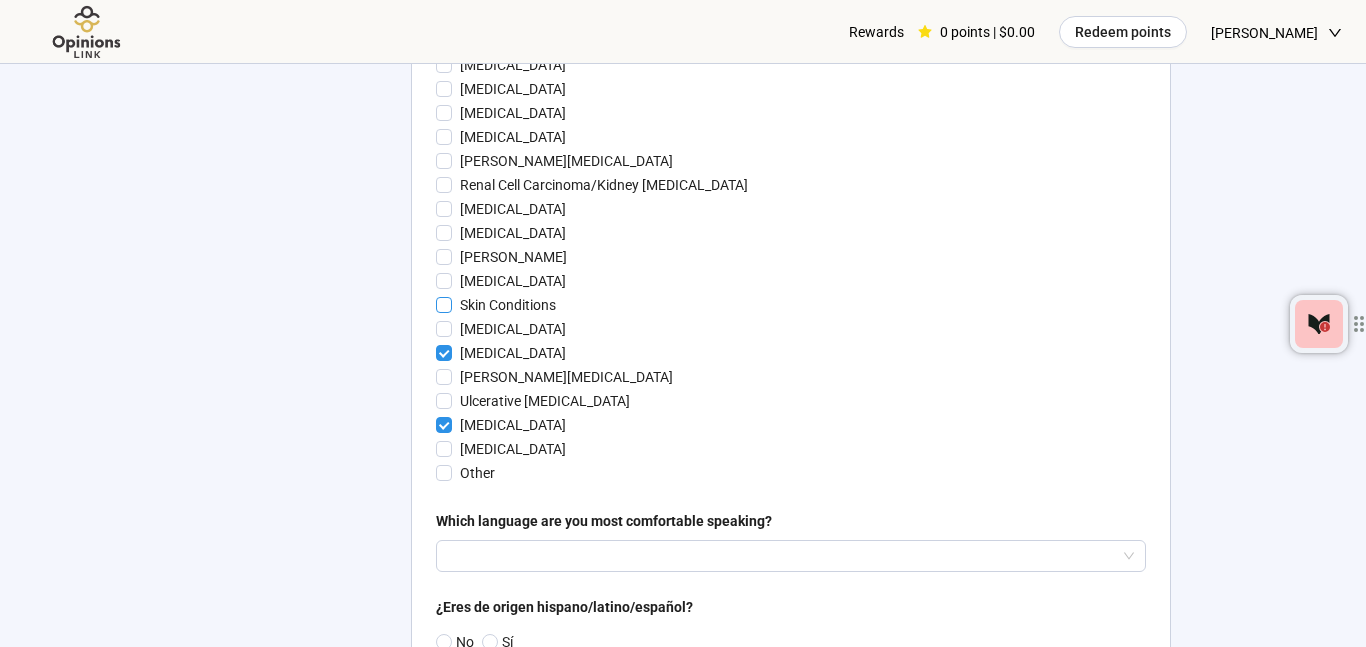 click on "Skin Conditions" at bounding box center (508, 305) 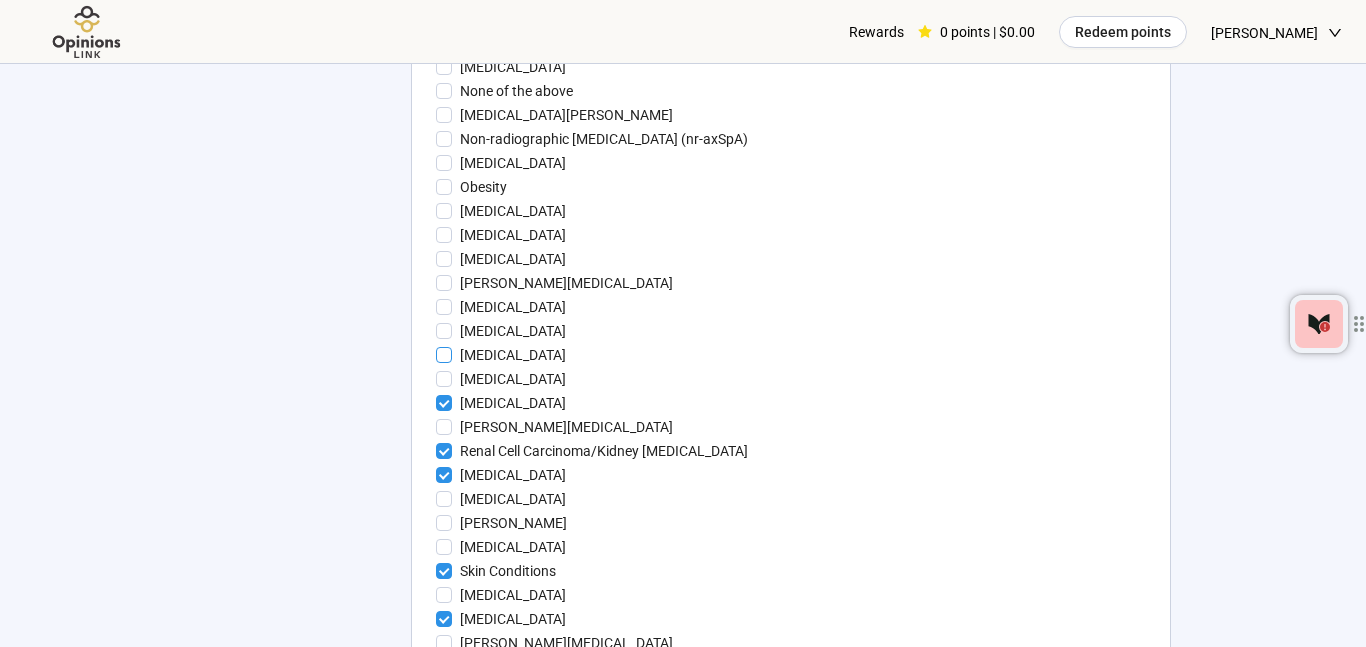 scroll, scrollTop: 3376, scrollLeft: 0, axis: vertical 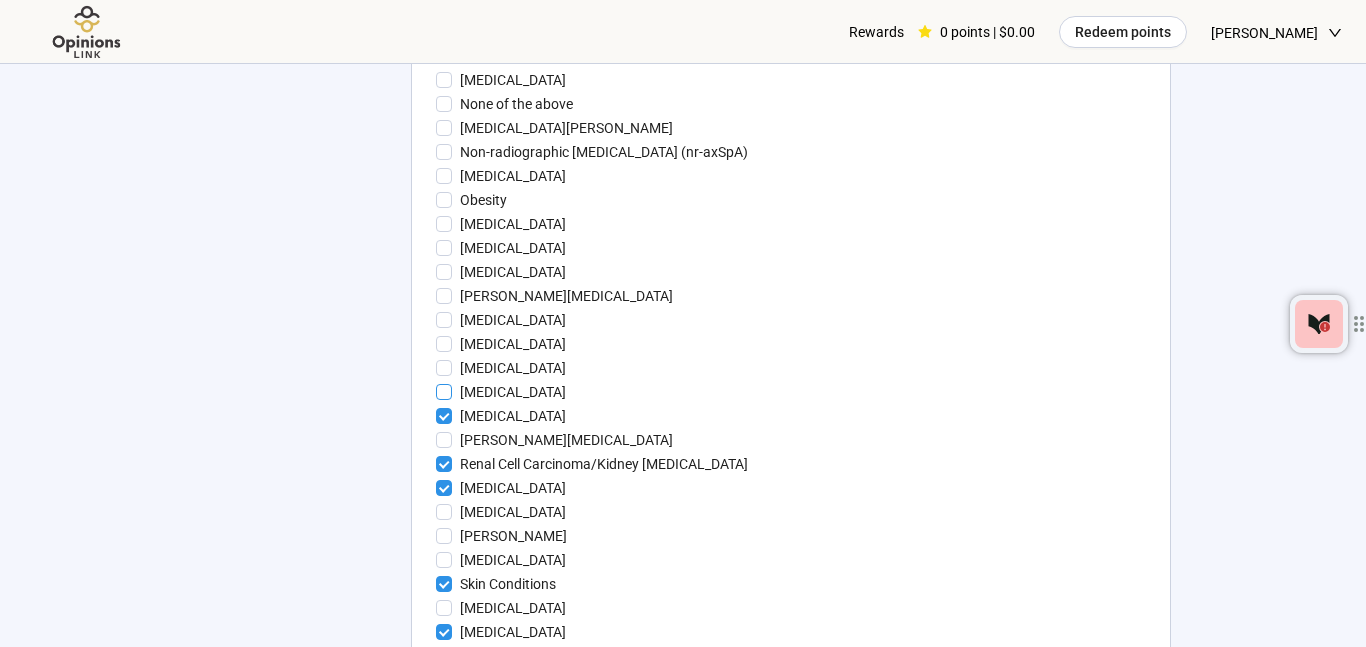 click on "[MEDICAL_DATA]" at bounding box center [513, 392] 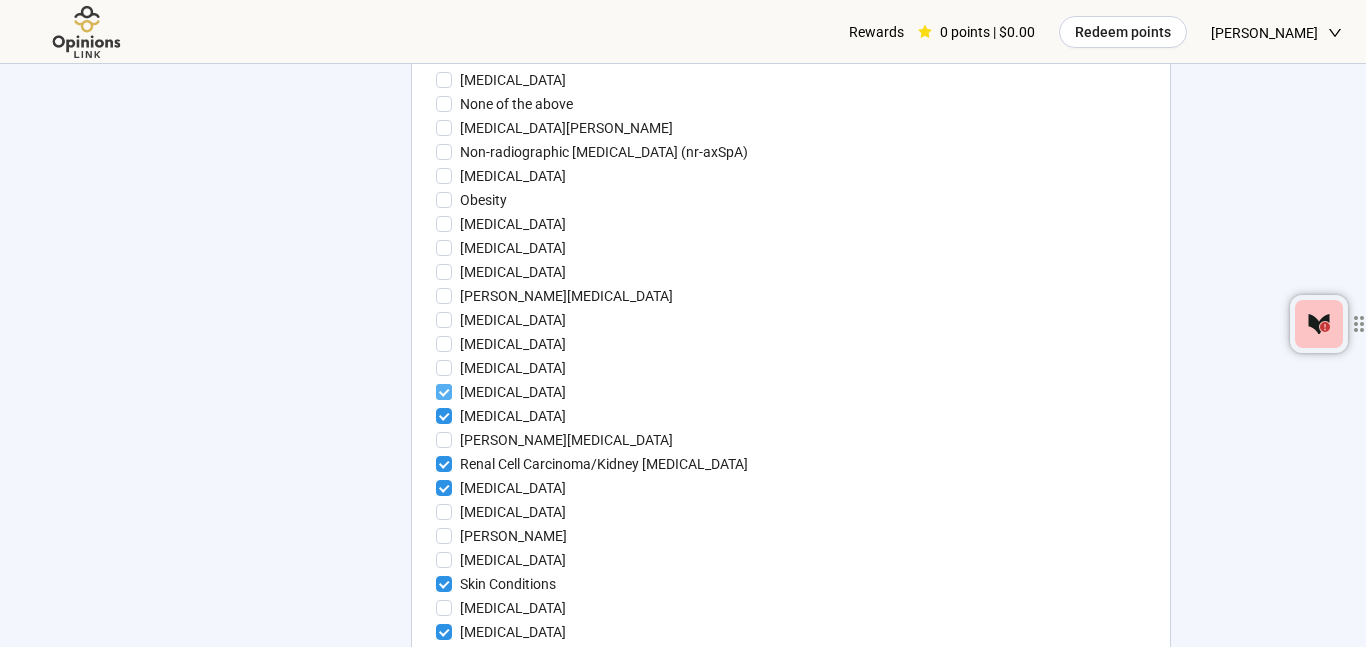 click on "[MEDICAL_DATA]" at bounding box center [513, 392] 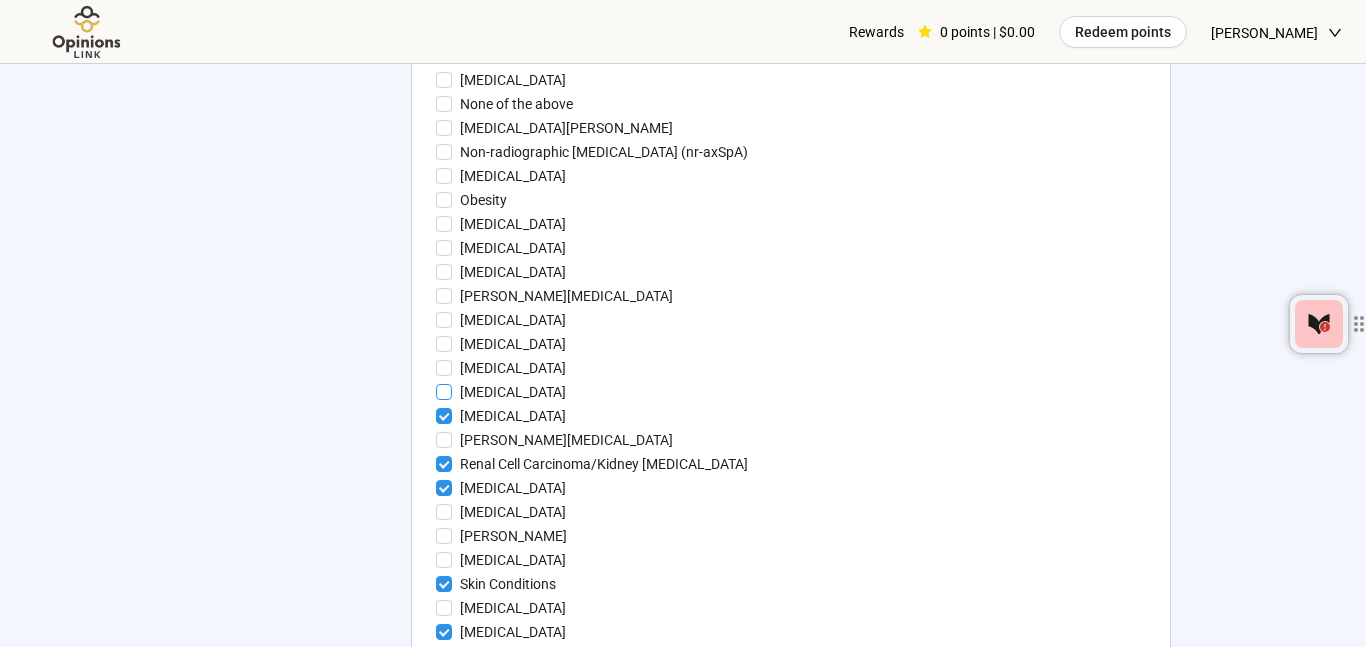 click on "[MEDICAL_DATA]" at bounding box center (513, 392) 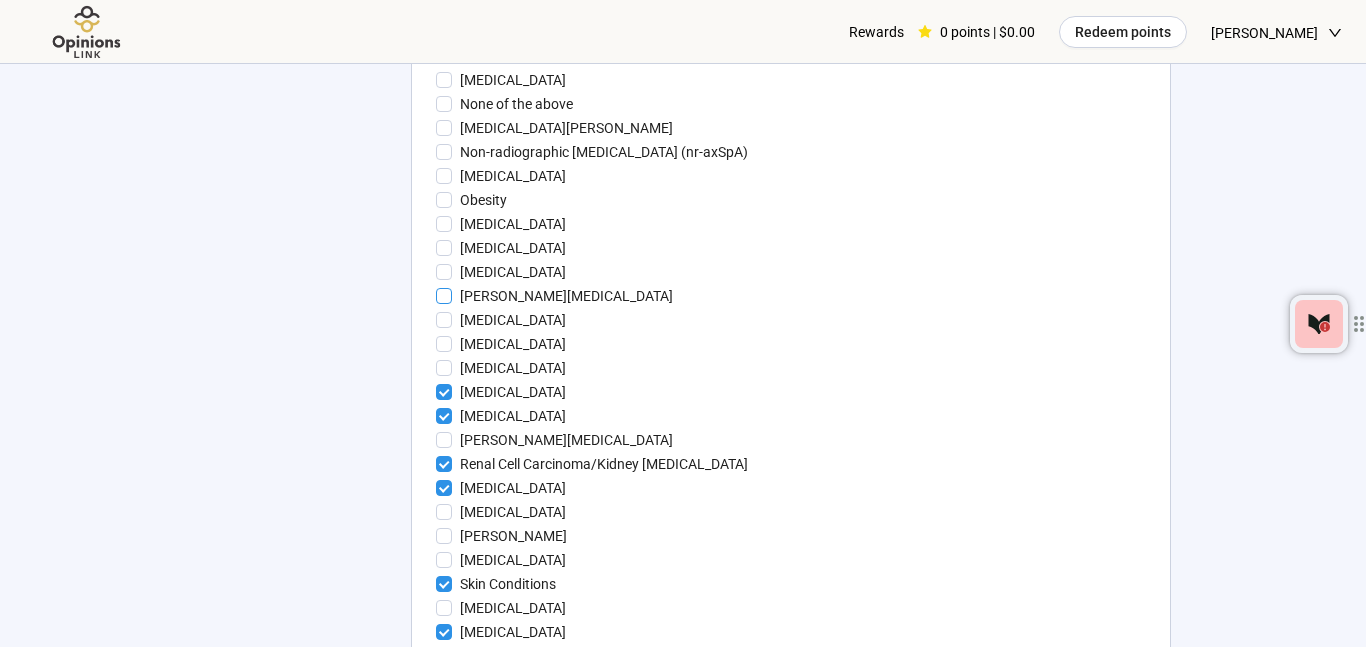 click on "[PERSON_NAME][MEDICAL_DATA]" at bounding box center (566, 296) 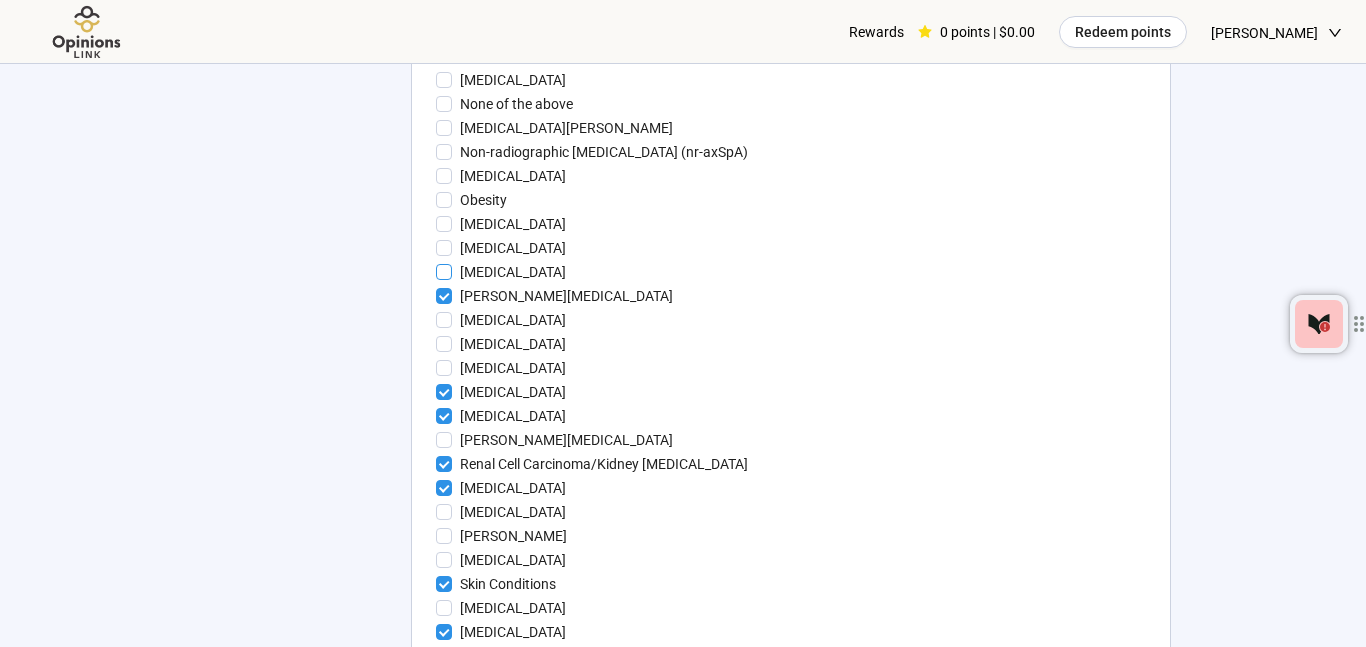 click on "[MEDICAL_DATA]" at bounding box center (513, 272) 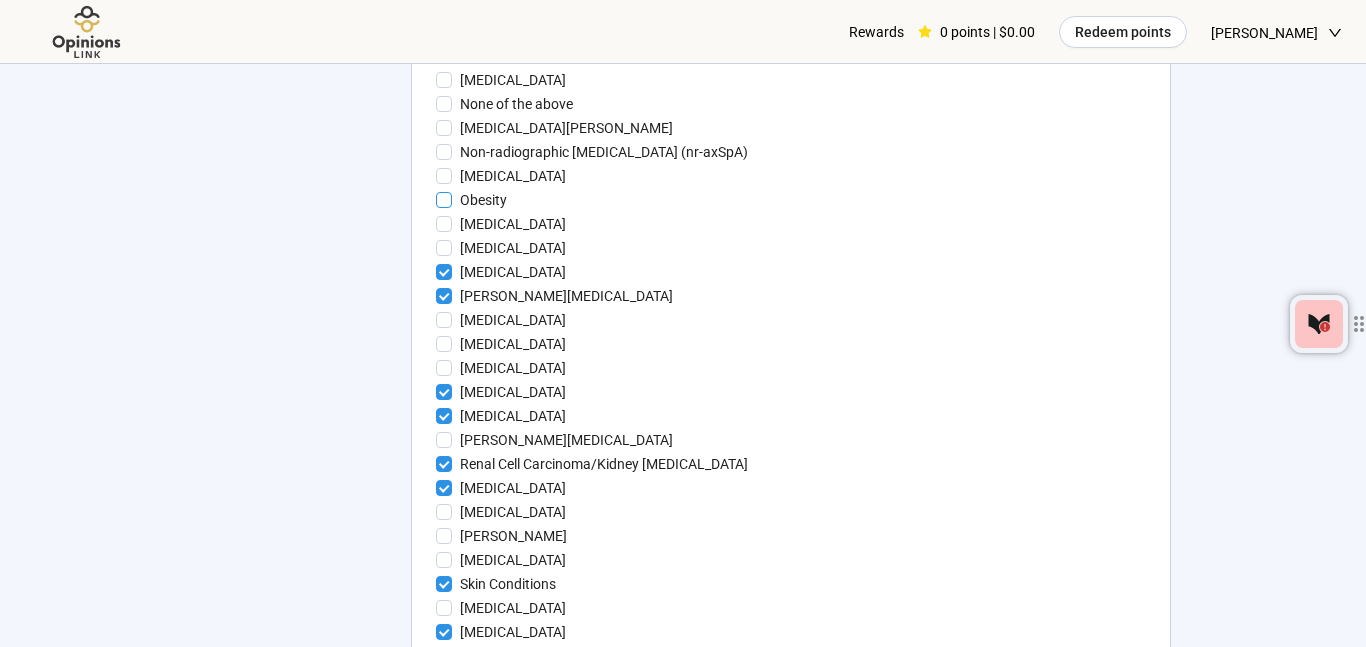click on "Obesity" at bounding box center (483, 200) 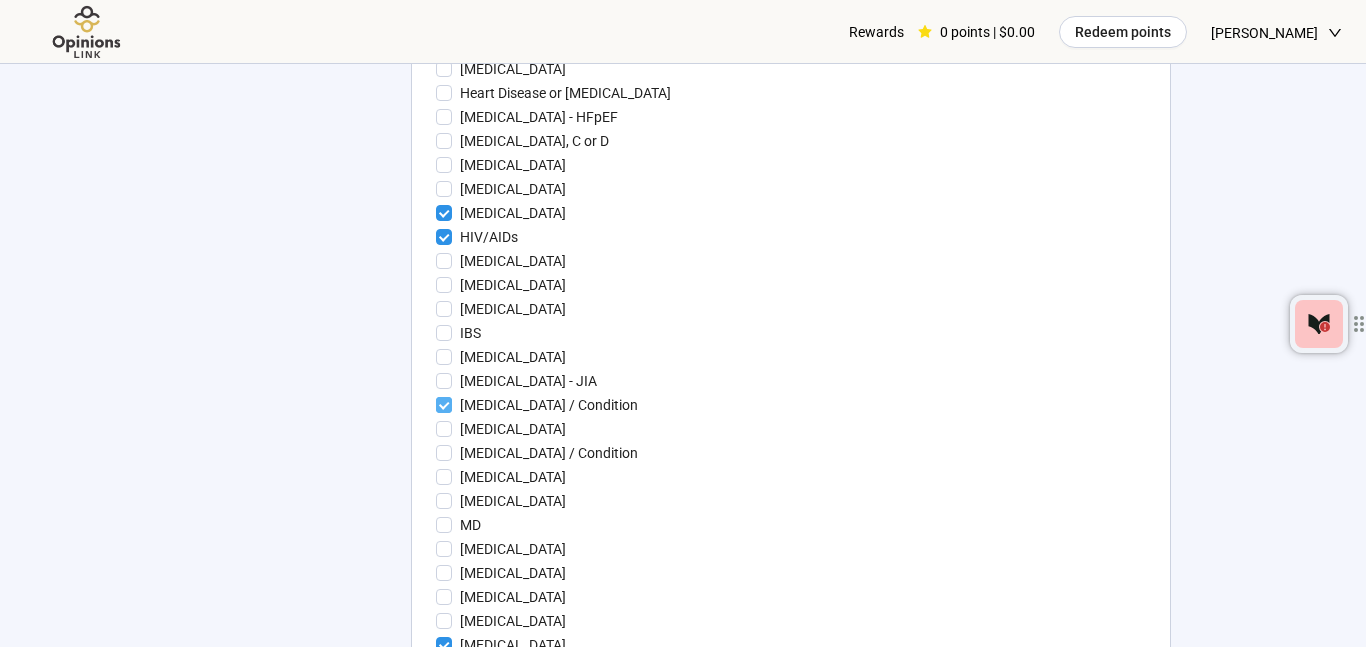 scroll, scrollTop: 2779, scrollLeft: 0, axis: vertical 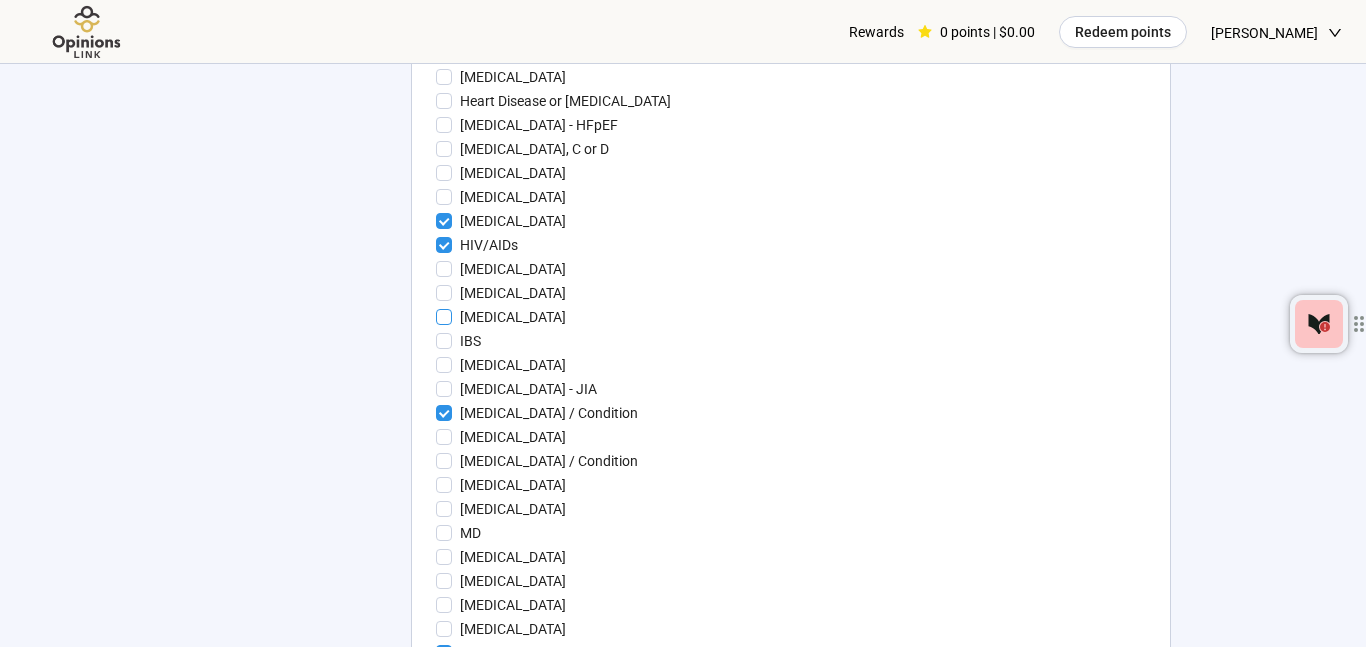 click on "[MEDICAL_DATA]" at bounding box center (513, 317) 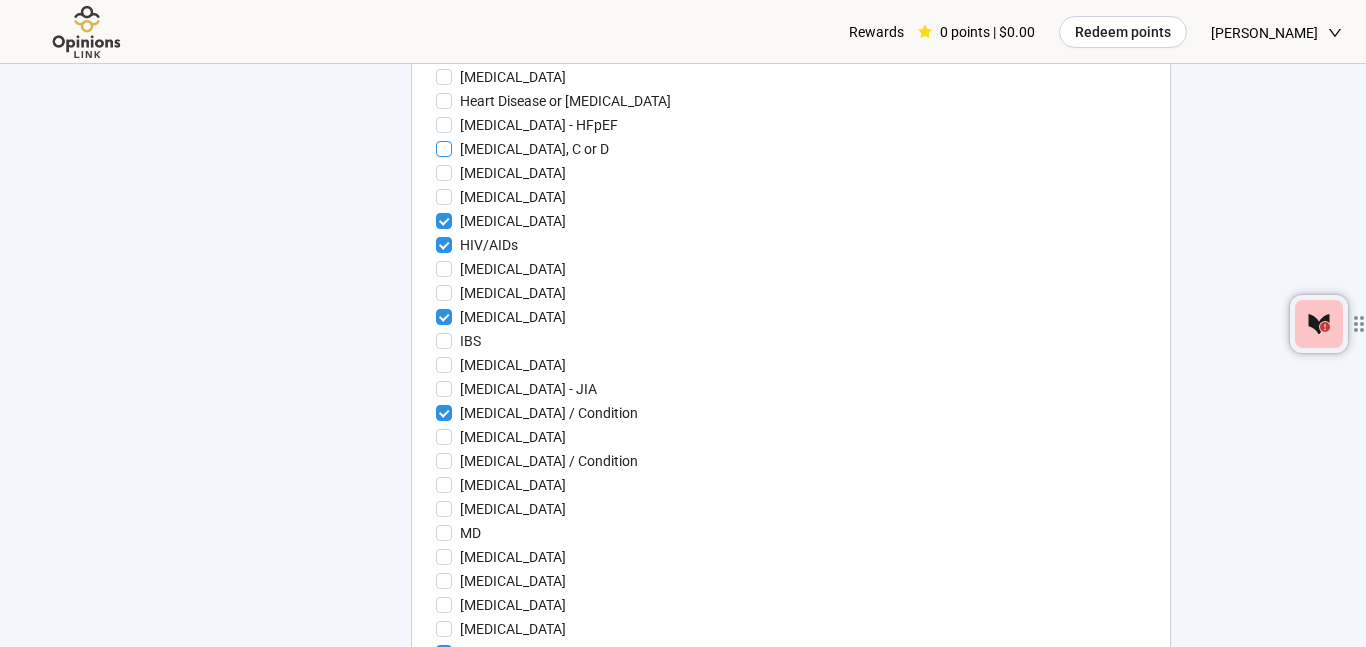 click on "[MEDICAL_DATA], C or D" at bounding box center [534, 149] 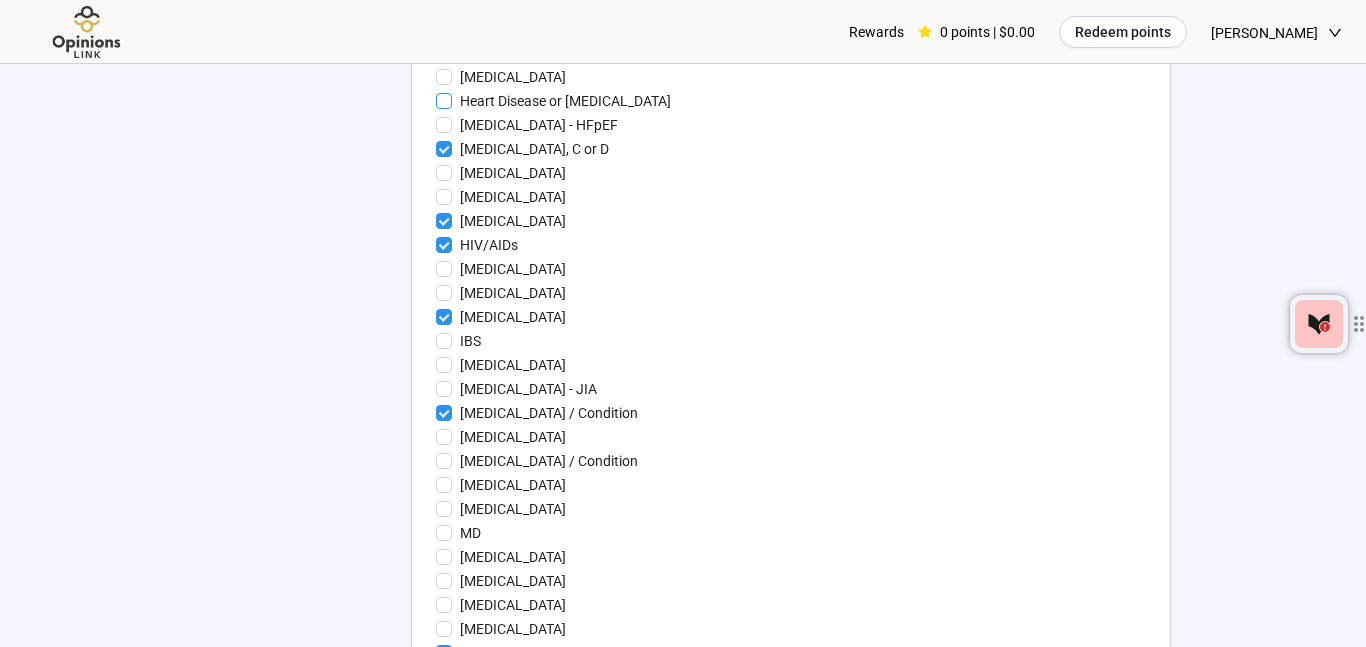 click on "Heart Disease or [MEDICAL_DATA]" at bounding box center [565, 101] 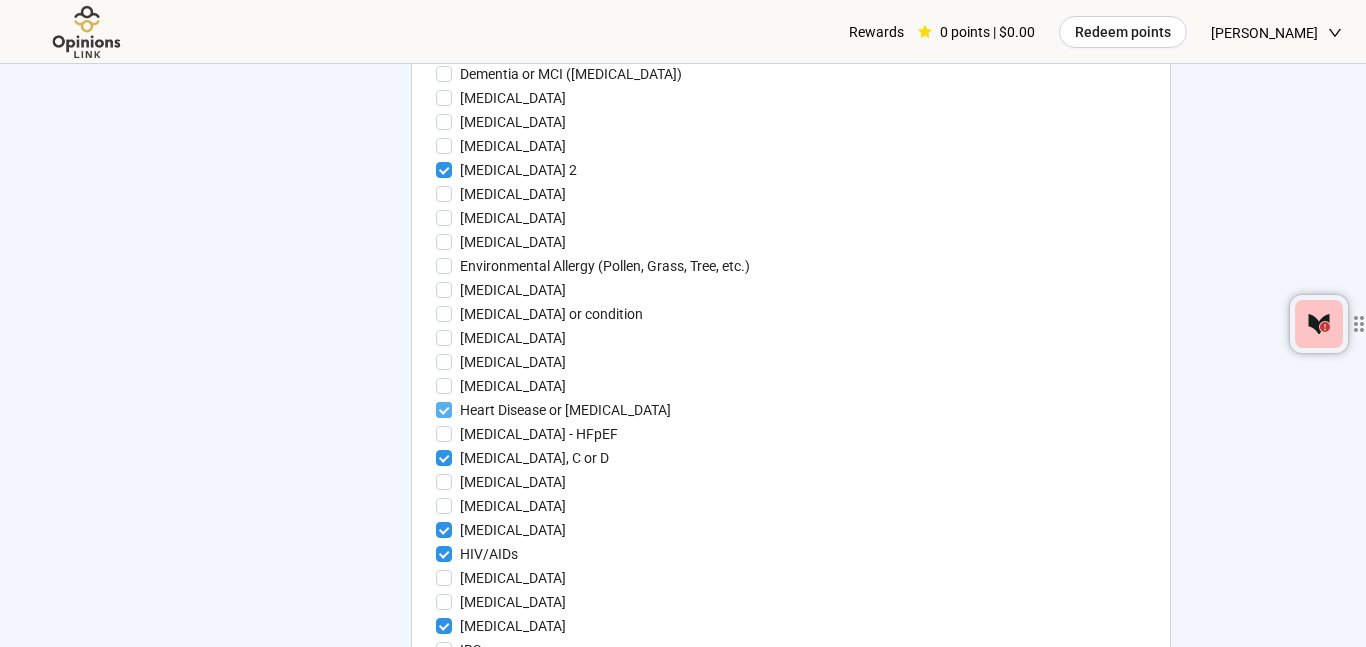 scroll, scrollTop: 2442, scrollLeft: 0, axis: vertical 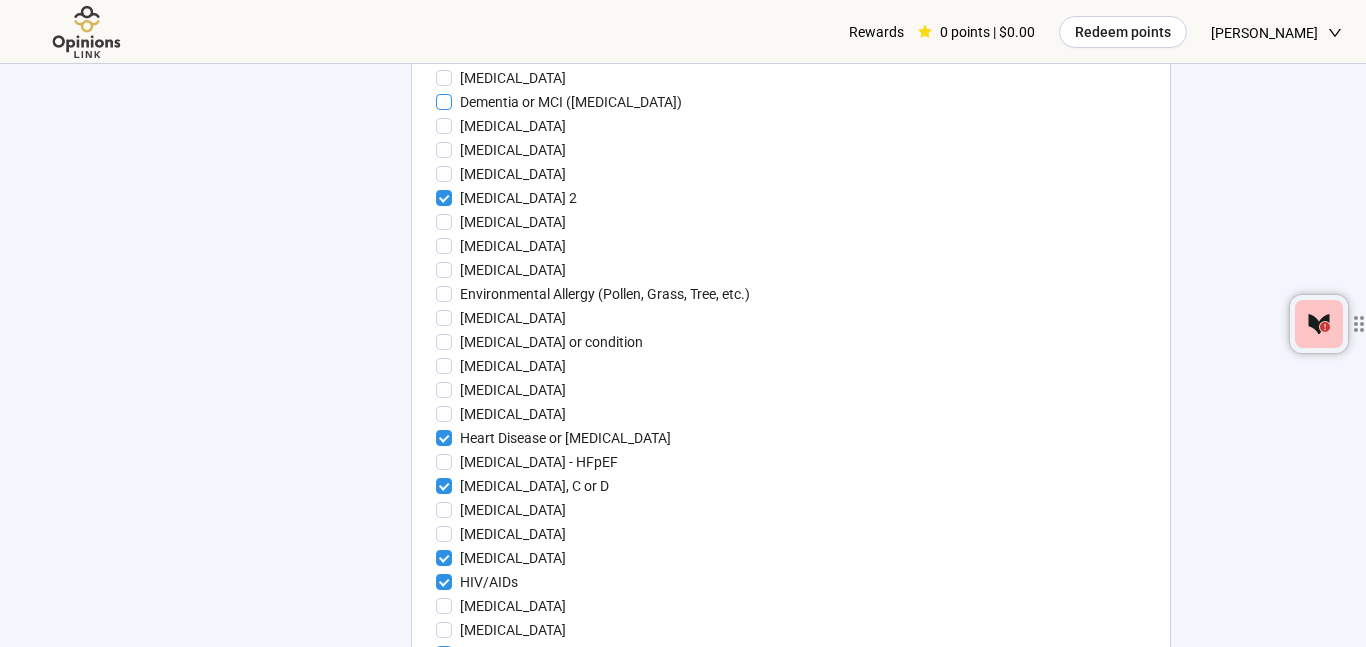 click on "Dementia or MCI ([MEDICAL_DATA])" at bounding box center (571, 102) 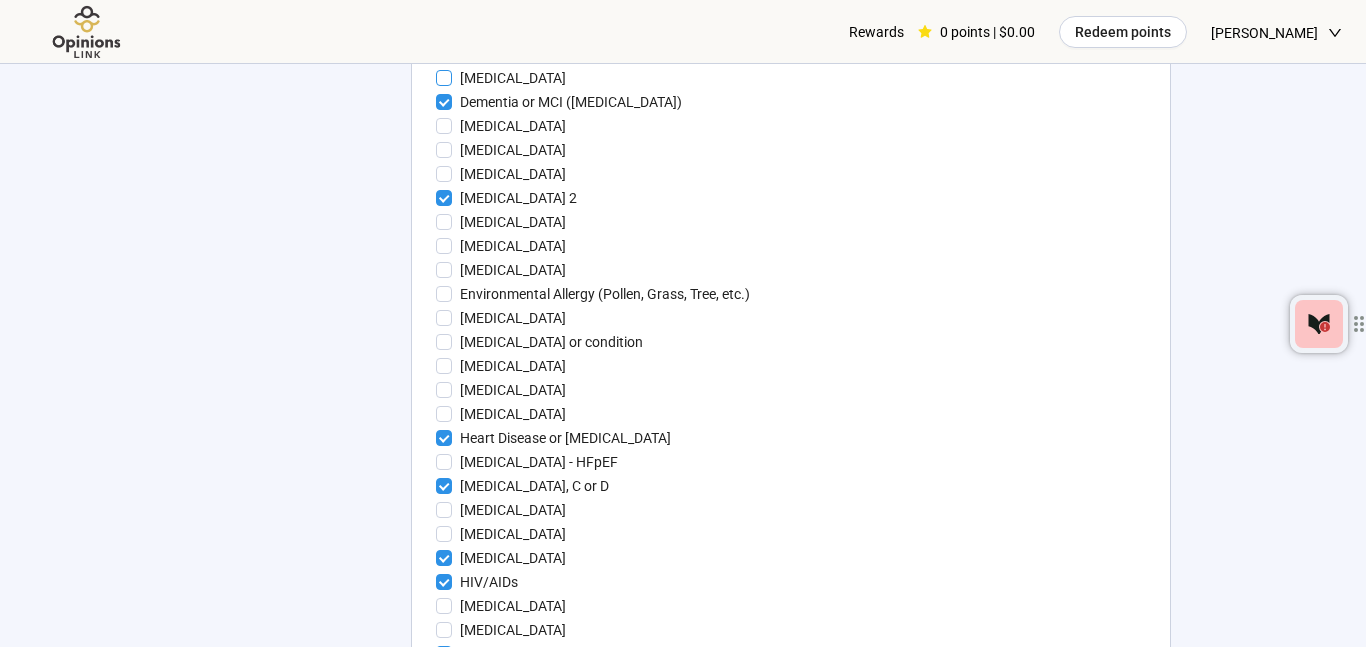 click on "[MEDICAL_DATA]" at bounding box center [513, 78] 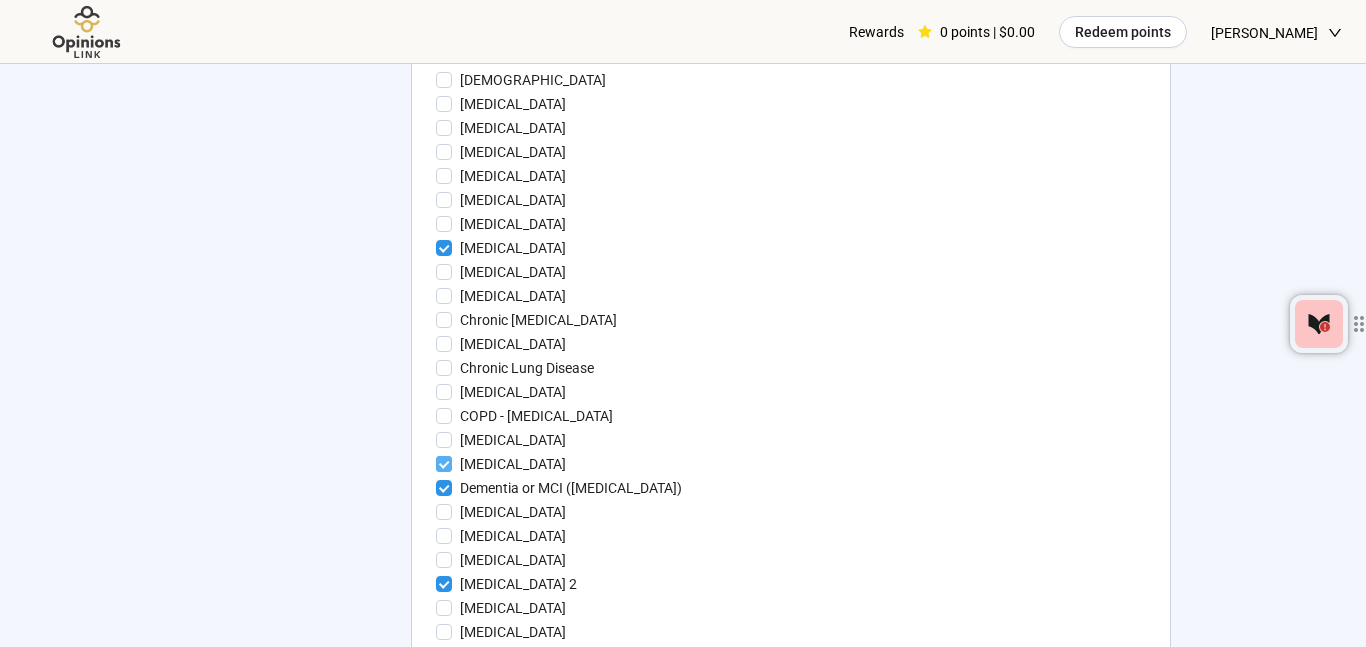 scroll, scrollTop: 2053, scrollLeft: 0, axis: vertical 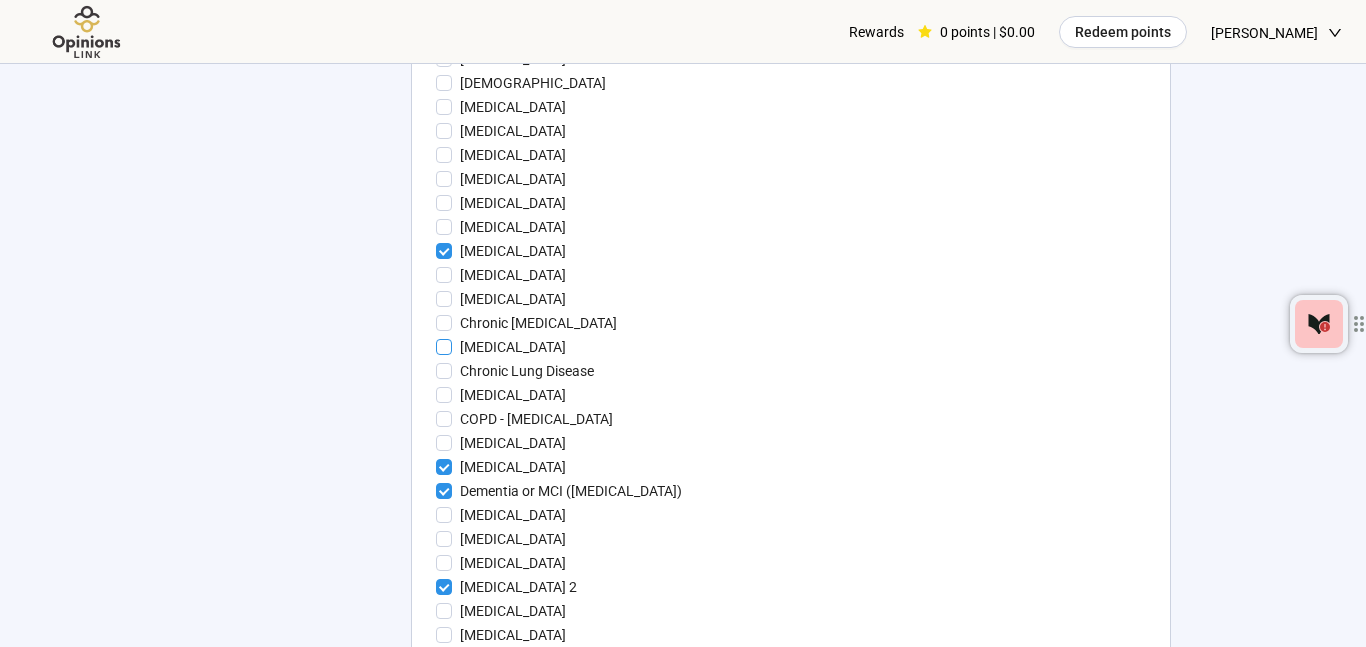 click on "[MEDICAL_DATA]" at bounding box center (513, 347) 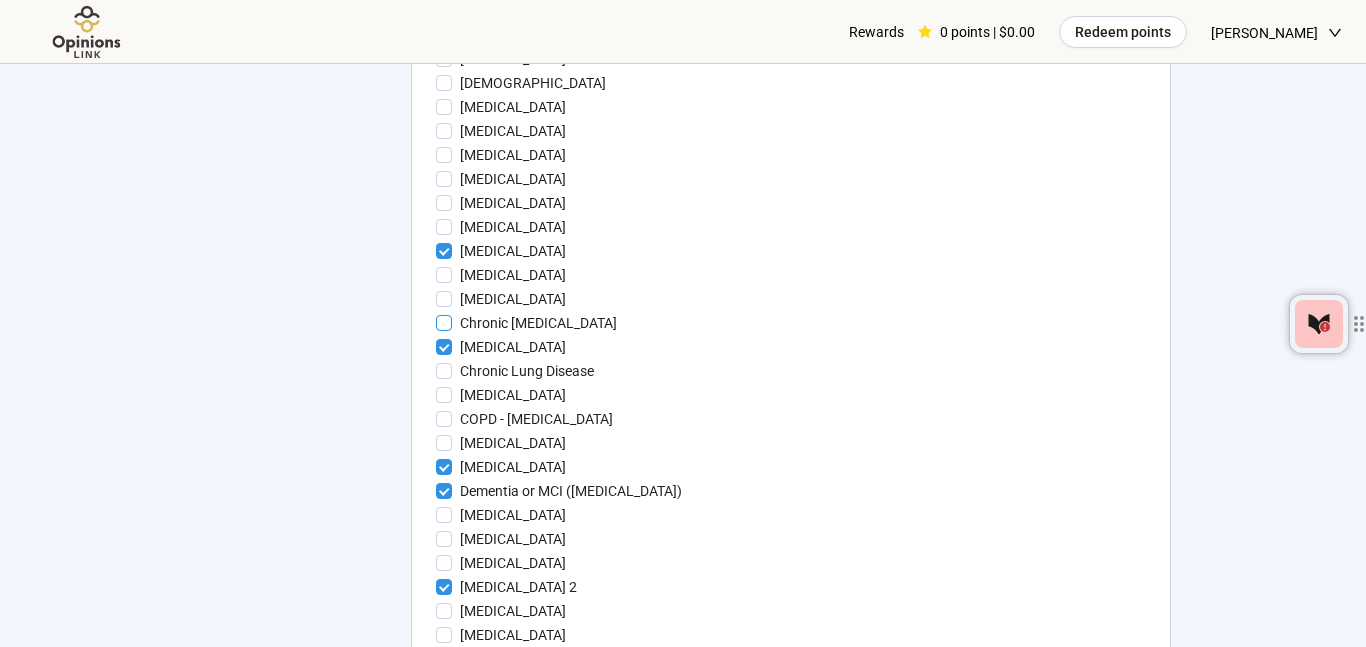 click on "Chronic [MEDICAL_DATA]" at bounding box center (538, 323) 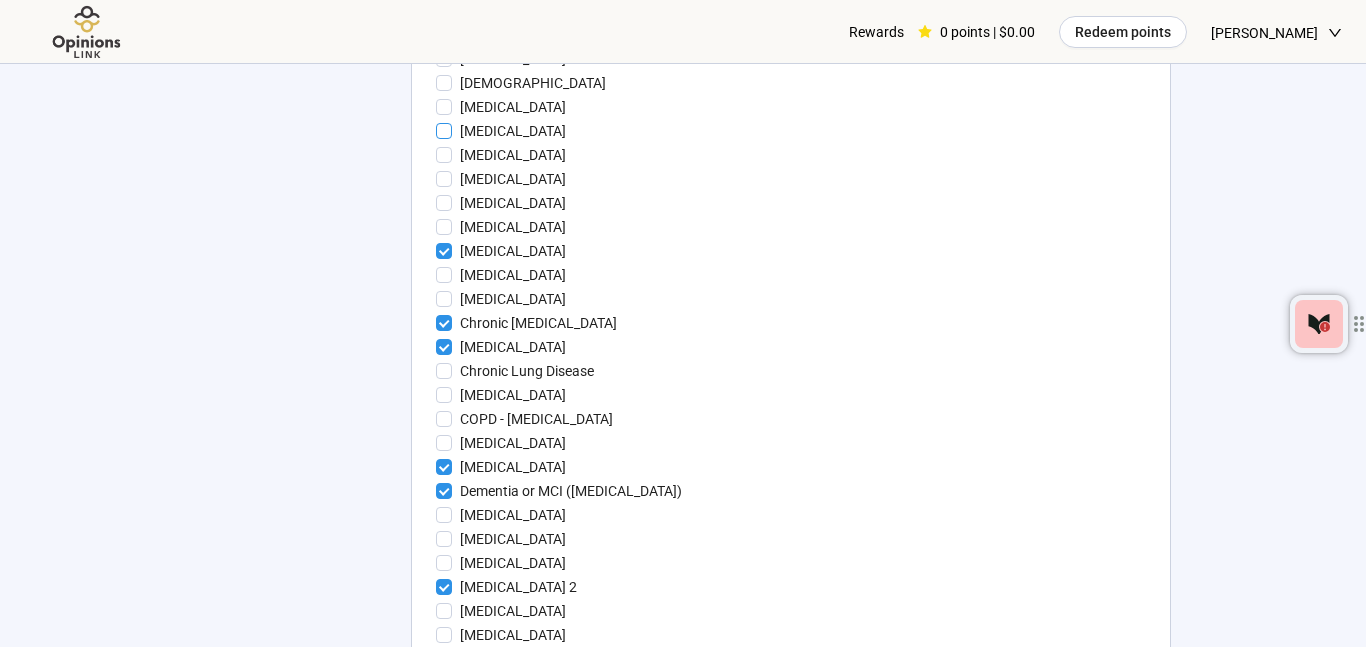 click on "[MEDICAL_DATA]" at bounding box center (513, 131) 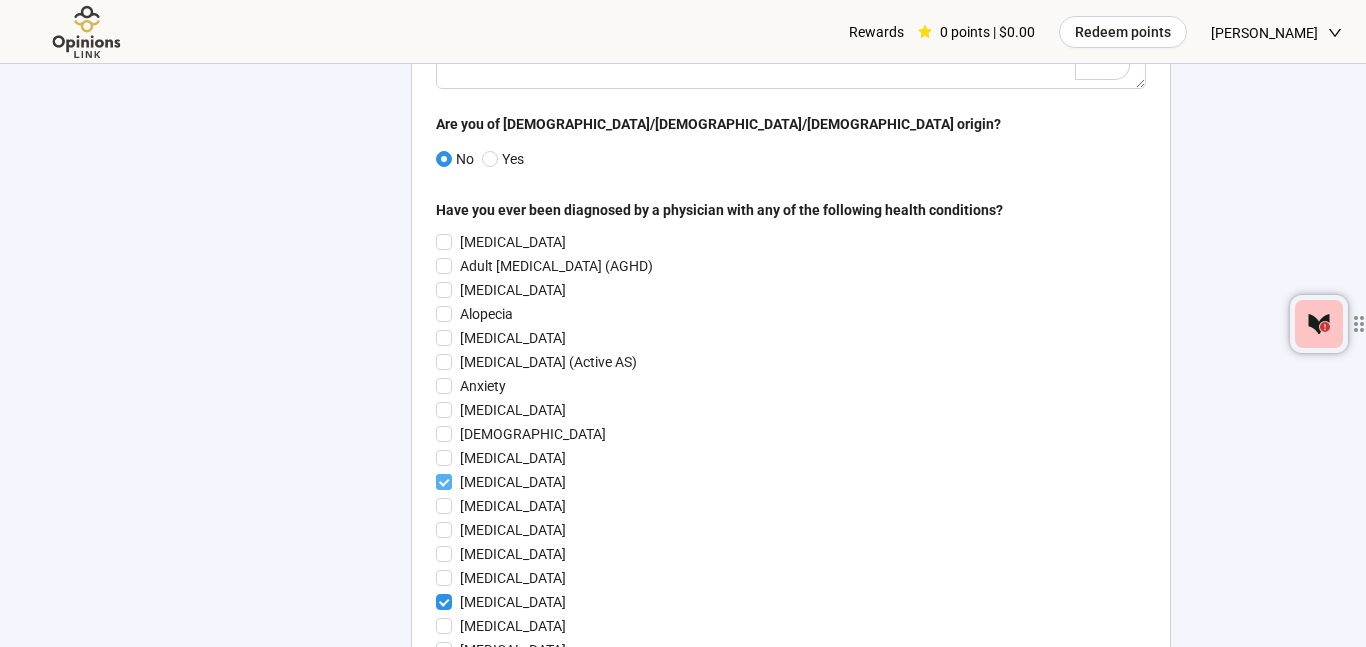 scroll, scrollTop: 1689, scrollLeft: 0, axis: vertical 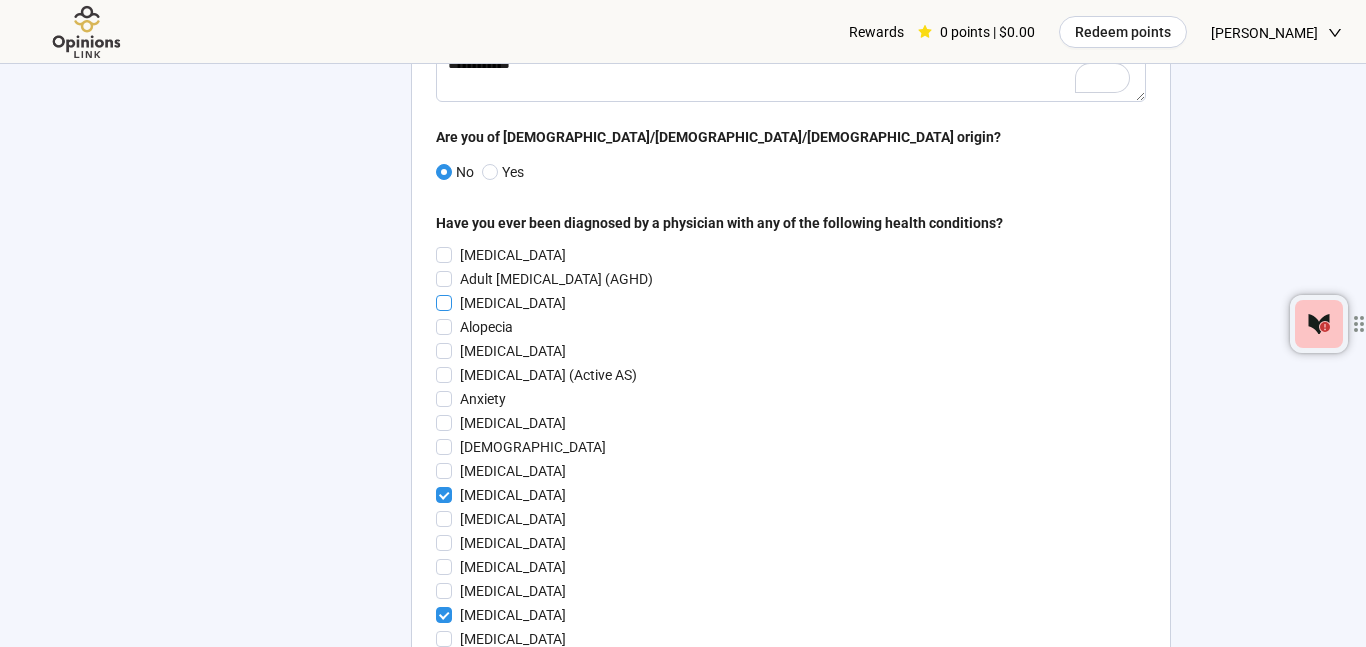 click on "[MEDICAL_DATA]" at bounding box center [513, 303] 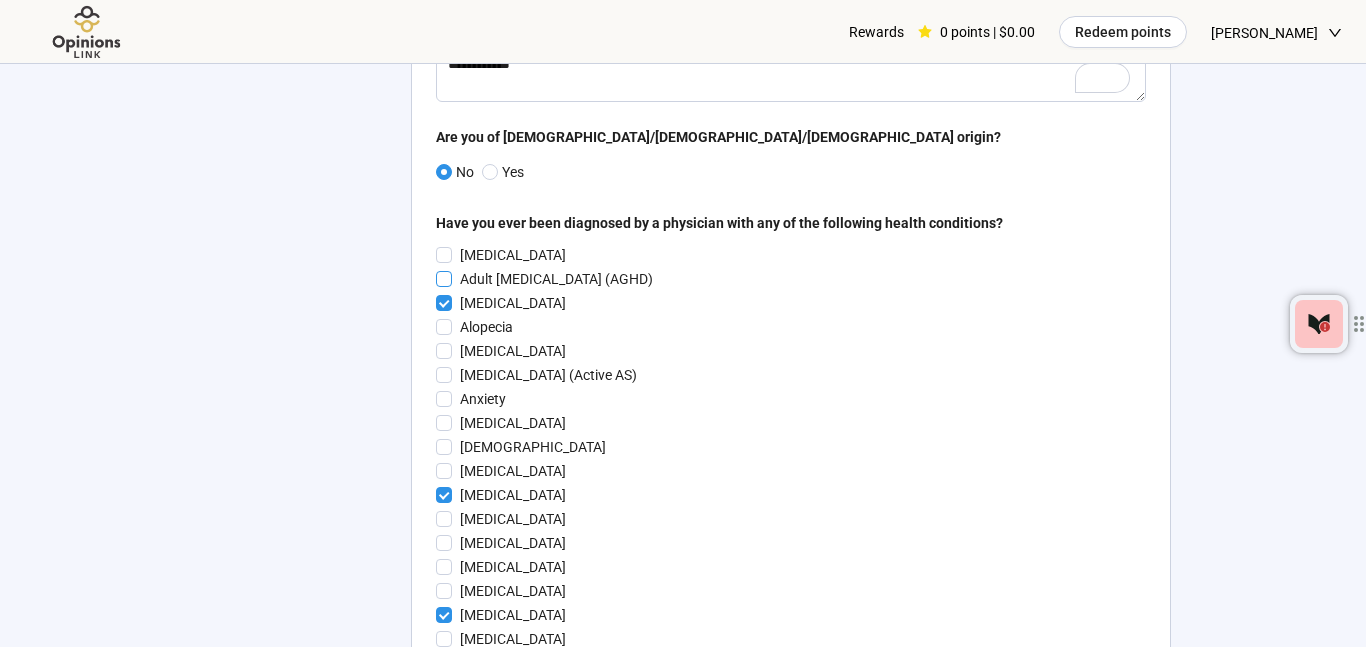 click on "Adult [MEDICAL_DATA] (AGHD)" at bounding box center (556, 279) 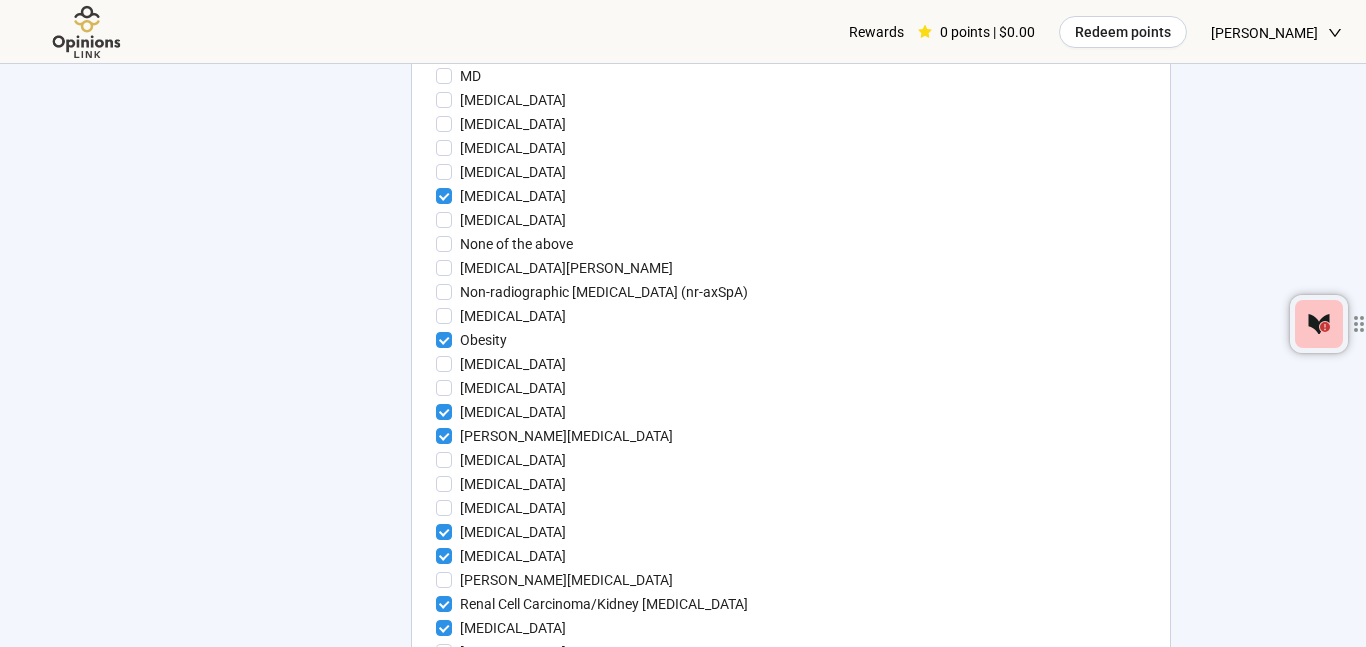 scroll, scrollTop: 3238, scrollLeft: 0, axis: vertical 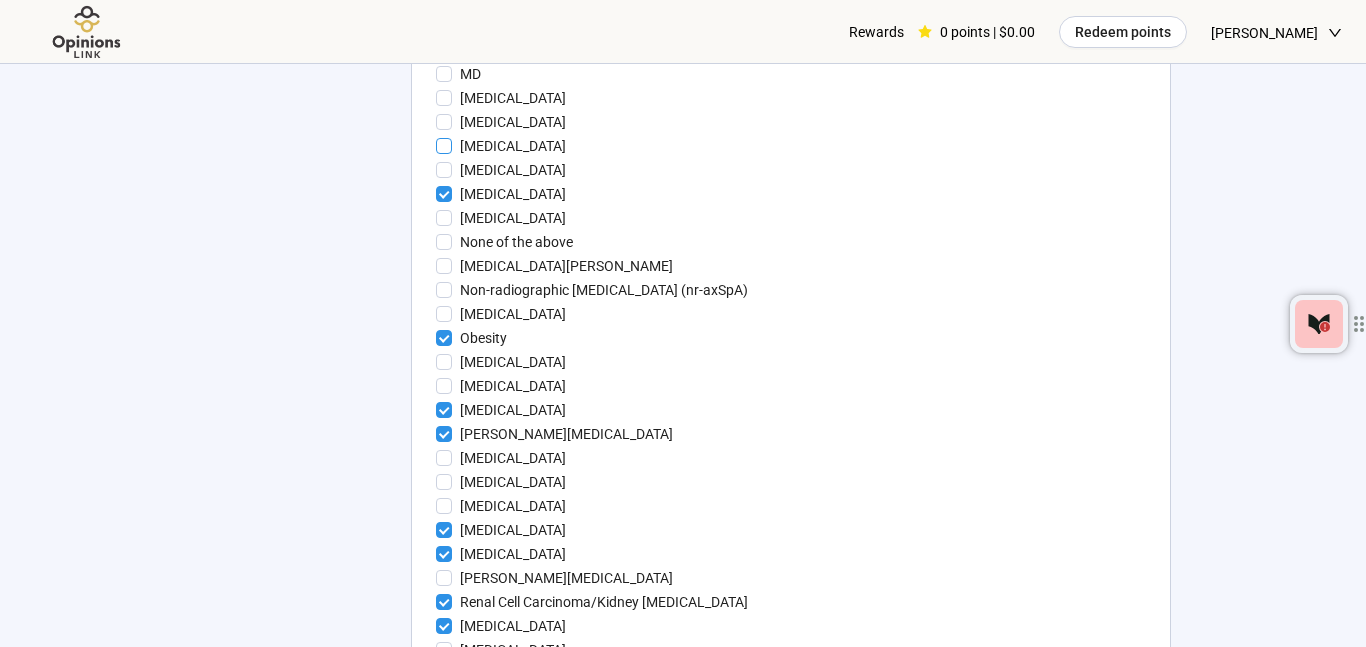 click at bounding box center (444, 146) 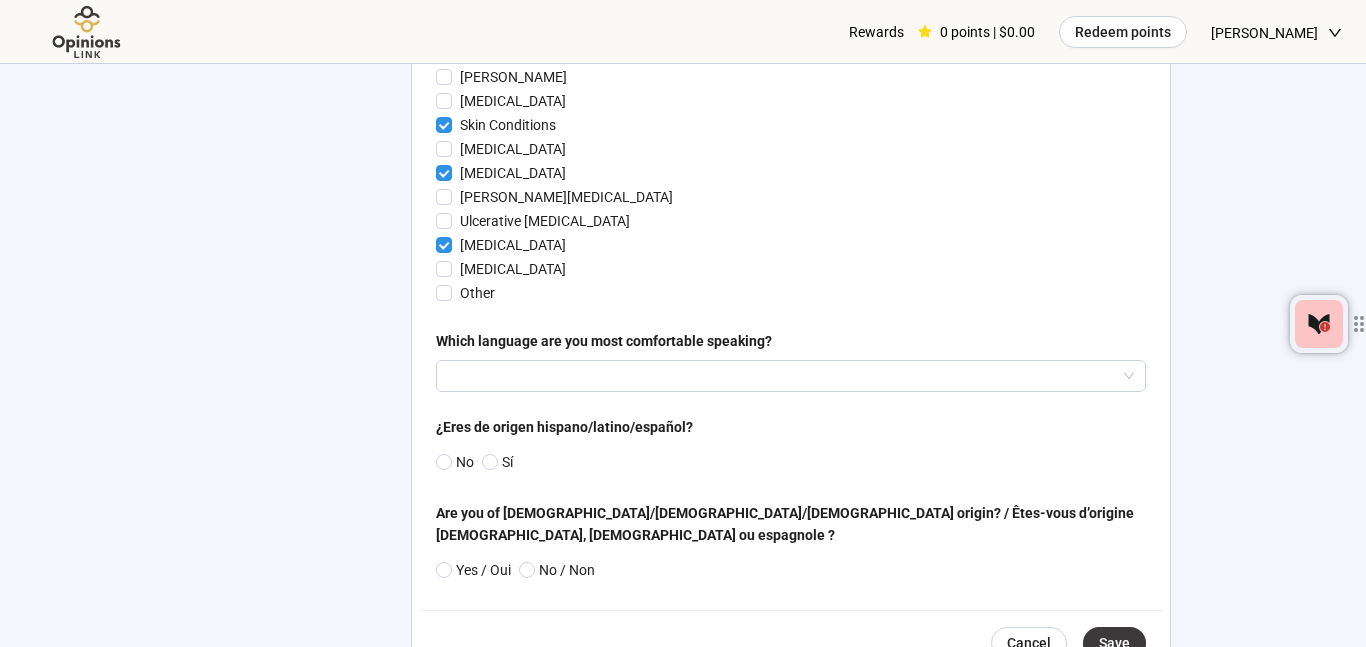 scroll, scrollTop: 3836, scrollLeft: 0, axis: vertical 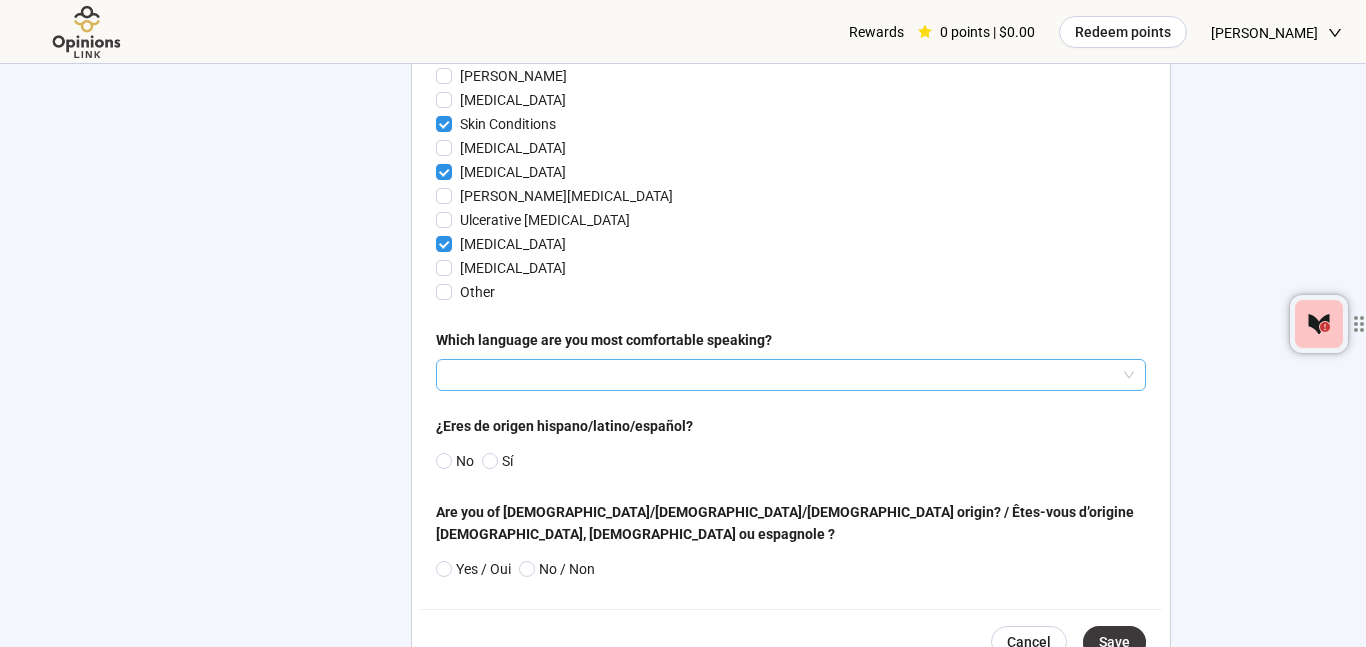click at bounding box center [791, 375] 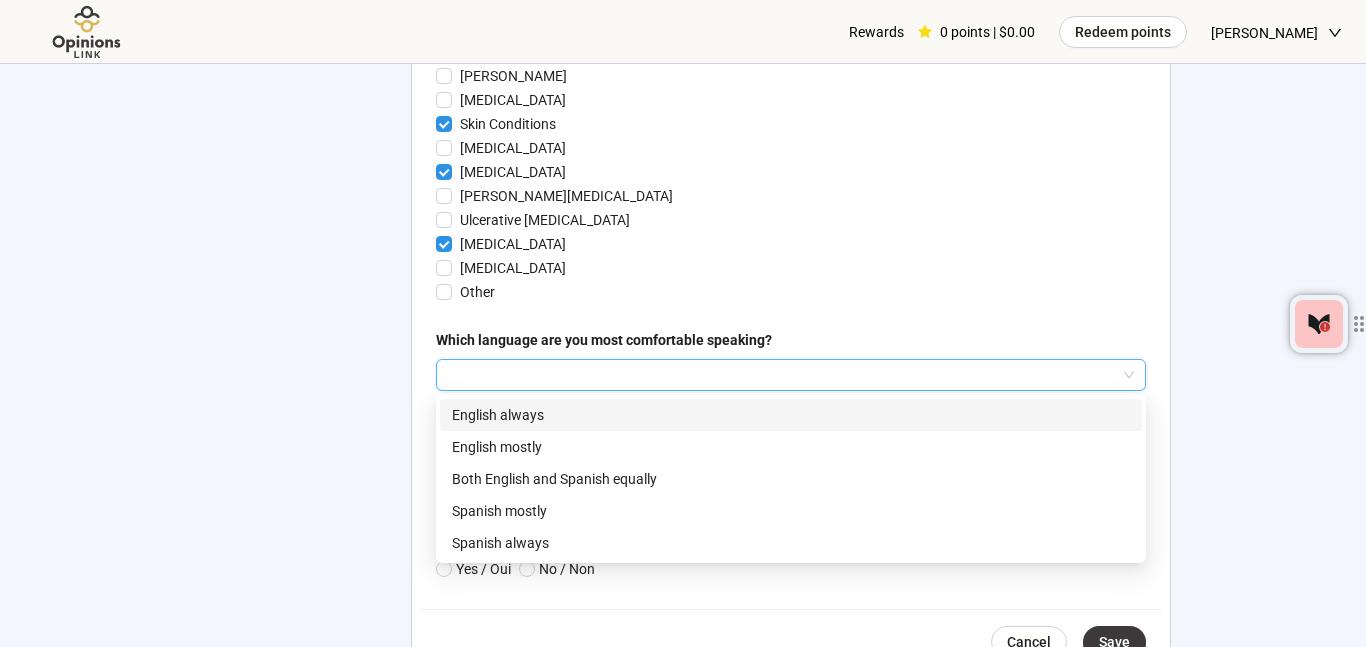 click on "English always" at bounding box center [791, 415] 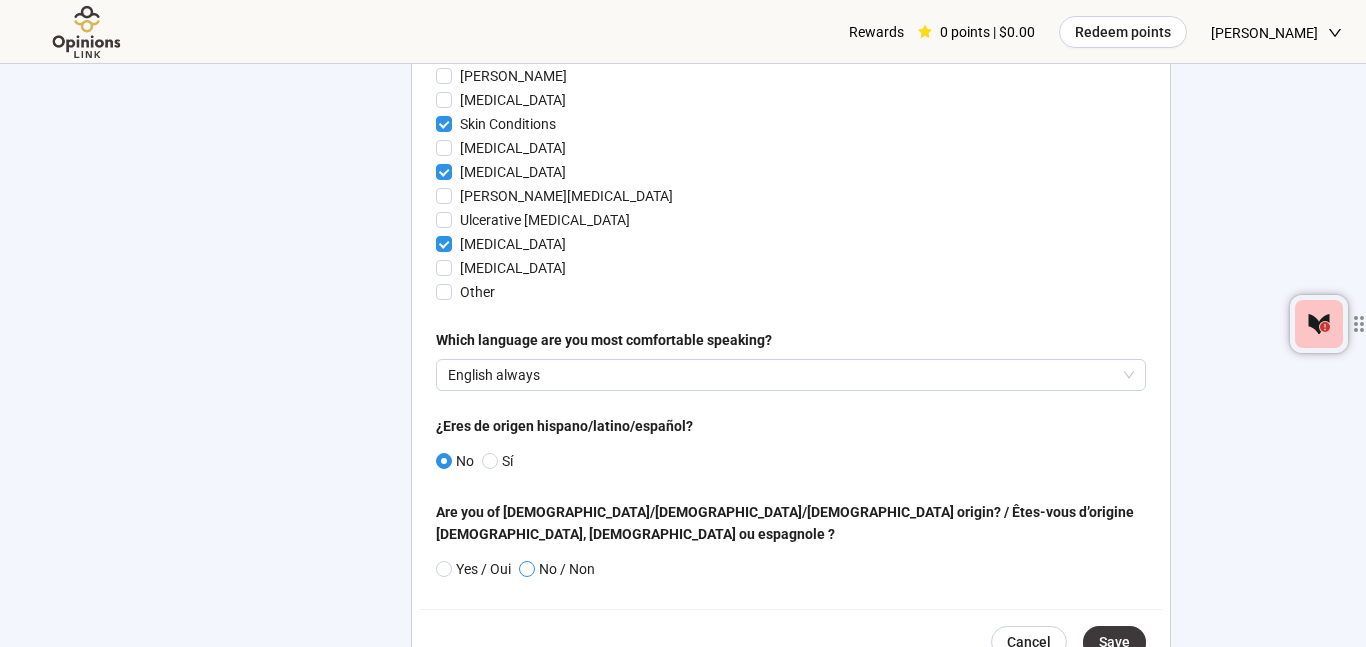 click on "No / Non" at bounding box center [567, 569] 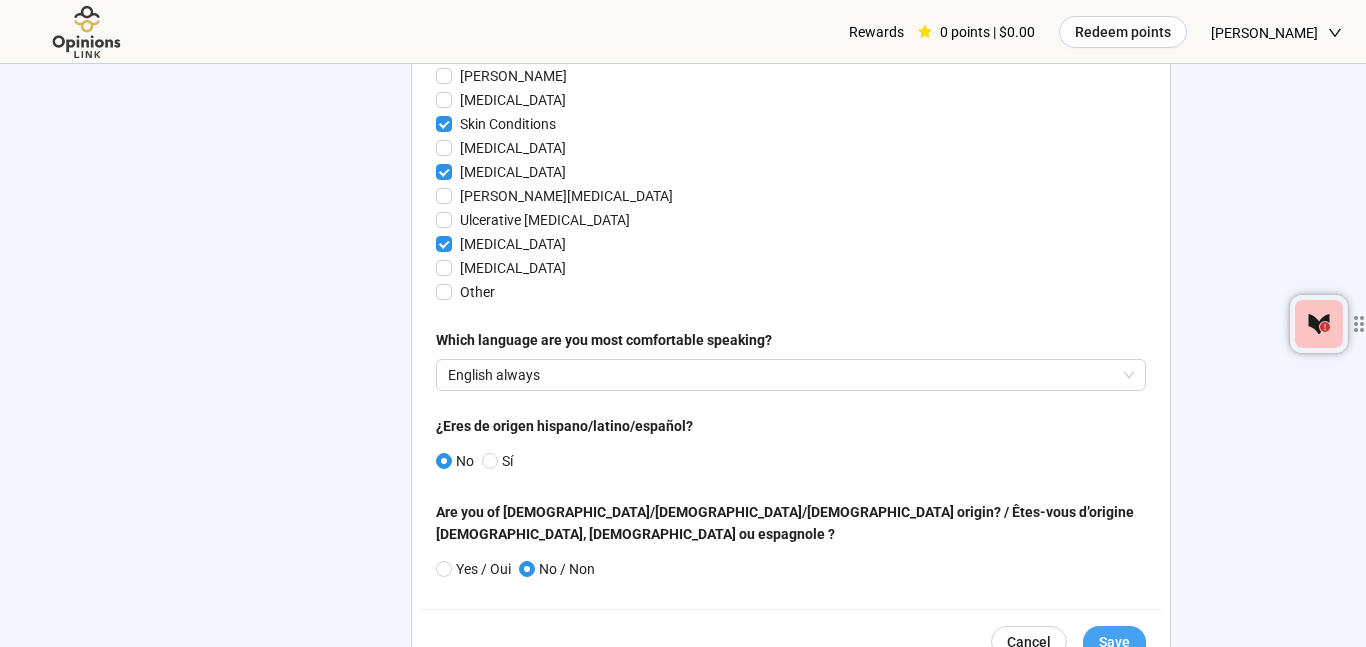 click on "Save" at bounding box center [1114, 642] 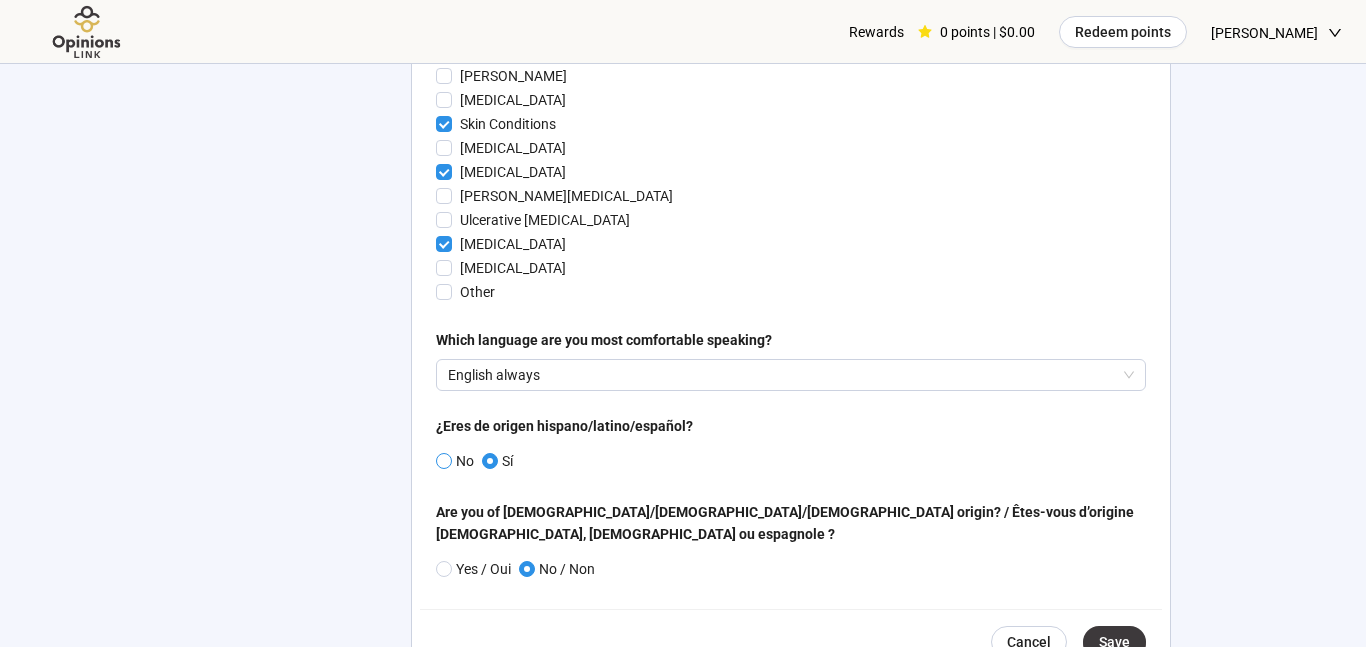 click on "No" at bounding box center [455, 461] 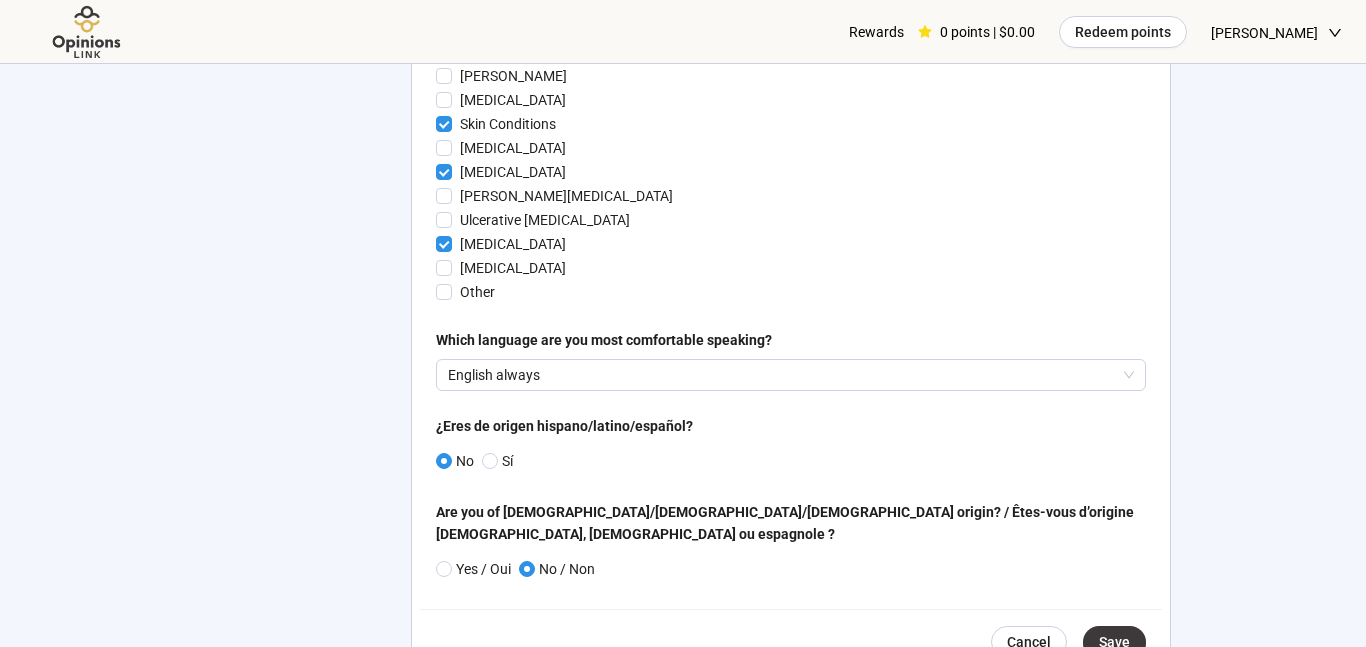 click on "No" at bounding box center (455, 461) 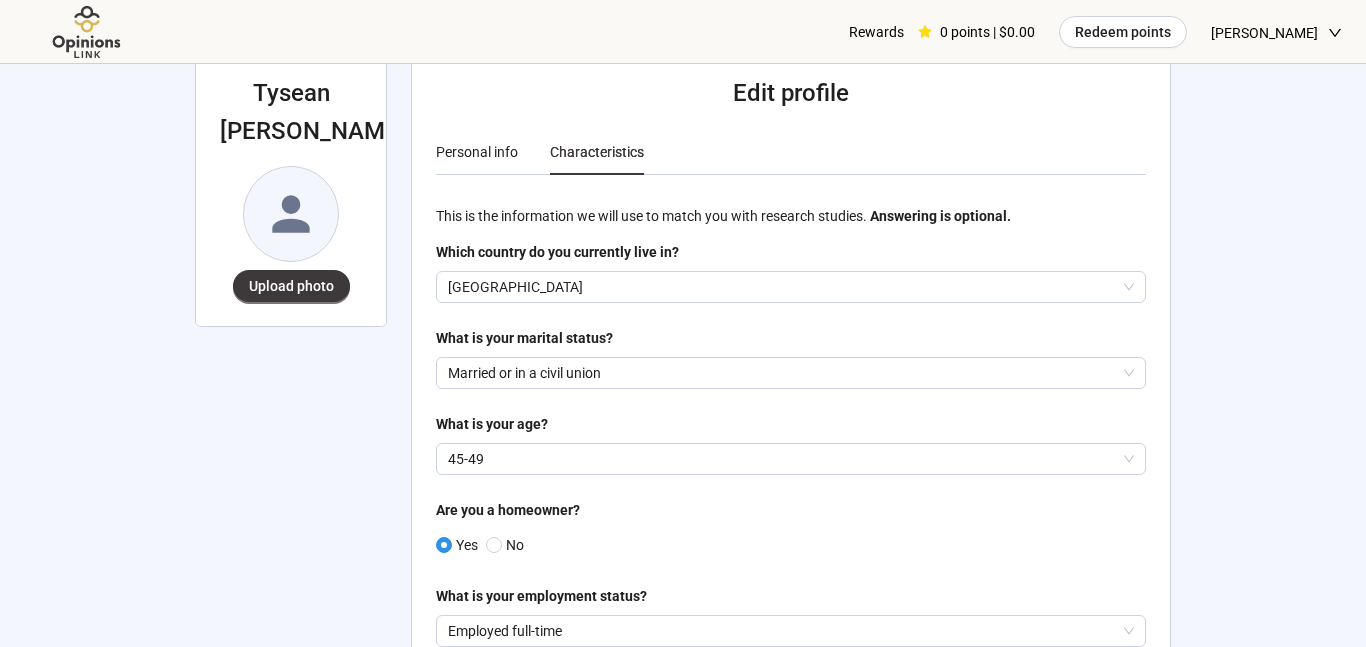 scroll, scrollTop: 37, scrollLeft: 0, axis: vertical 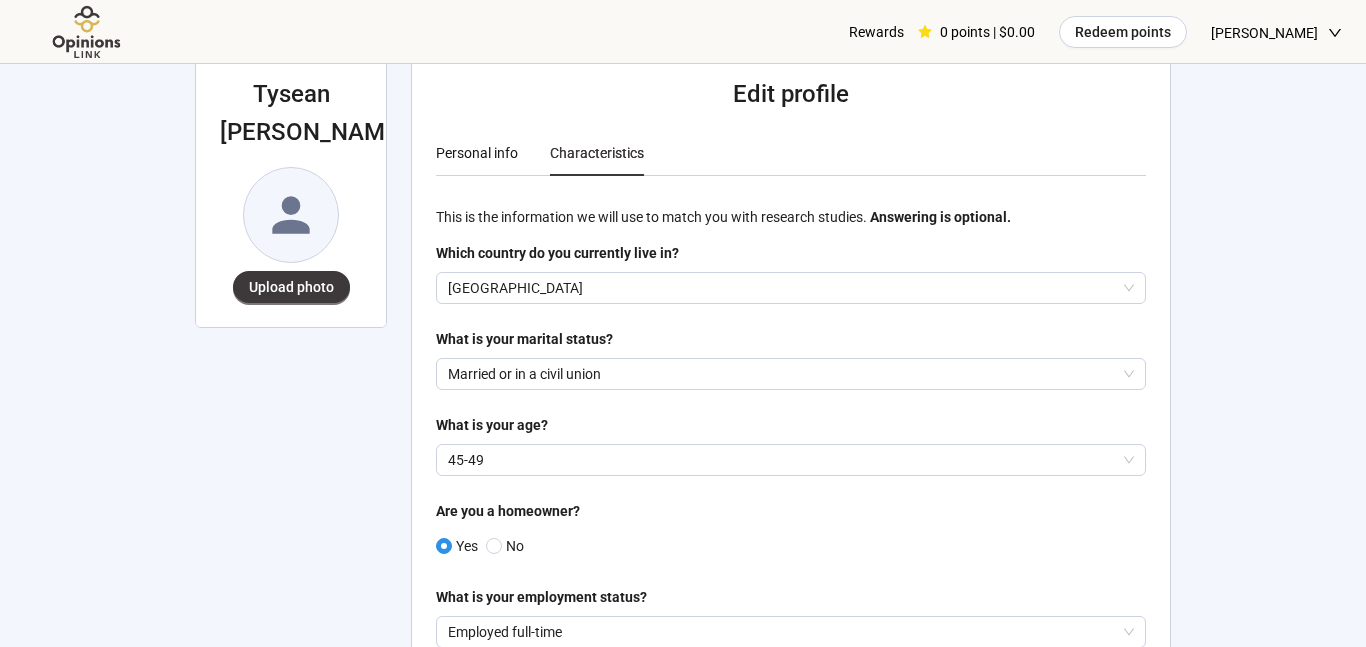 click on "Personal info" at bounding box center (477, 153) 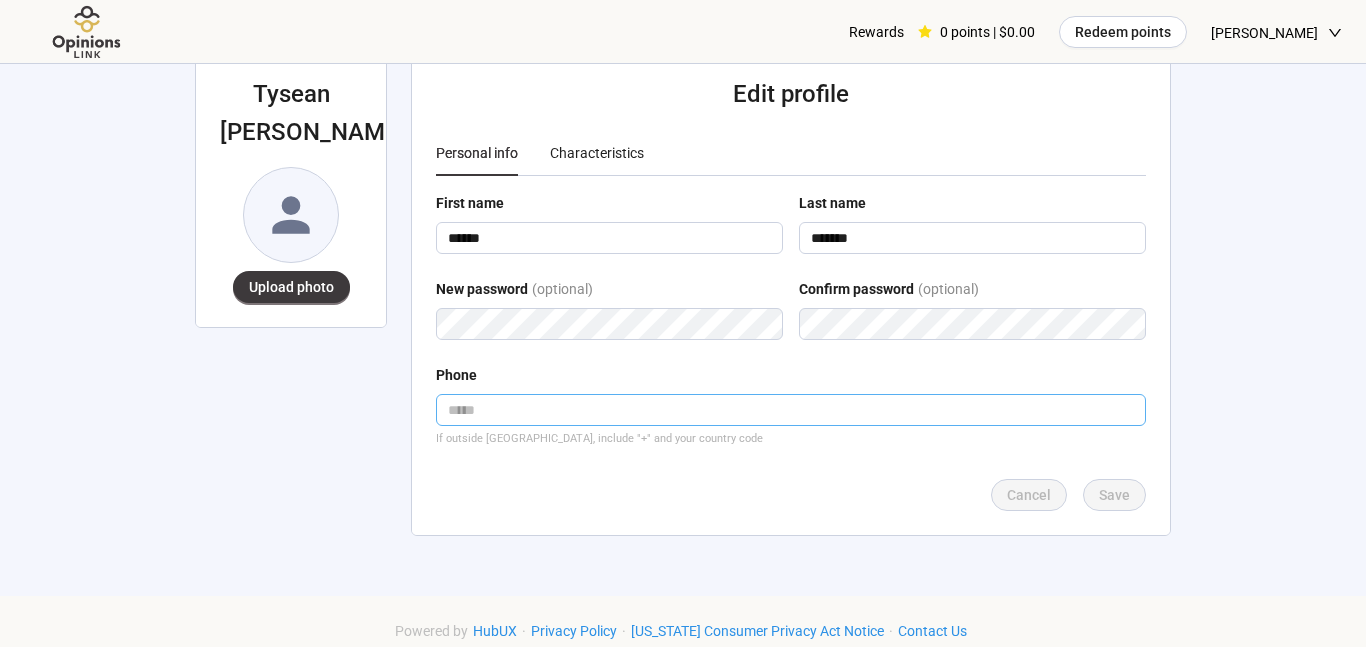 click at bounding box center (791, 410) 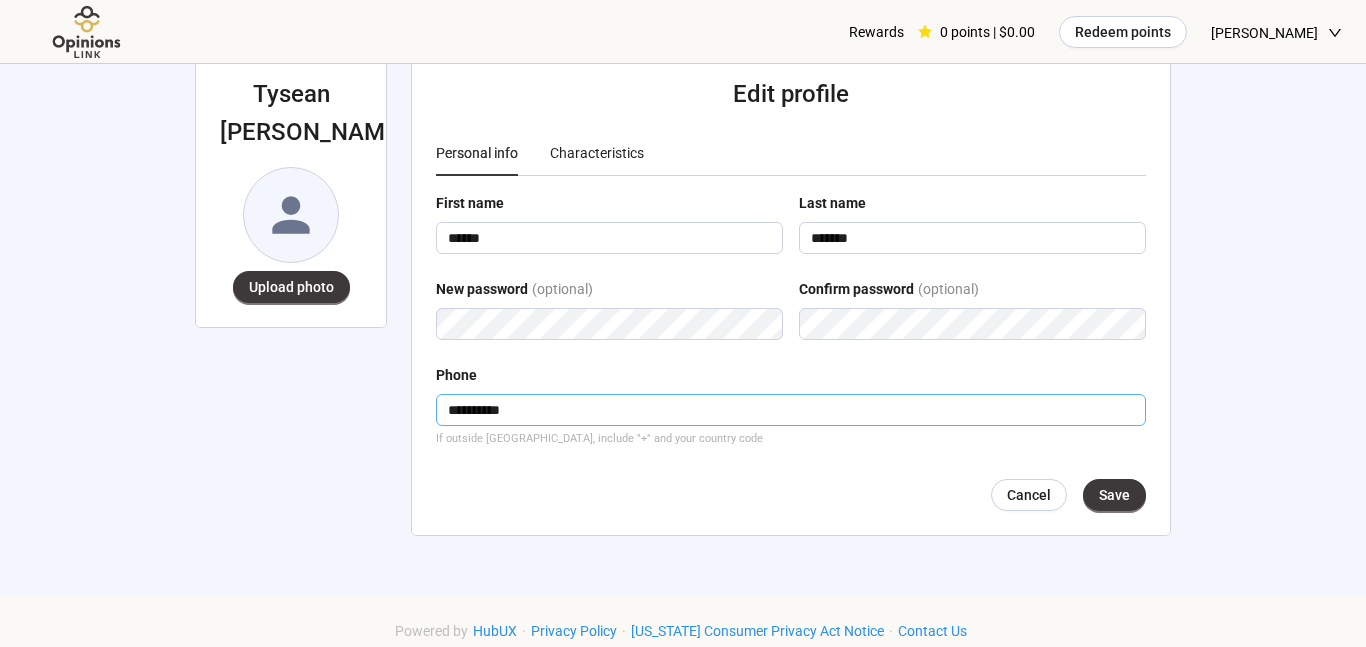 type on "**********" 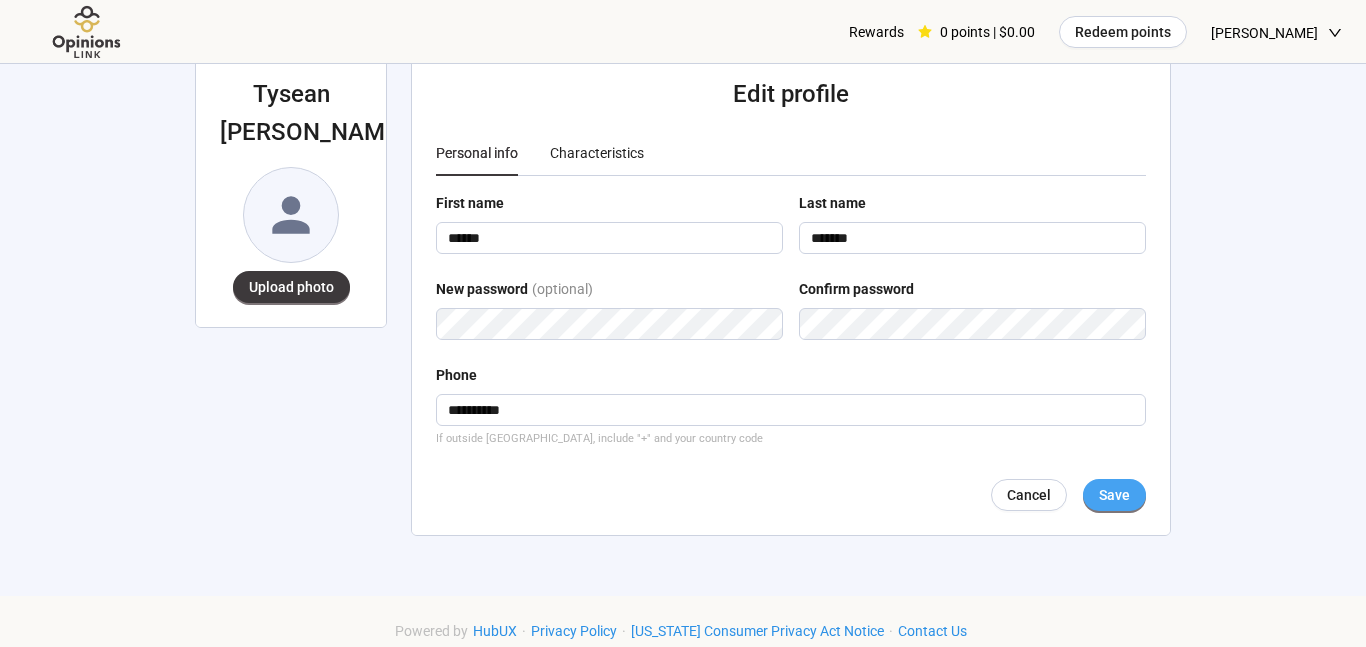 click on "Save" at bounding box center (1114, 495) 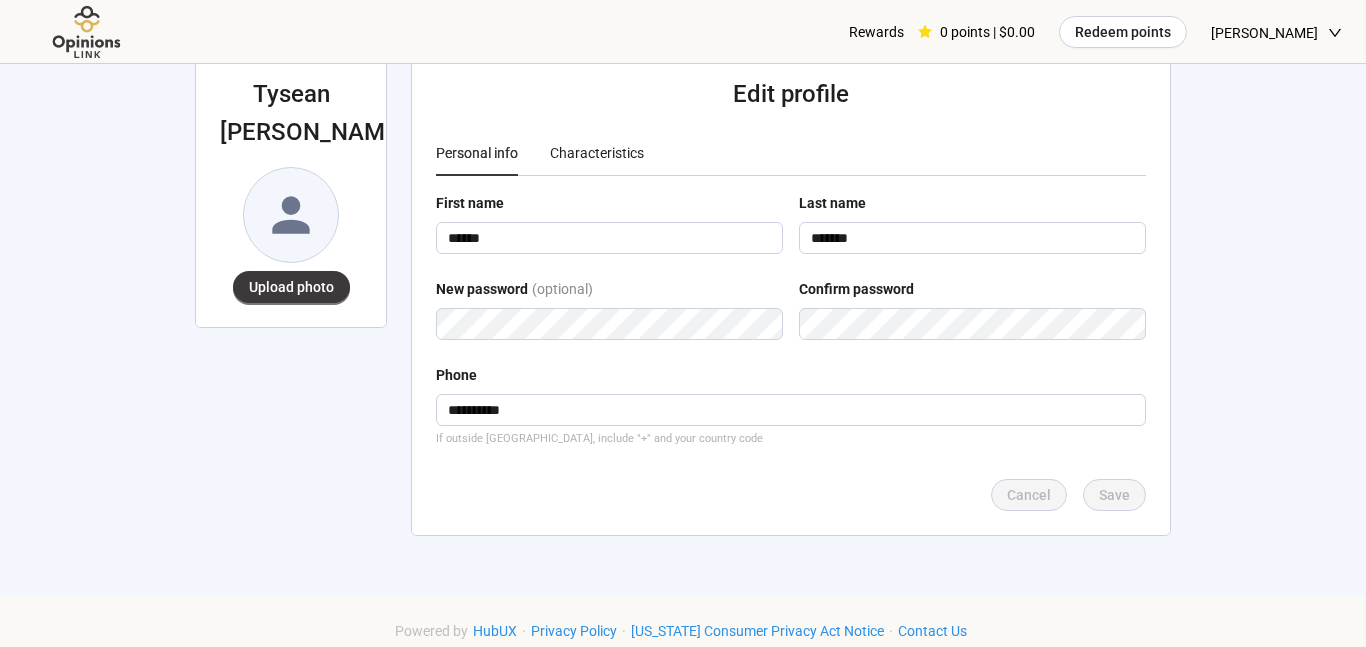 click on "**********" at bounding box center [683, 291] 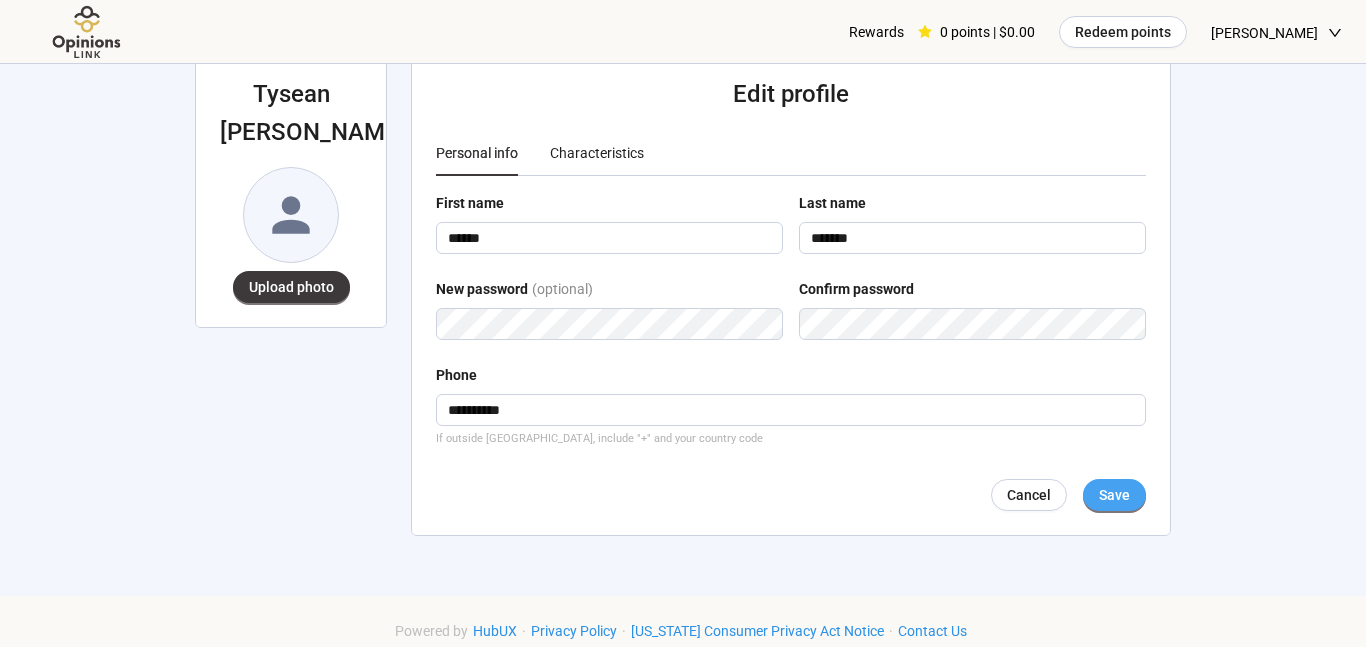click on "Save" at bounding box center (1114, 495) 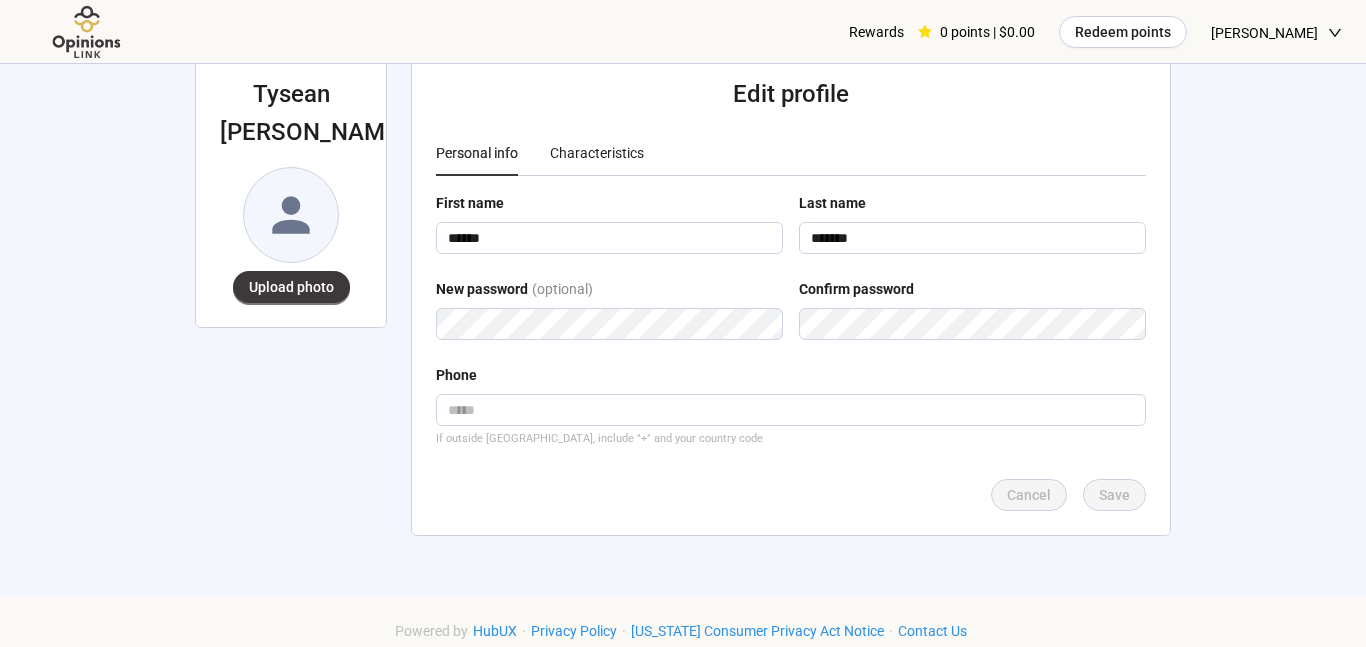 click on "Rewards 0 points | $0.00 Redeem points [PERSON_NAME]" at bounding box center [1095, 32] 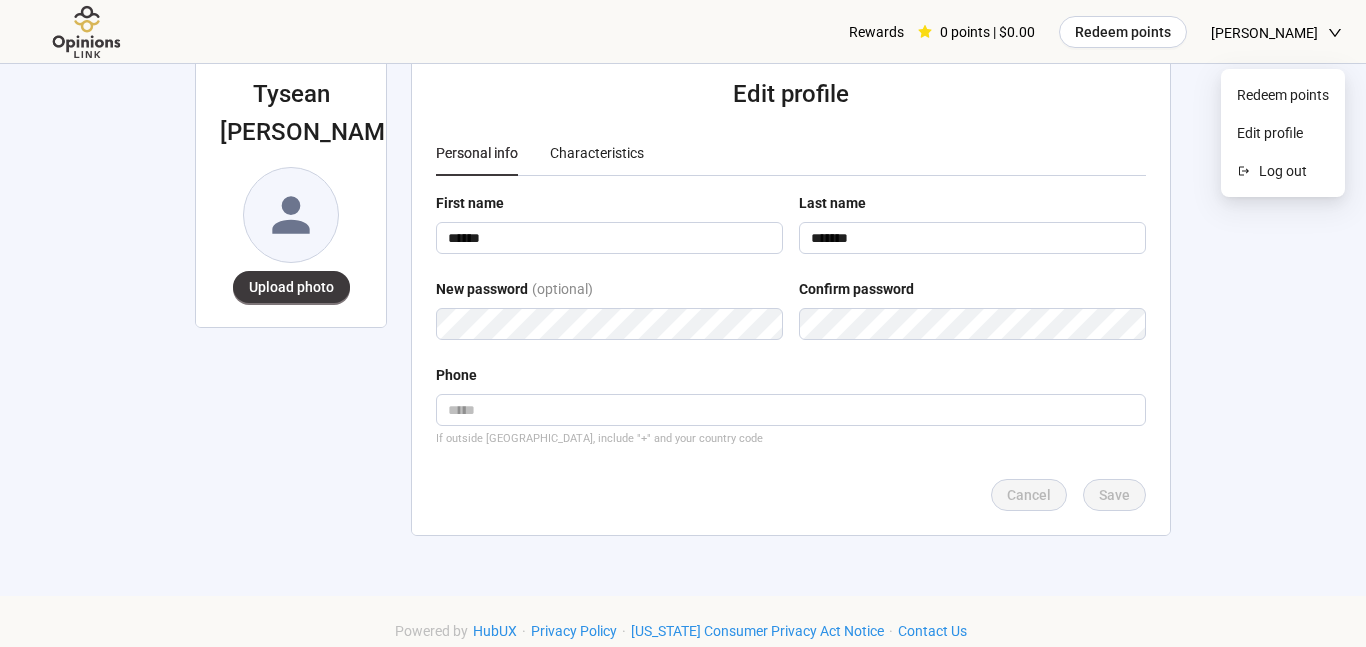 click on "[PERSON_NAME]" at bounding box center (1264, 33) 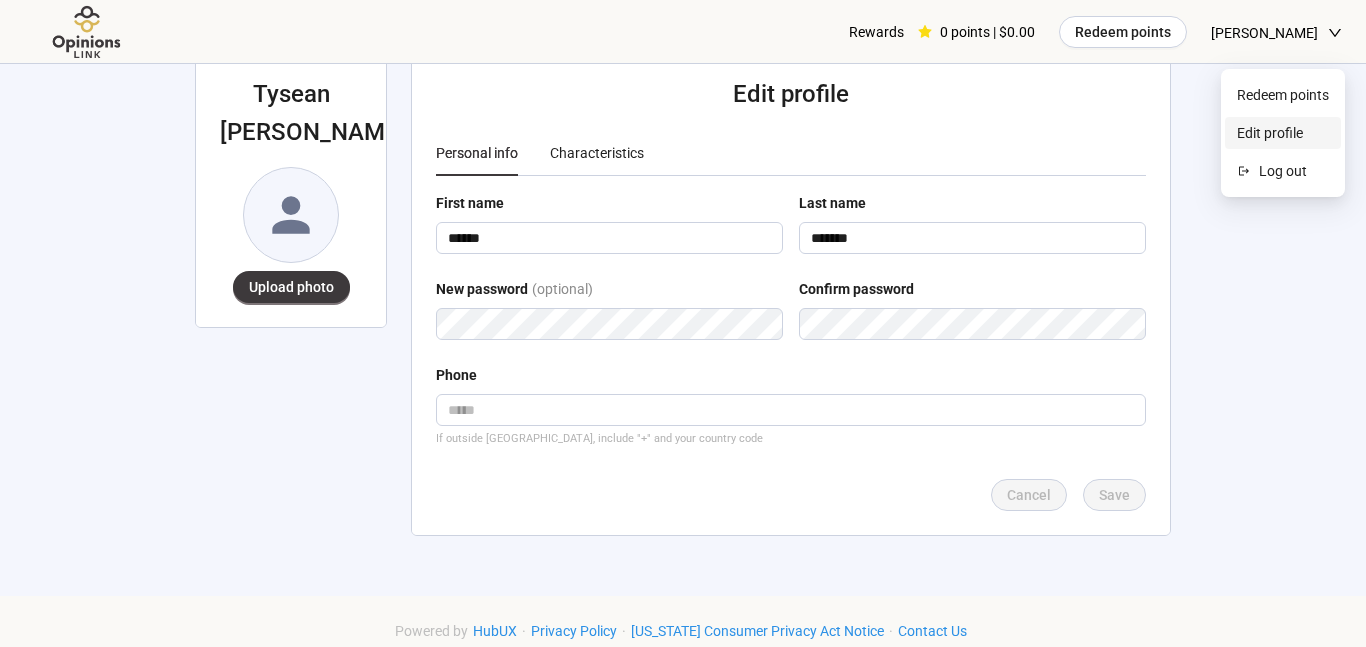 click on "Edit profile" at bounding box center [1283, 133] 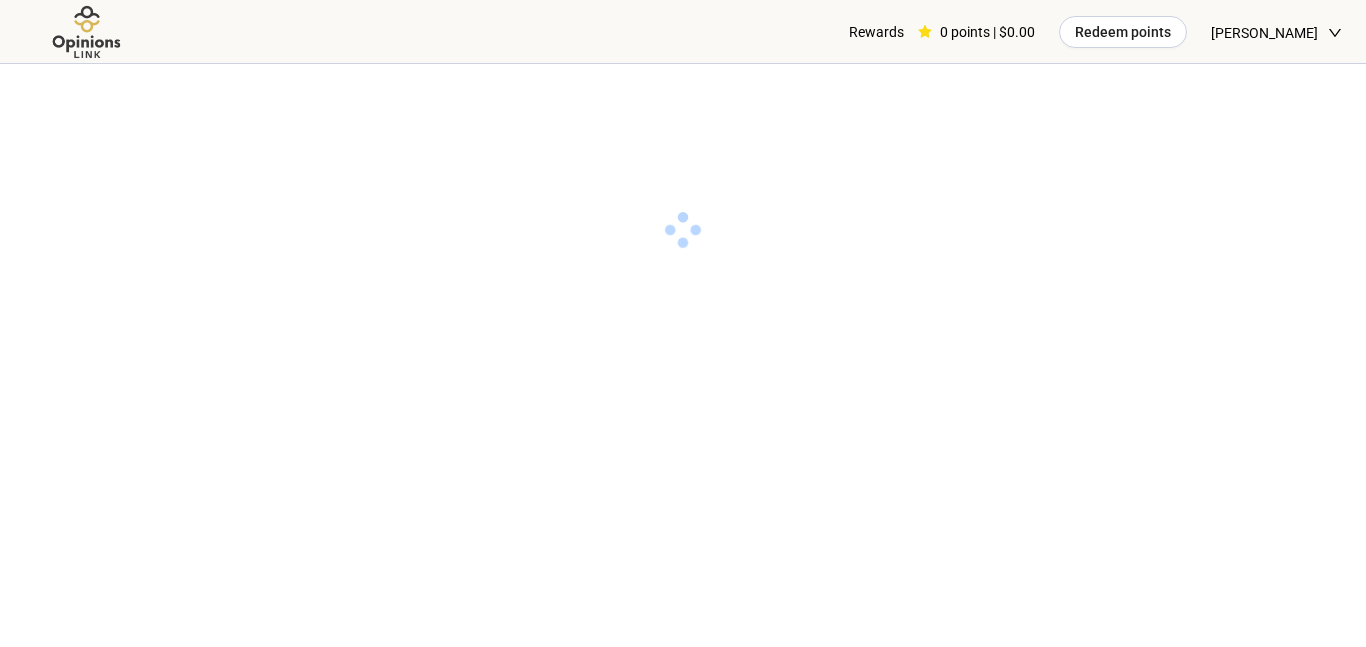 scroll, scrollTop: 0, scrollLeft: 0, axis: both 